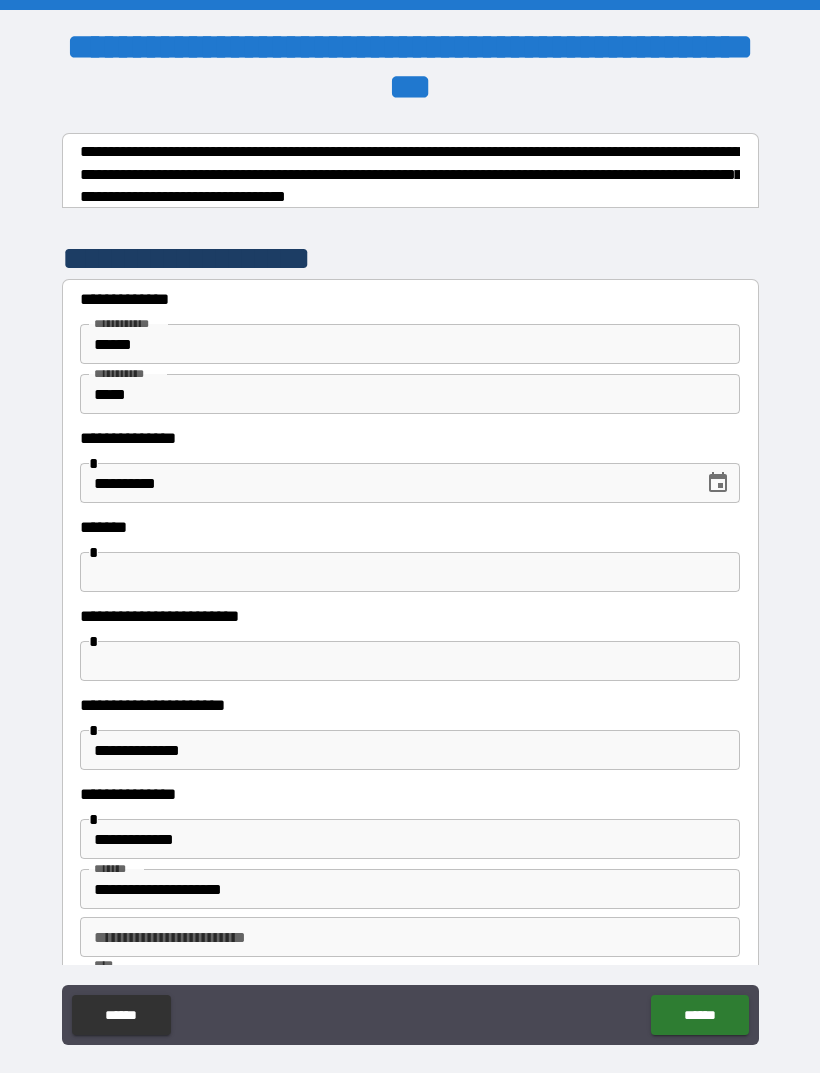 scroll, scrollTop: 0, scrollLeft: 0, axis: both 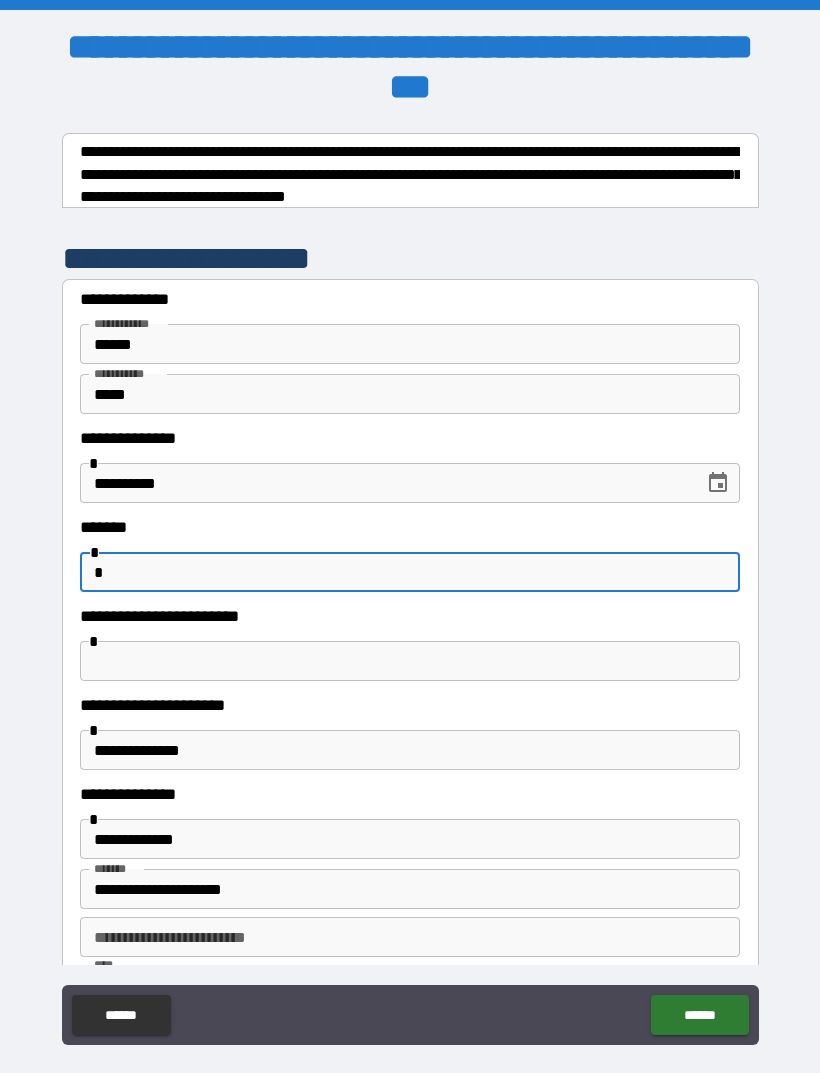 type on "*" 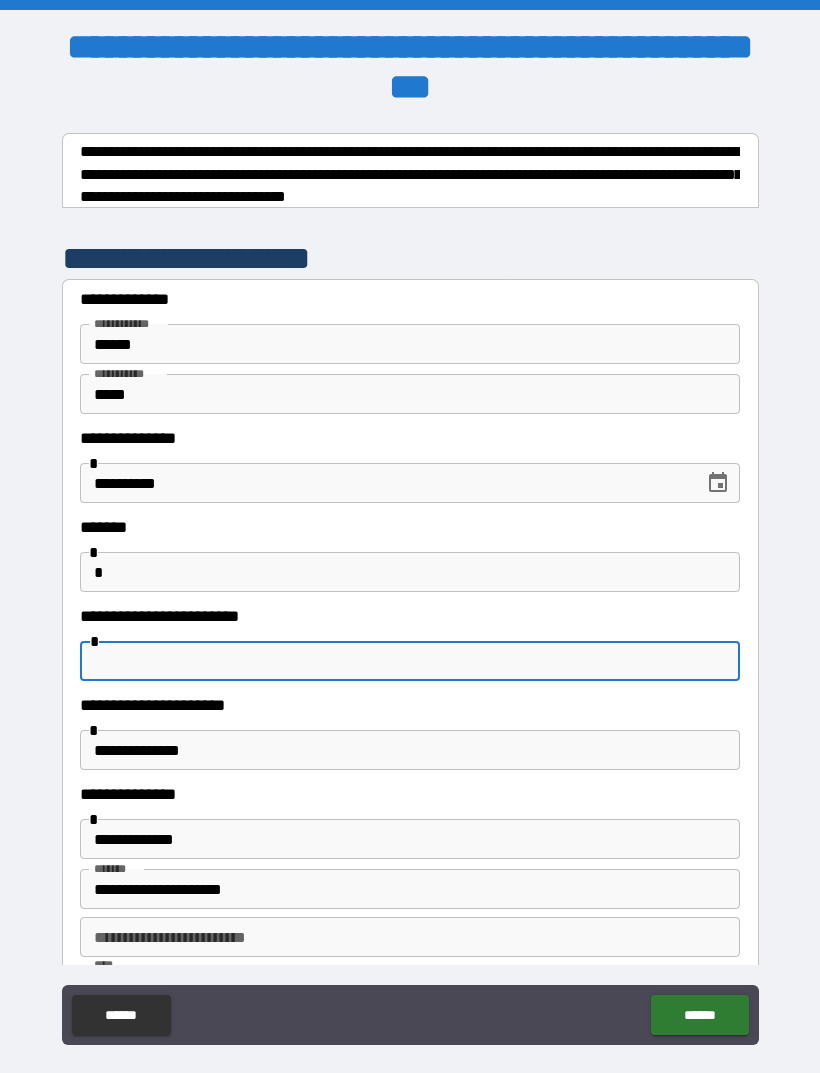 click on "*" at bounding box center (410, 572) 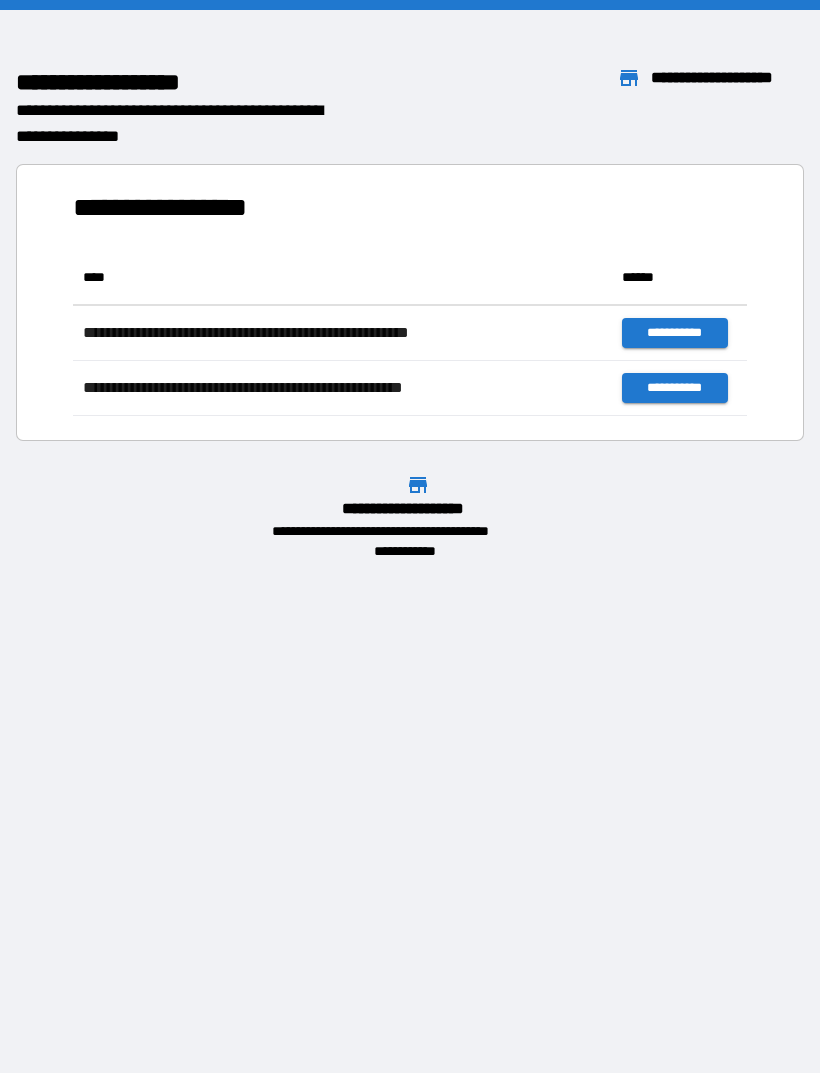 scroll, scrollTop: 1, scrollLeft: 1, axis: both 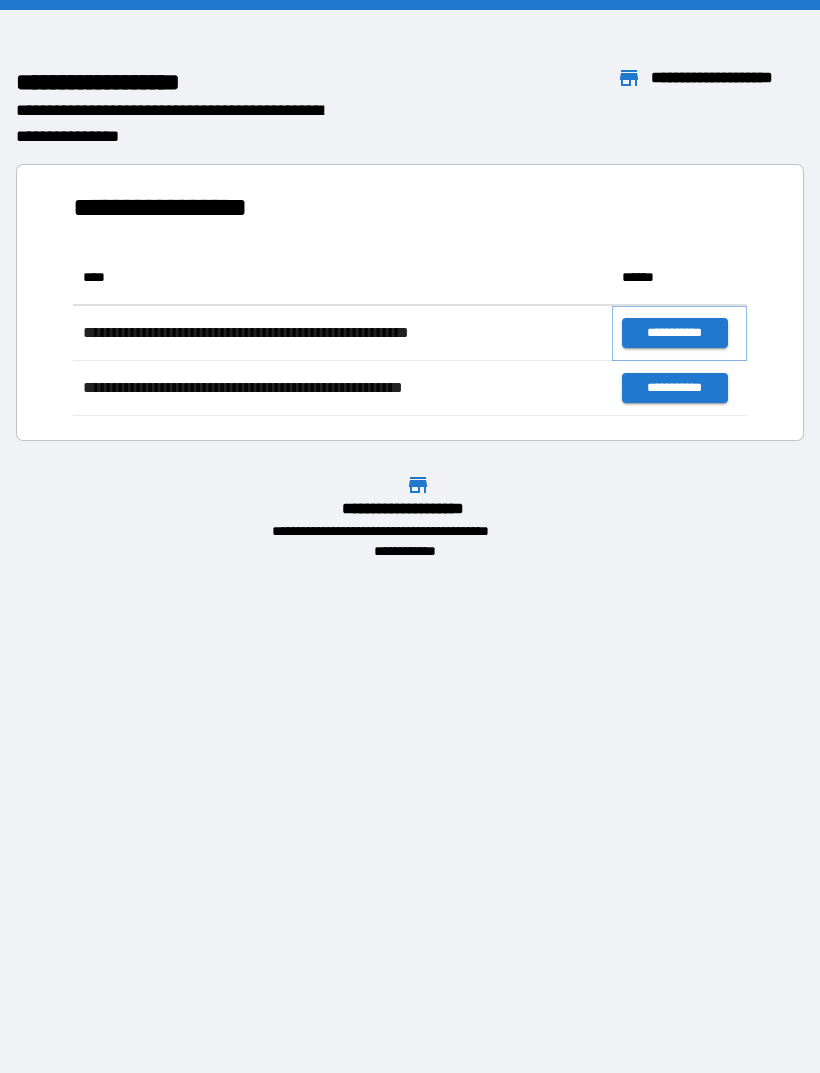 click on "**********" at bounding box center [674, 333] 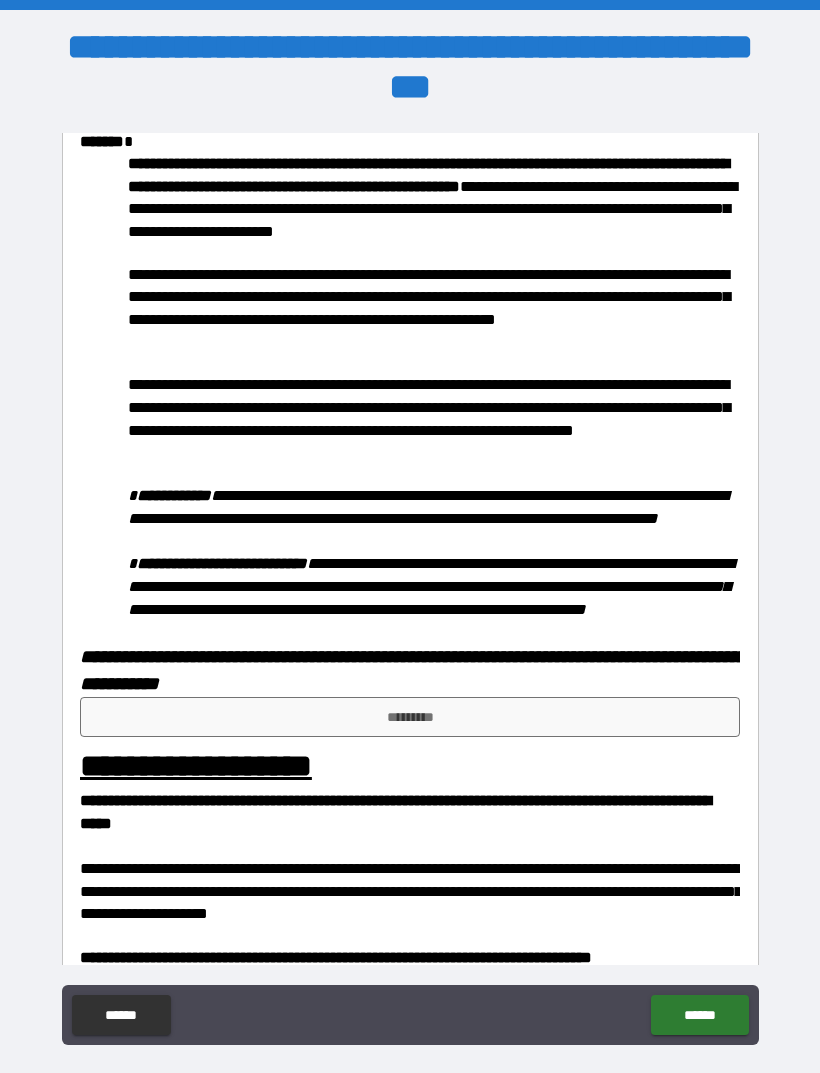 scroll, scrollTop: 833, scrollLeft: 0, axis: vertical 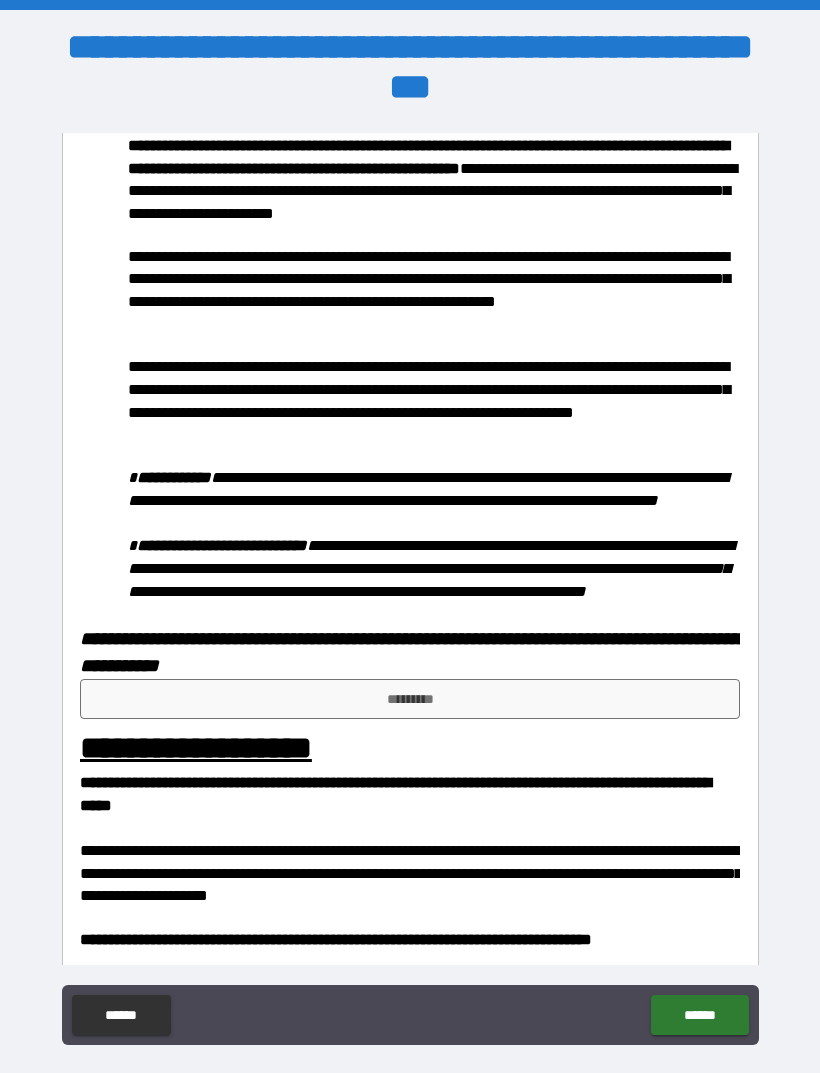 click on "*********" at bounding box center [410, 699] 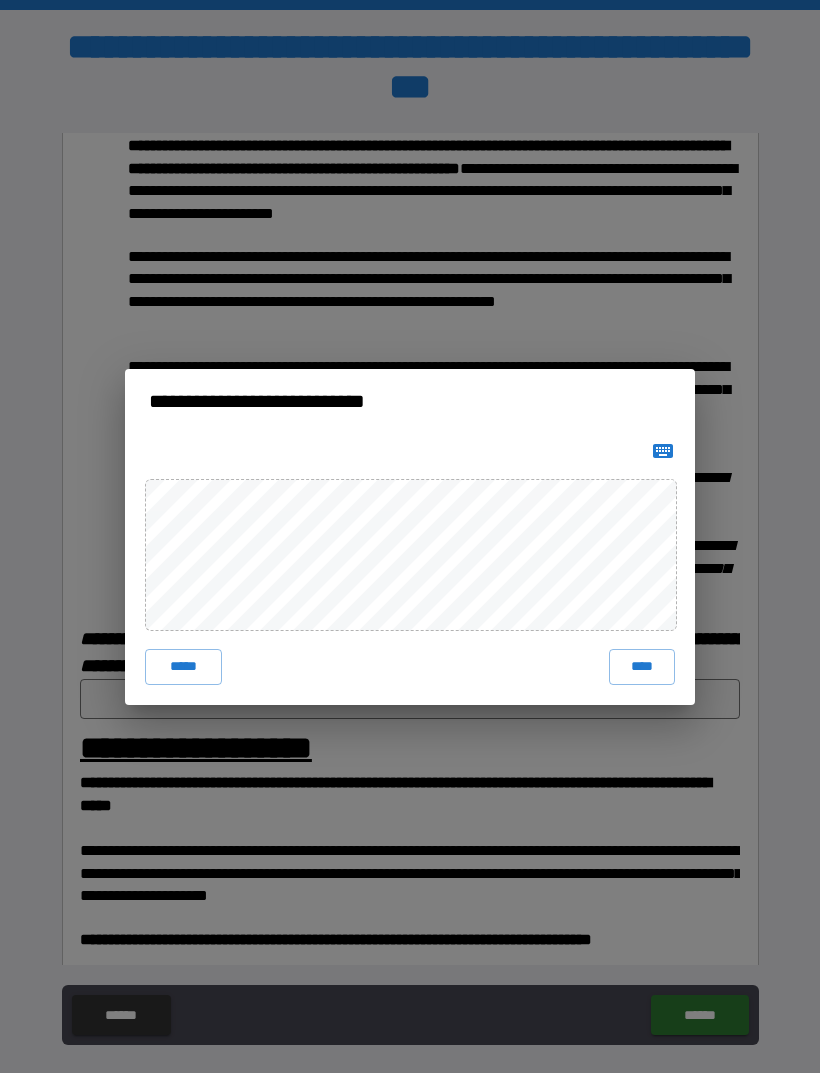 click on "**********" at bounding box center [410, 536] 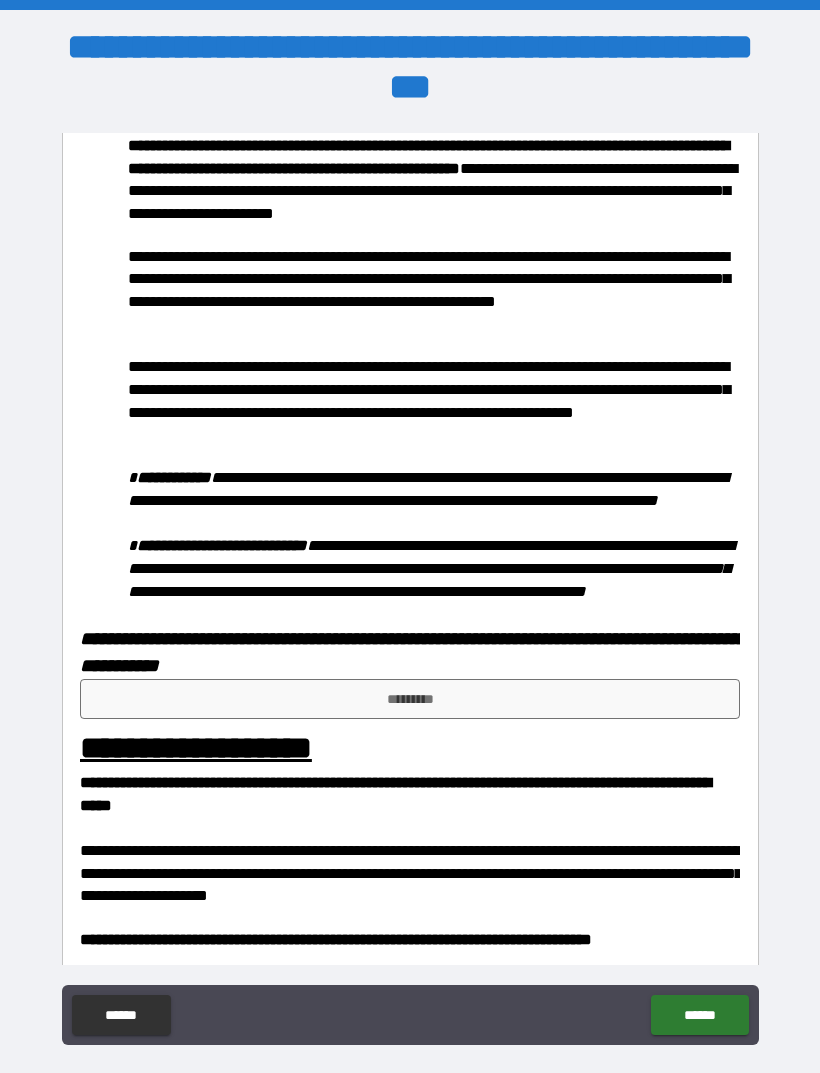 click on "*********" at bounding box center [410, 699] 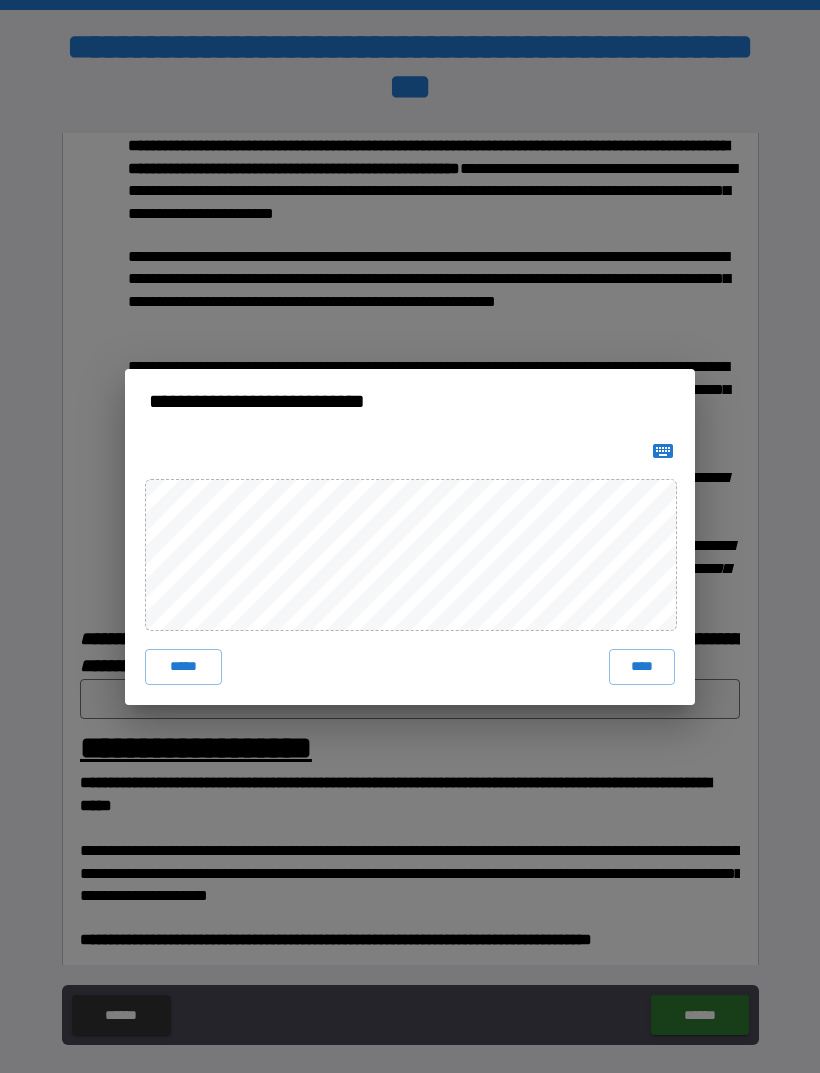 click on "***** ****" at bounding box center [410, 569] 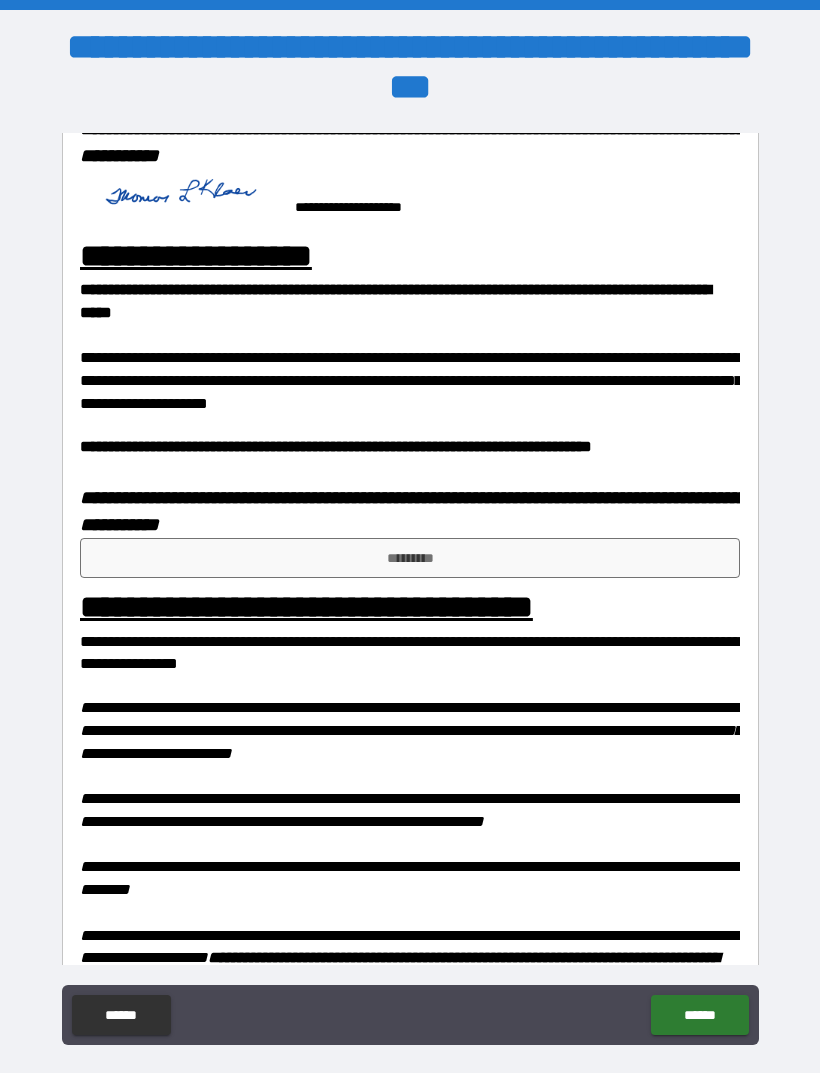 scroll, scrollTop: 1343, scrollLeft: 0, axis: vertical 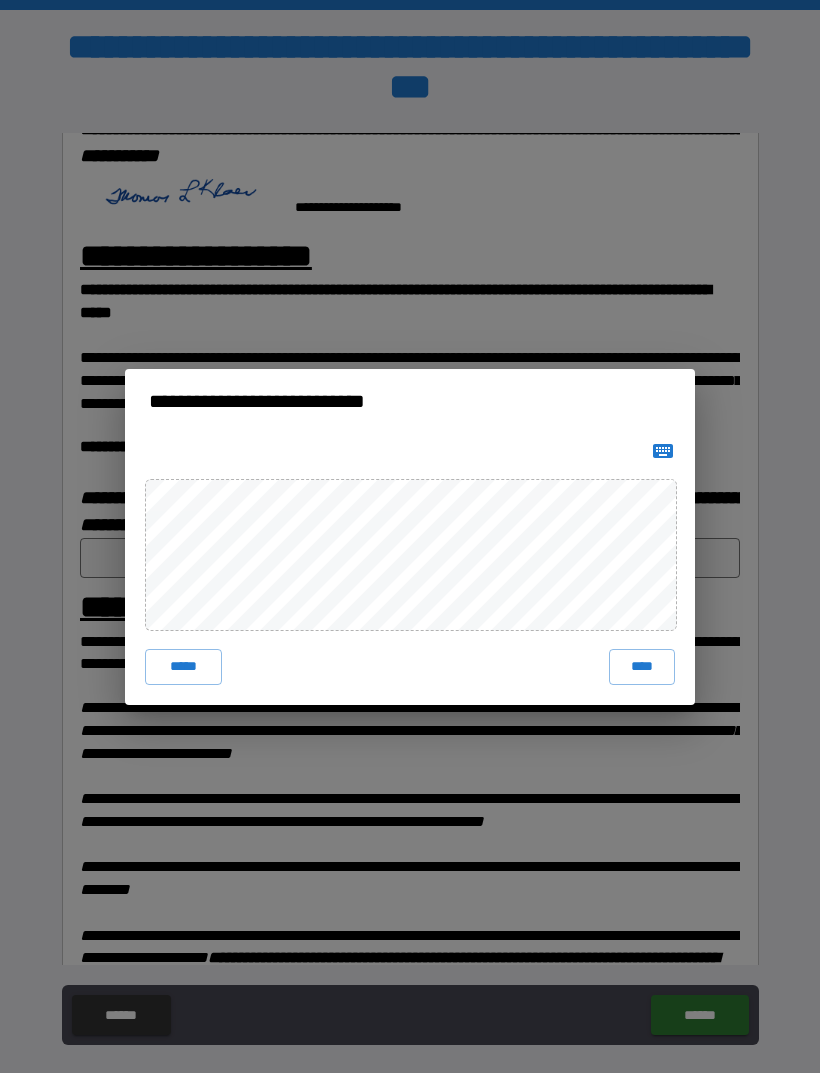 click on "****" at bounding box center [642, 667] 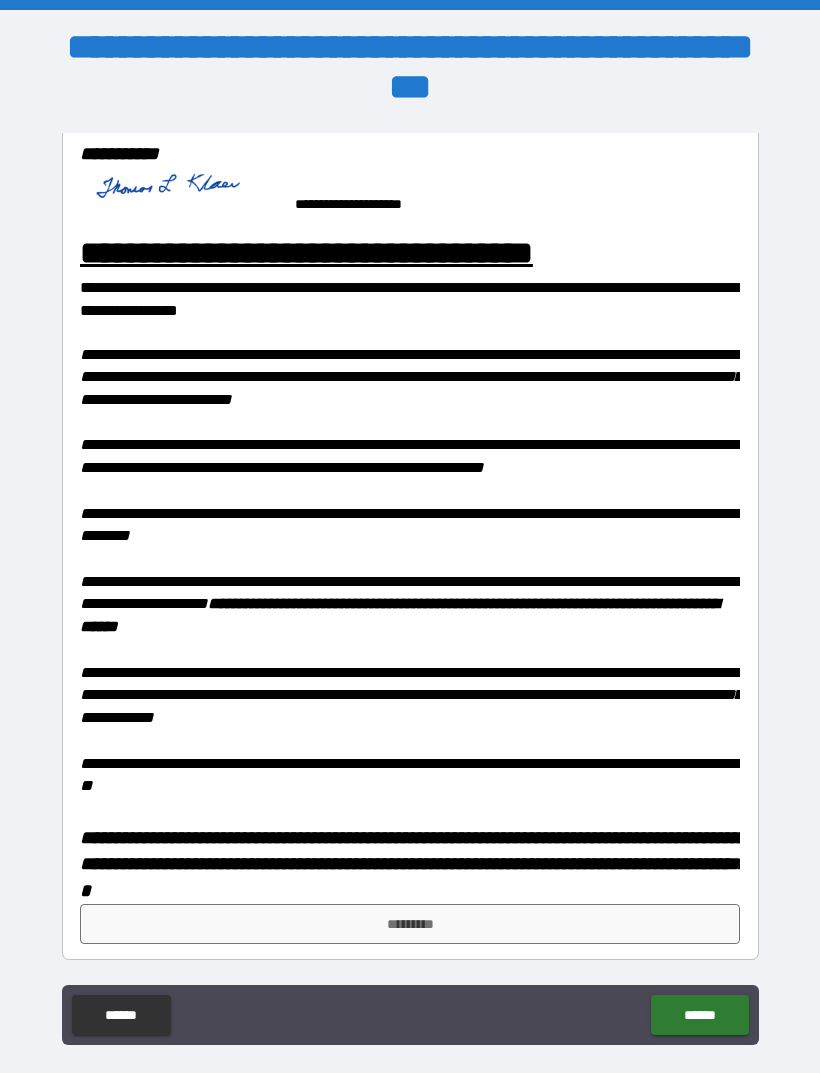 scroll, scrollTop: 1722, scrollLeft: 0, axis: vertical 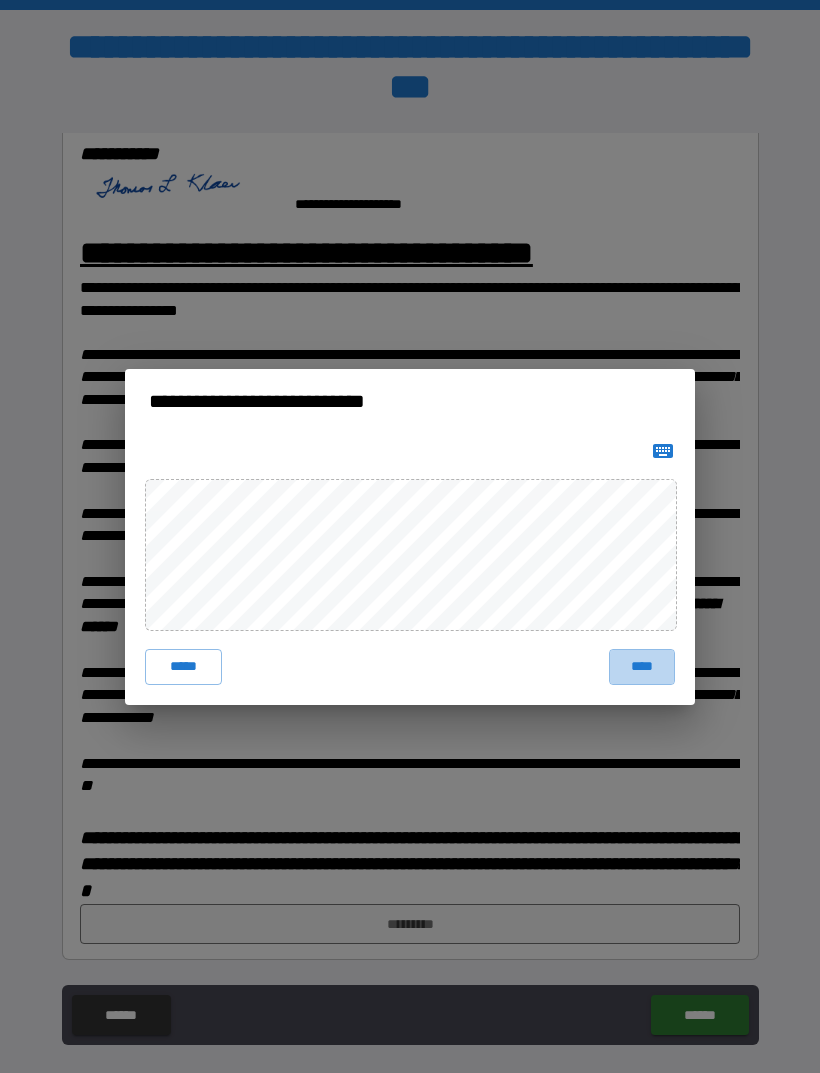 click on "****" at bounding box center (642, 667) 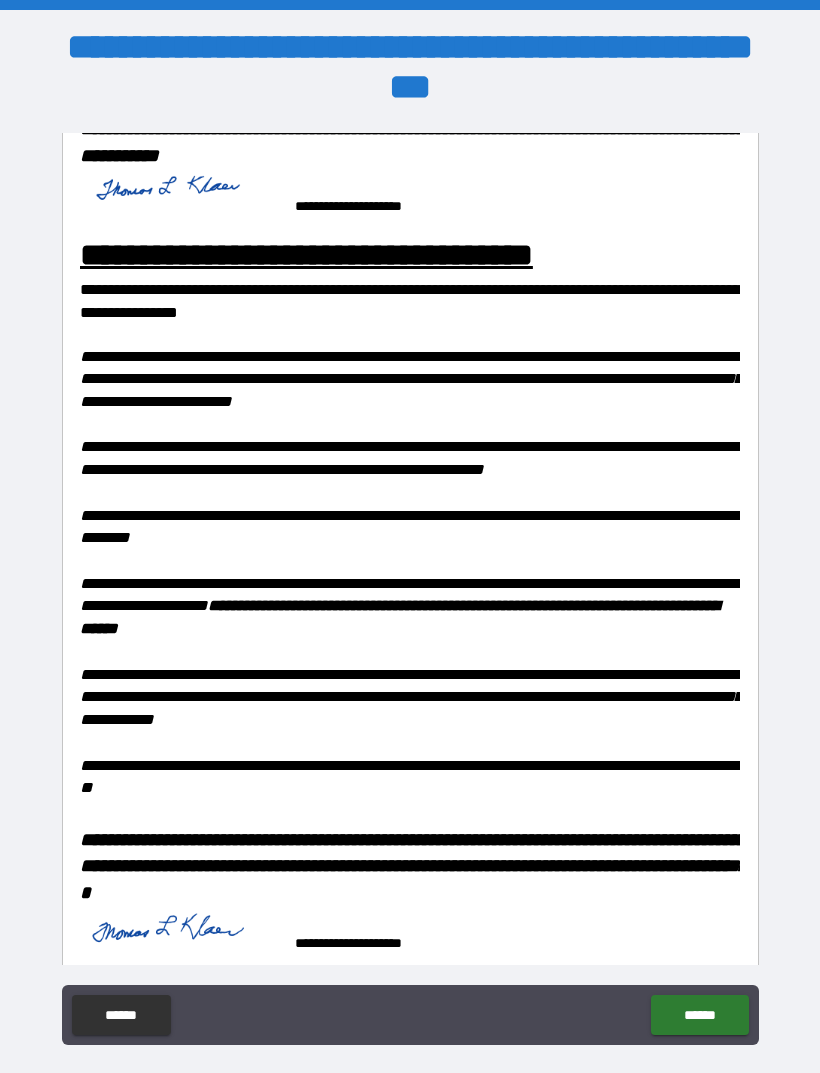 click on "******" at bounding box center [699, 1015] 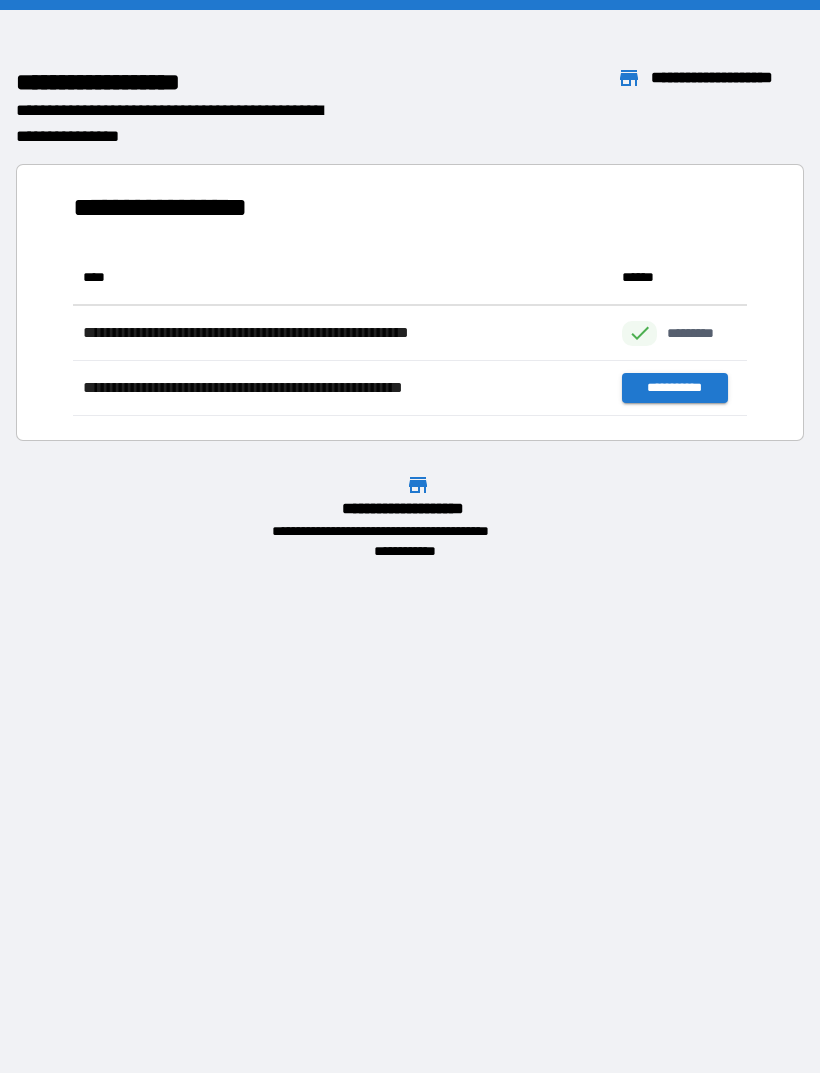 scroll, scrollTop: 1, scrollLeft: 1, axis: both 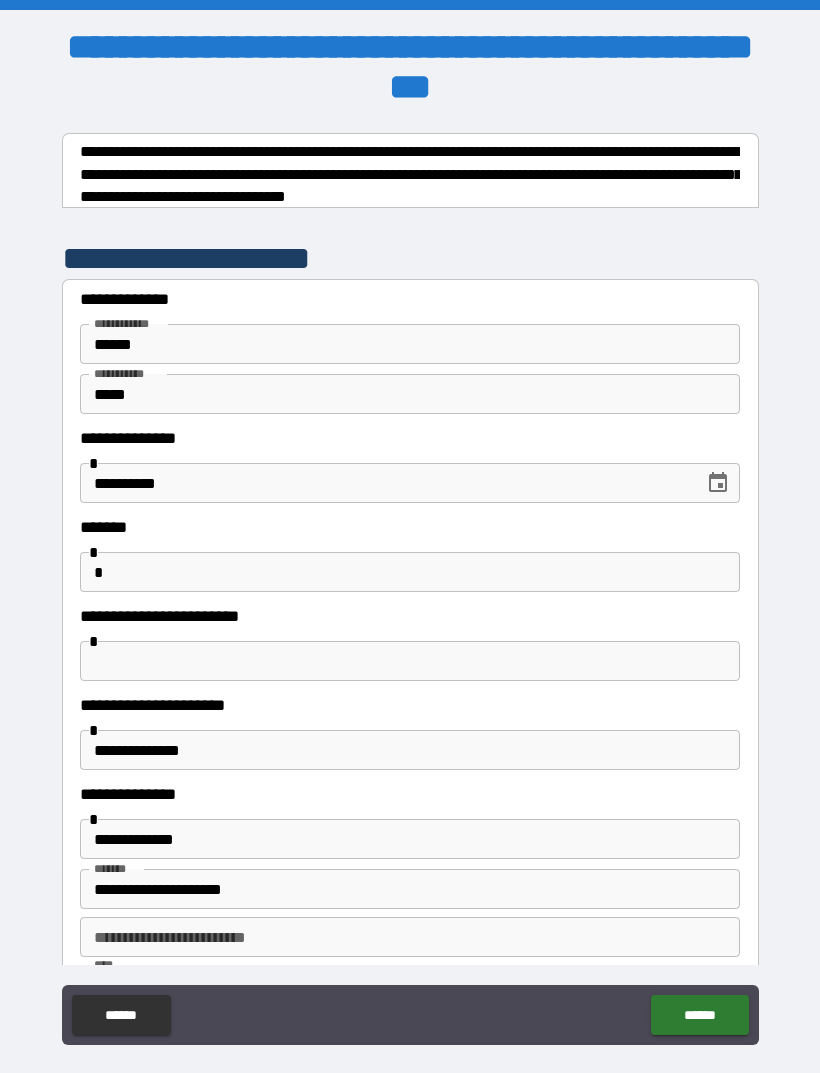 click at bounding box center (410, 661) 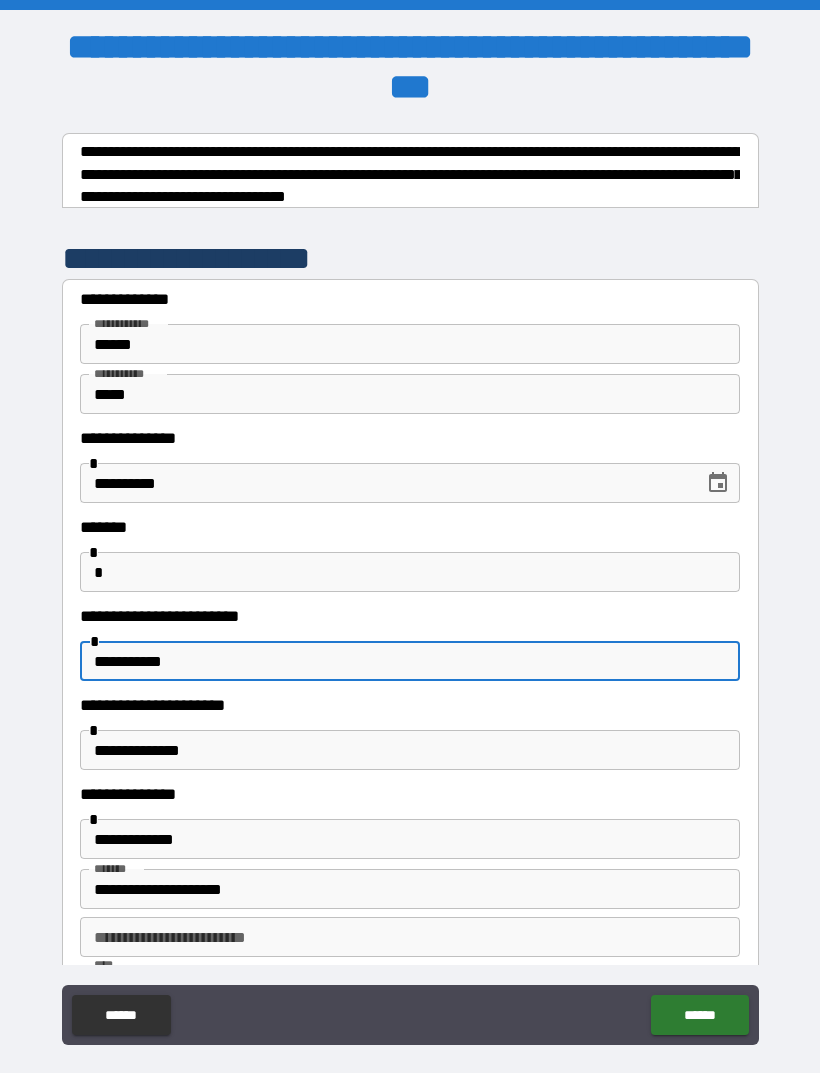 type on "**********" 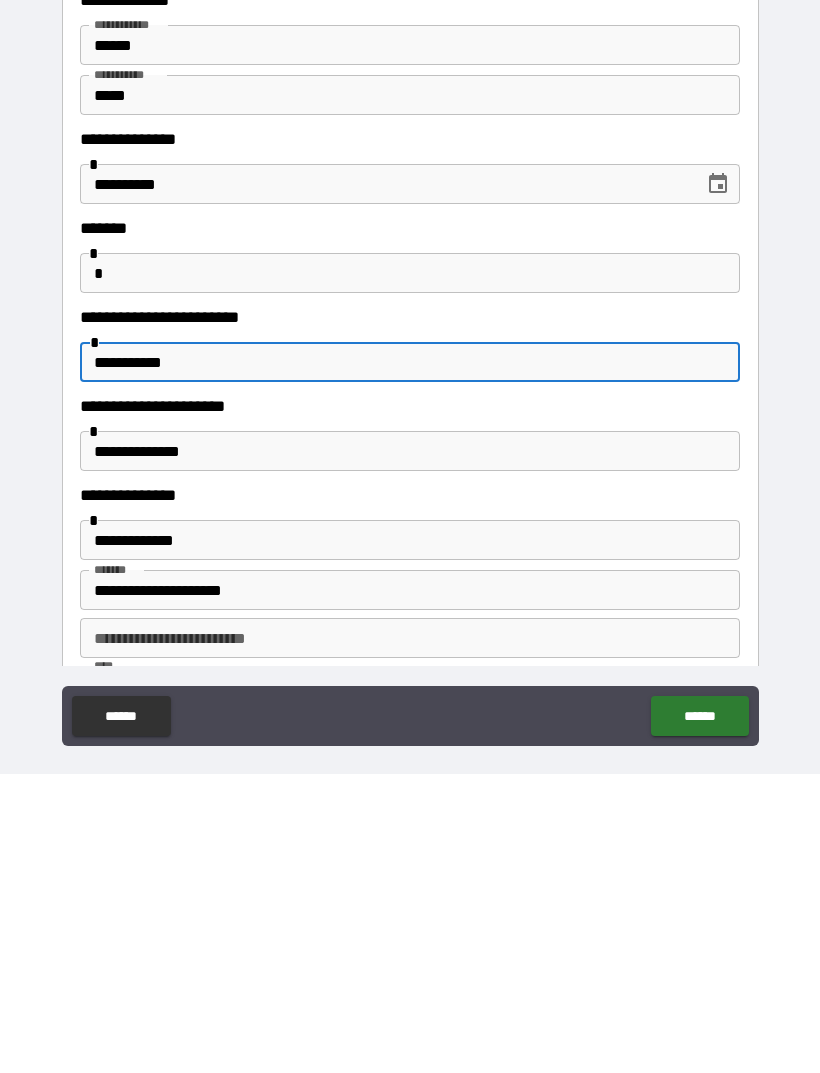 scroll, scrollTop: 64, scrollLeft: 0, axis: vertical 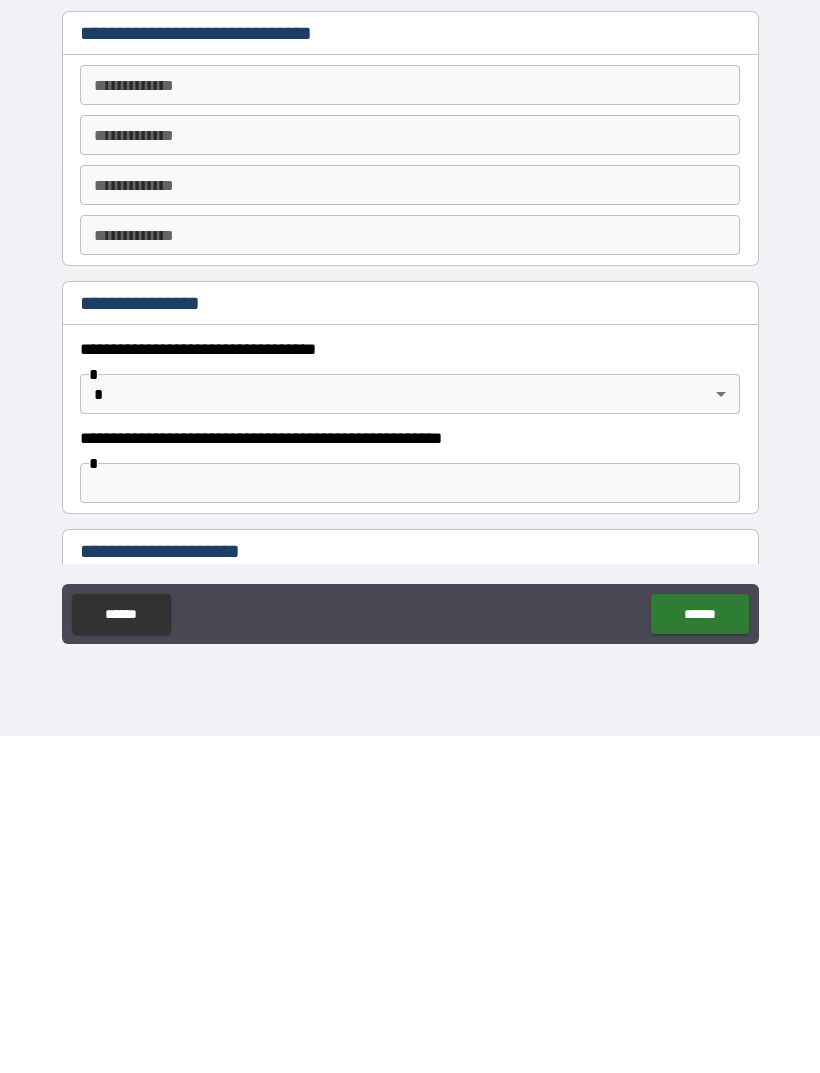 click on "**********" at bounding box center (410, 504) 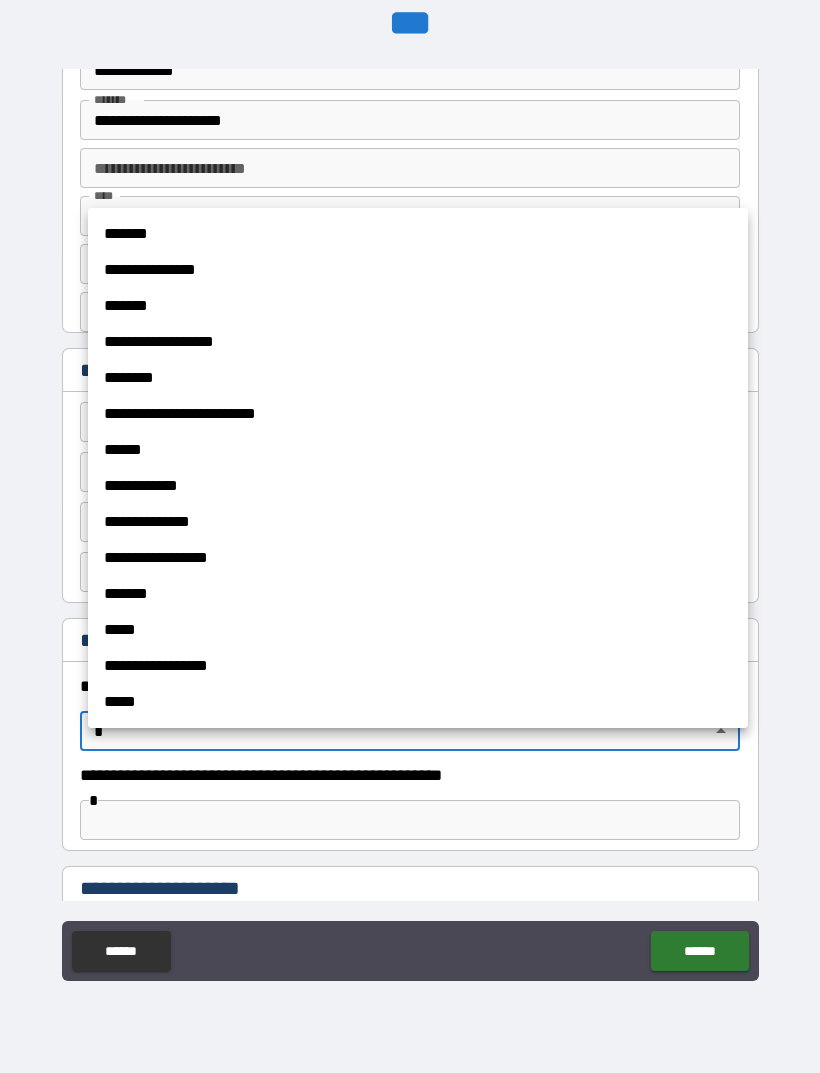 click on "*******" at bounding box center [418, 234] 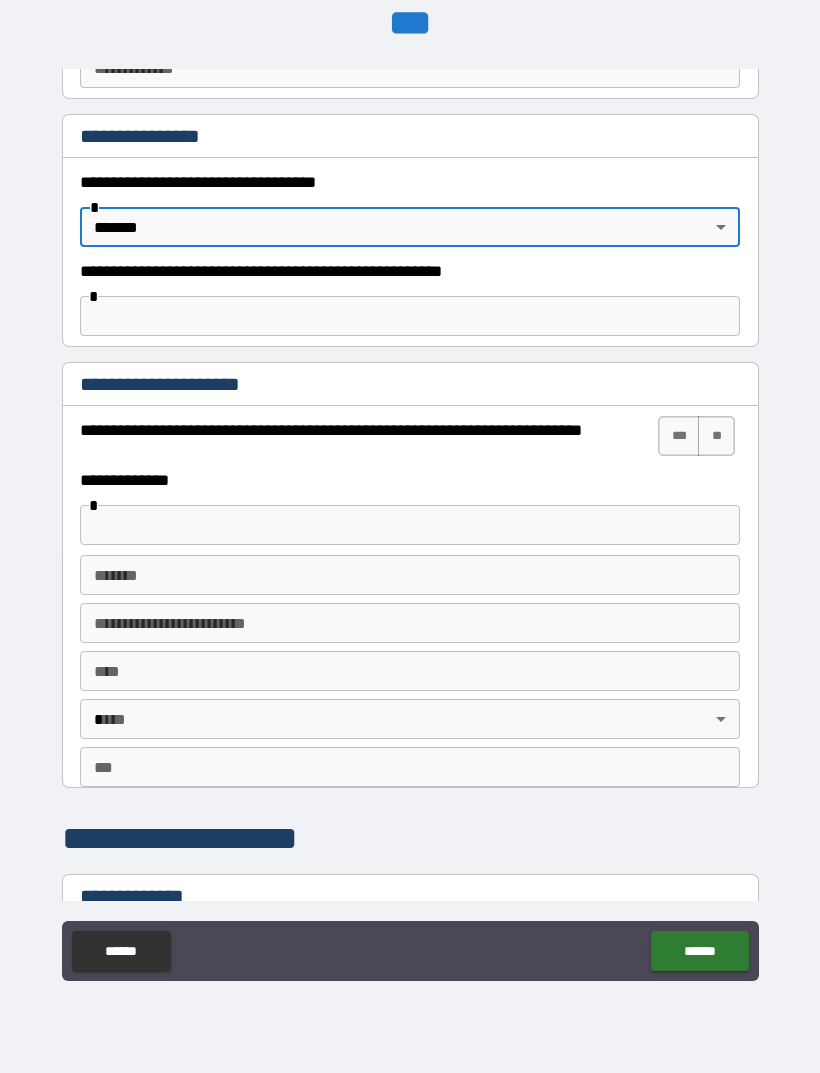 scroll, scrollTop: 1215, scrollLeft: 0, axis: vertical 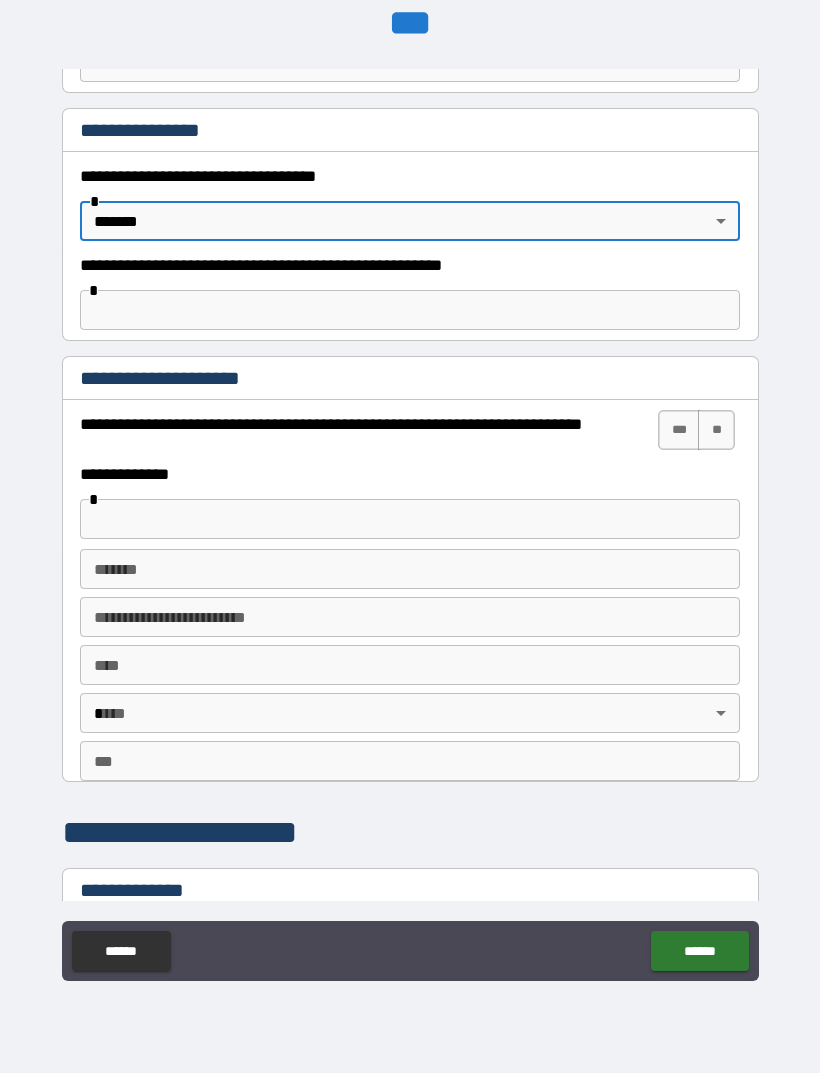 click on "**" at bounding box center (716, 430) 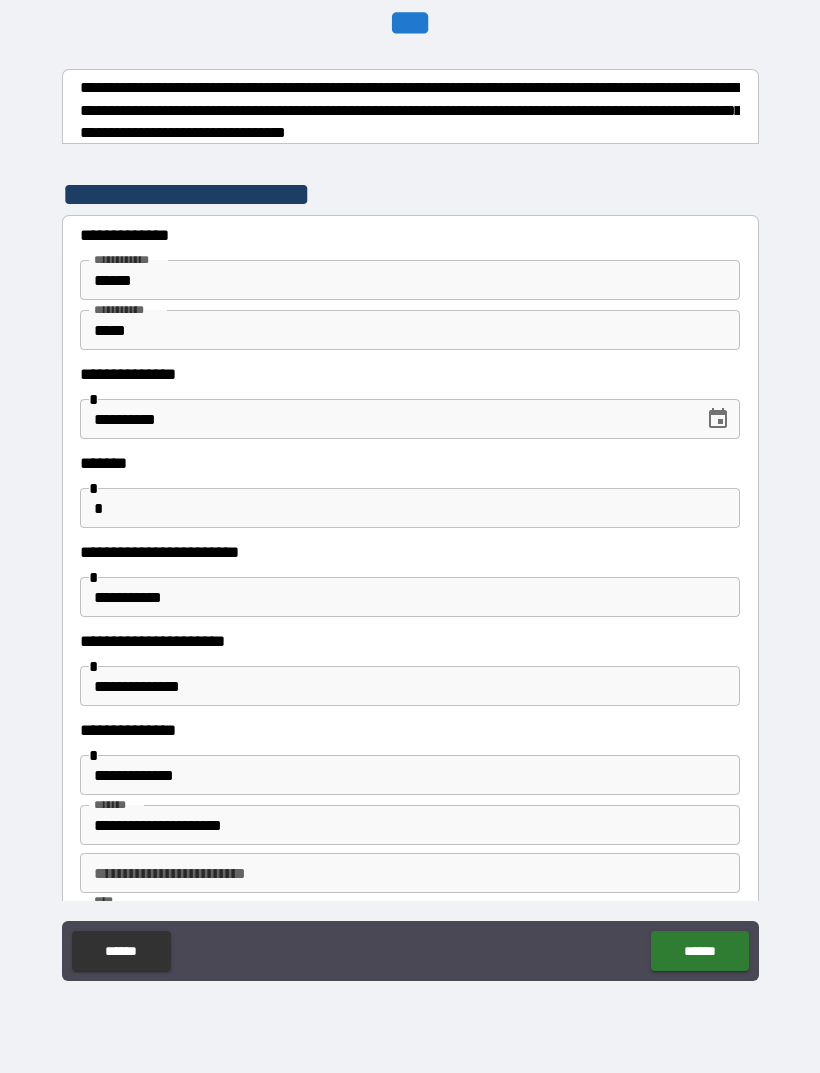 scroll, scrollTop: 0, scrollLeft: 0, axis: both 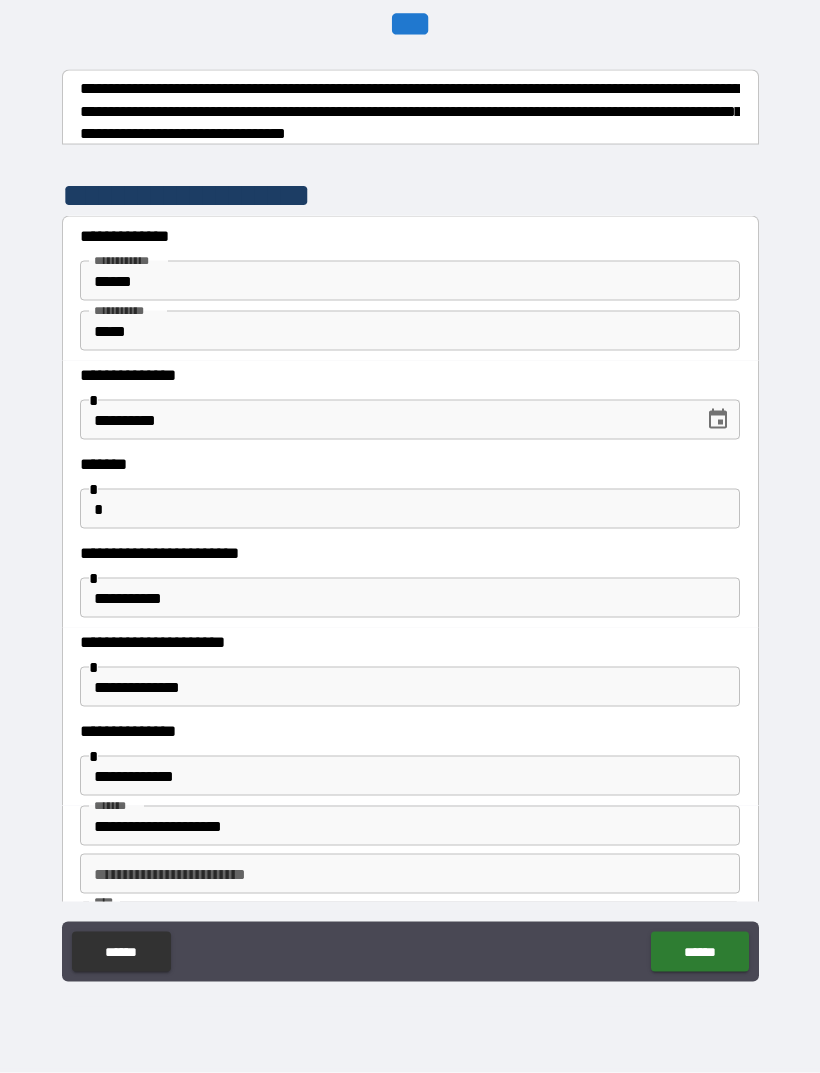 click on "**********" at bounding box center (410, 598) 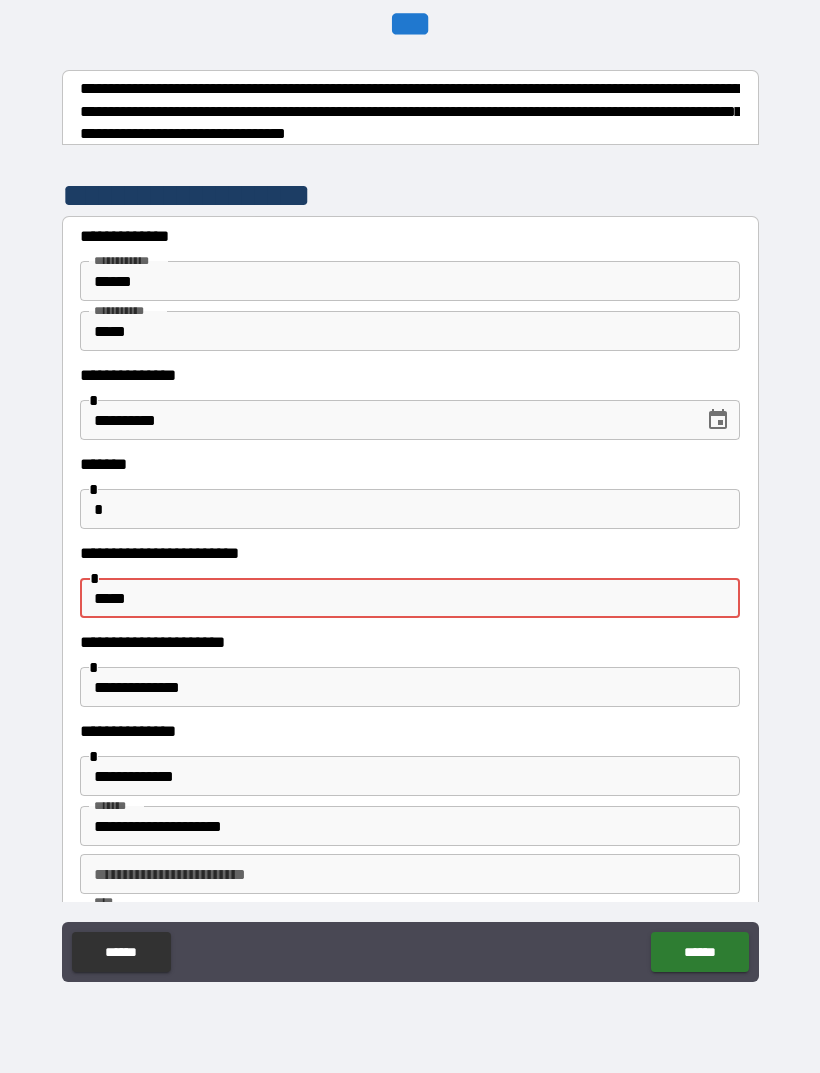type on "*****" 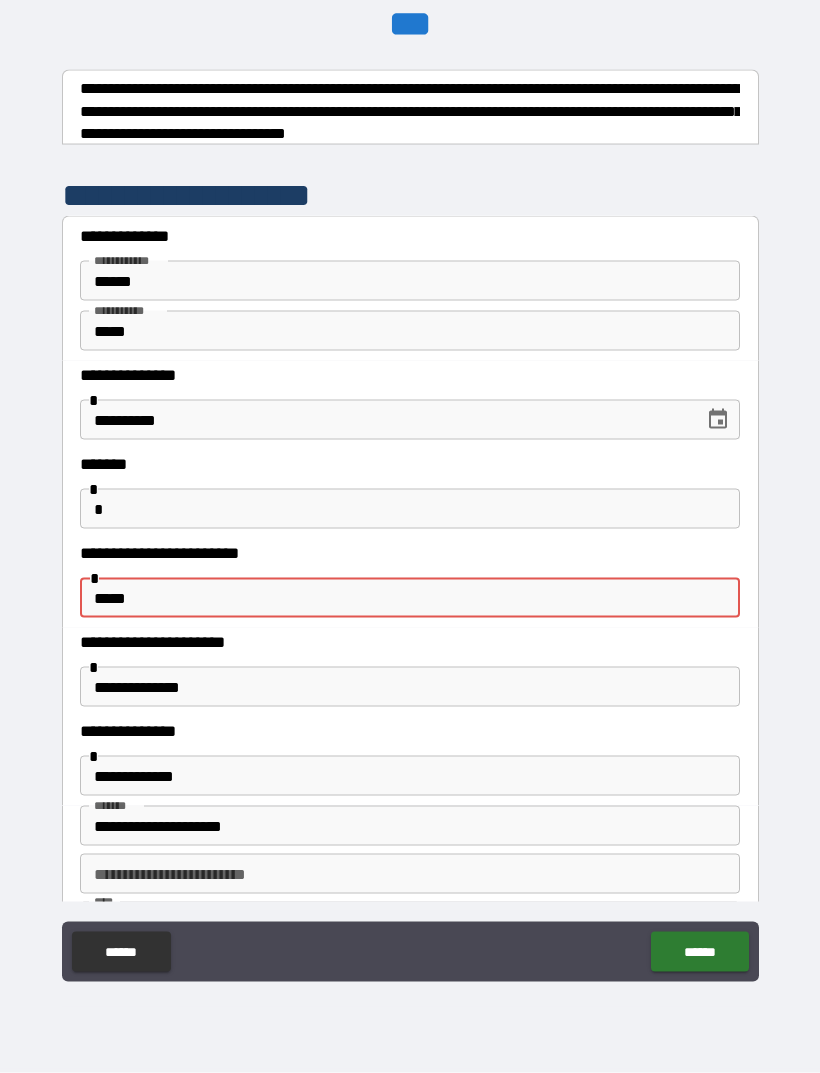 click on "**********" at bounding box center [410, 508] 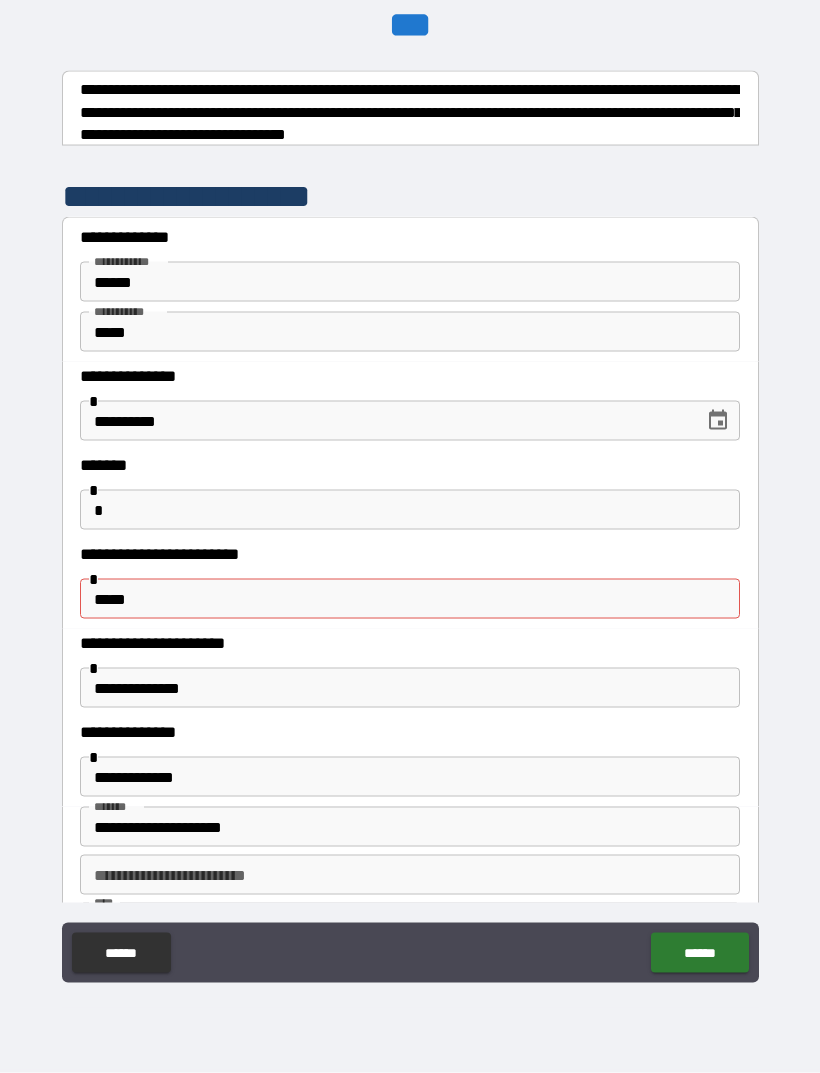 scroll, scrollTop: 63, scrollLeft: 0, axis: vertical 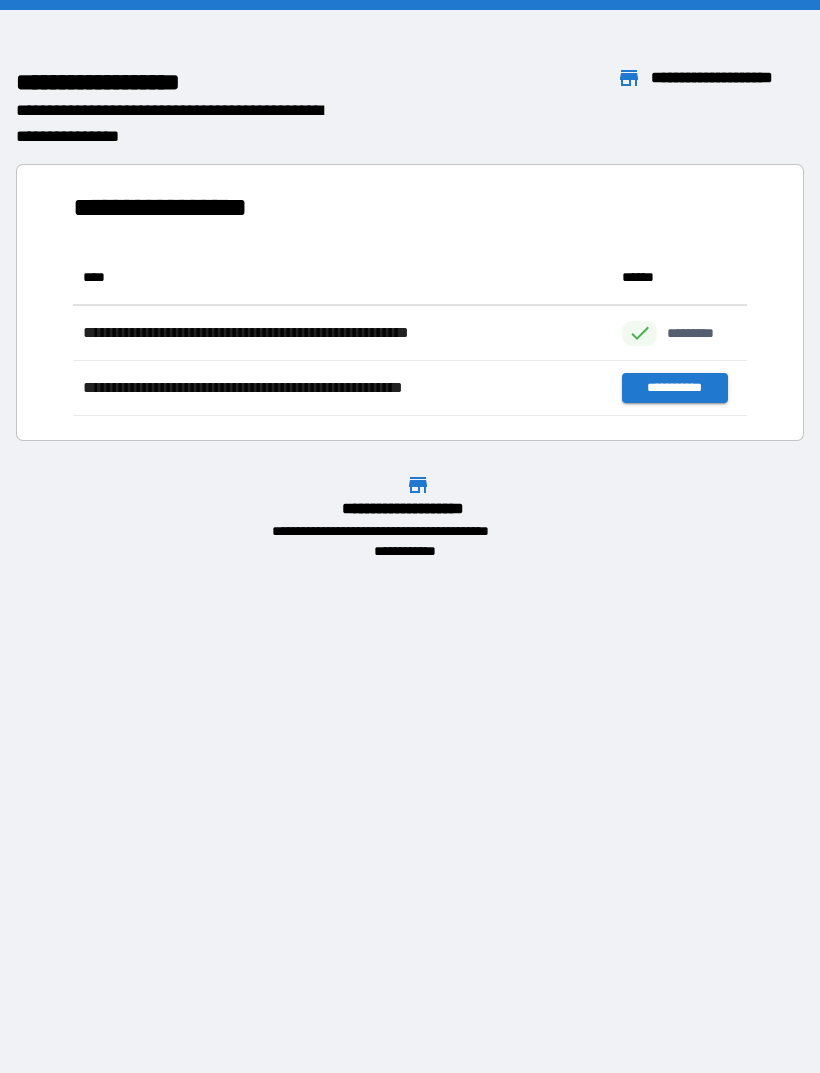 click on "**********" at bounding box center (410, 285) 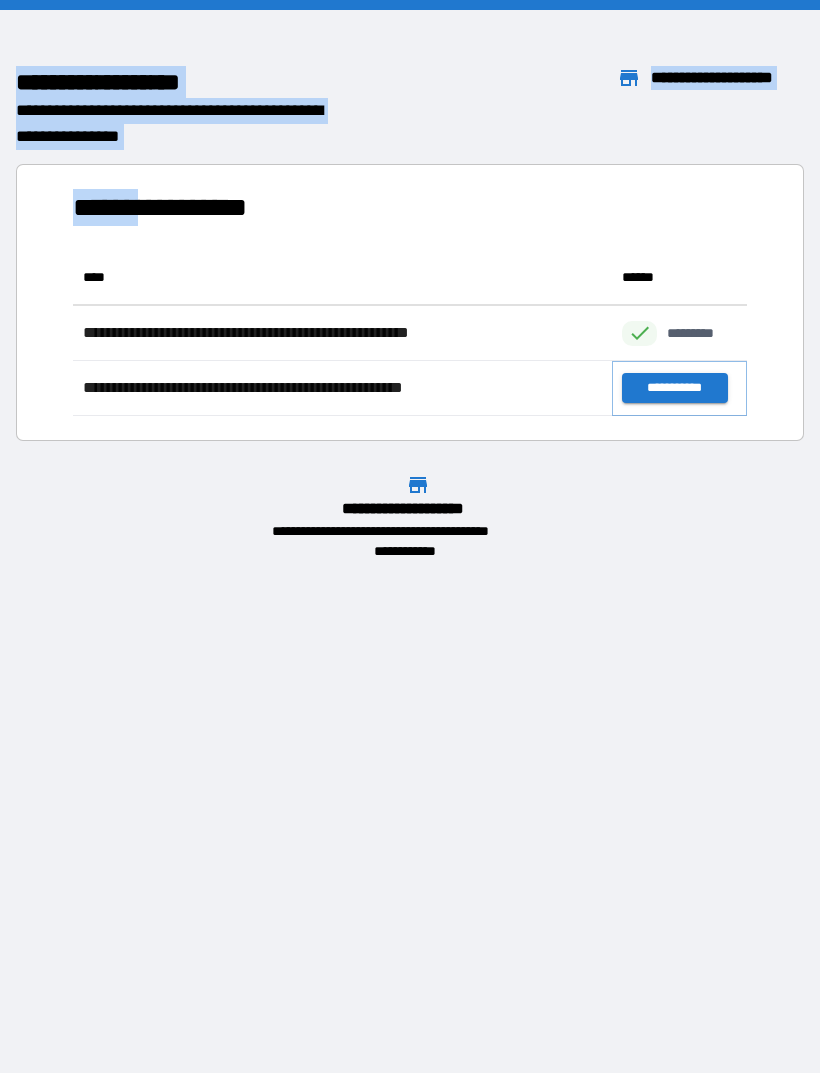 click on "**********" at bounding box center [674, 388] 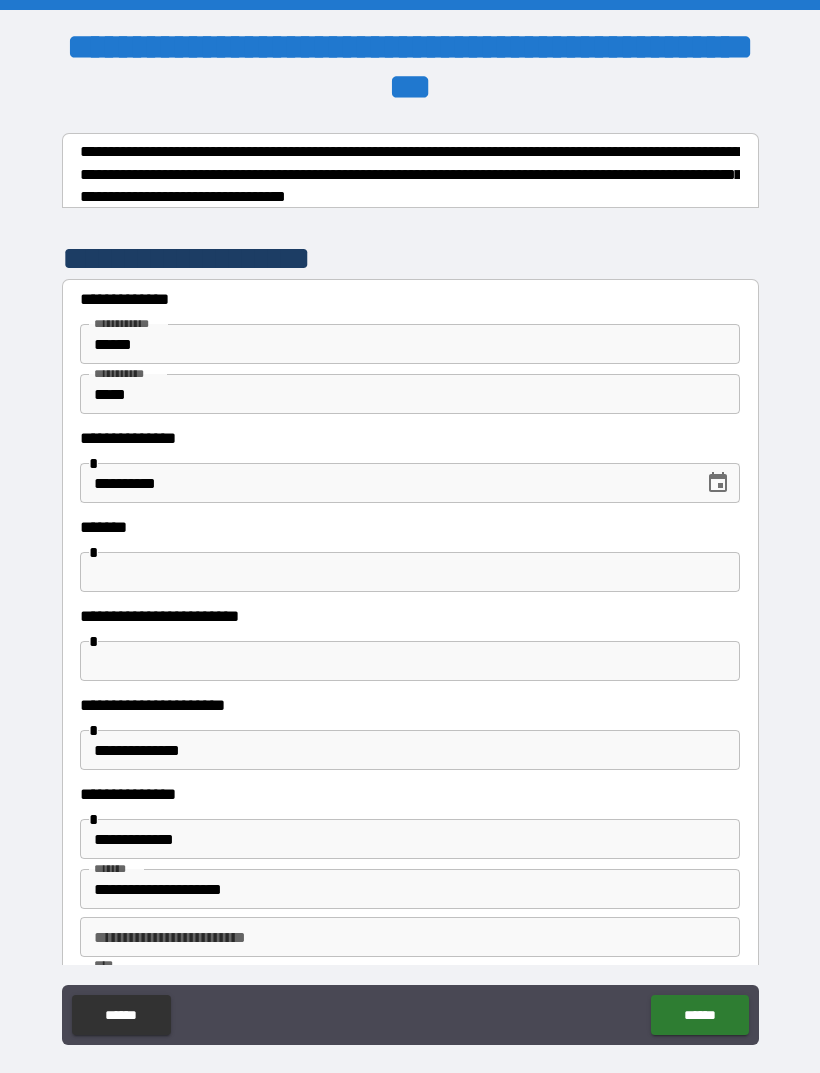 click on "******" 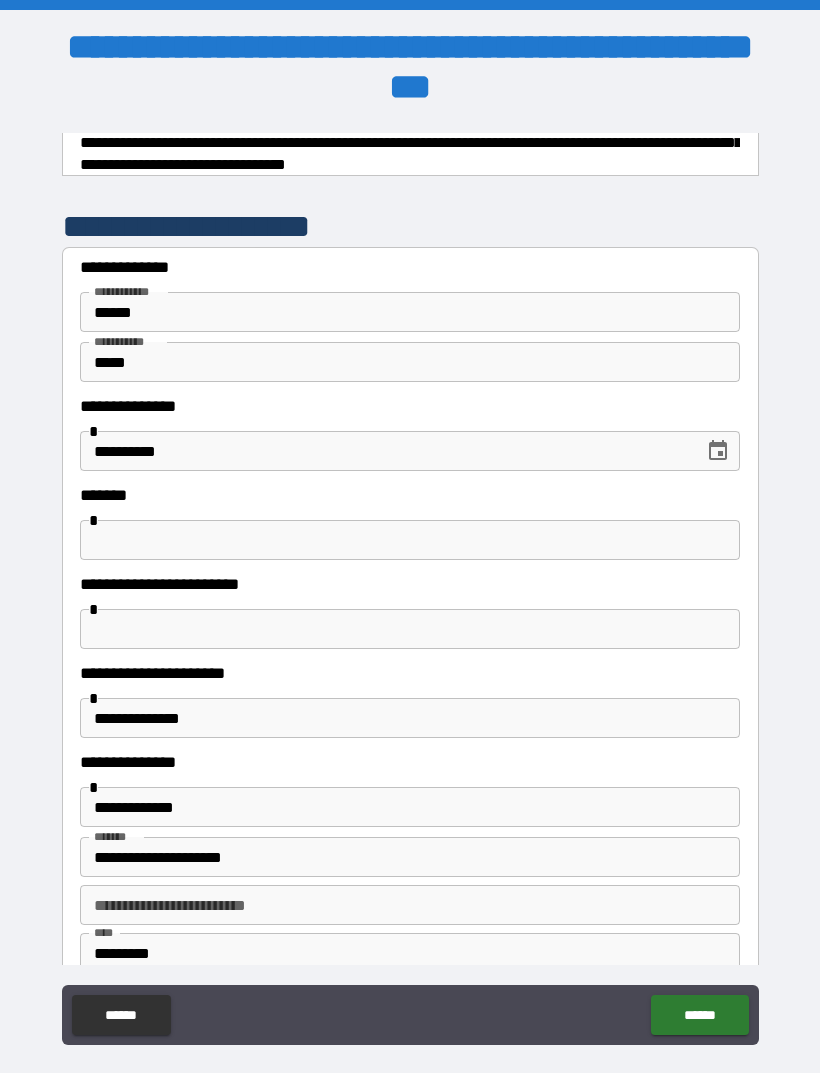 scroll, scrollTop: 19, scrollLeft: 0, axis: vertical 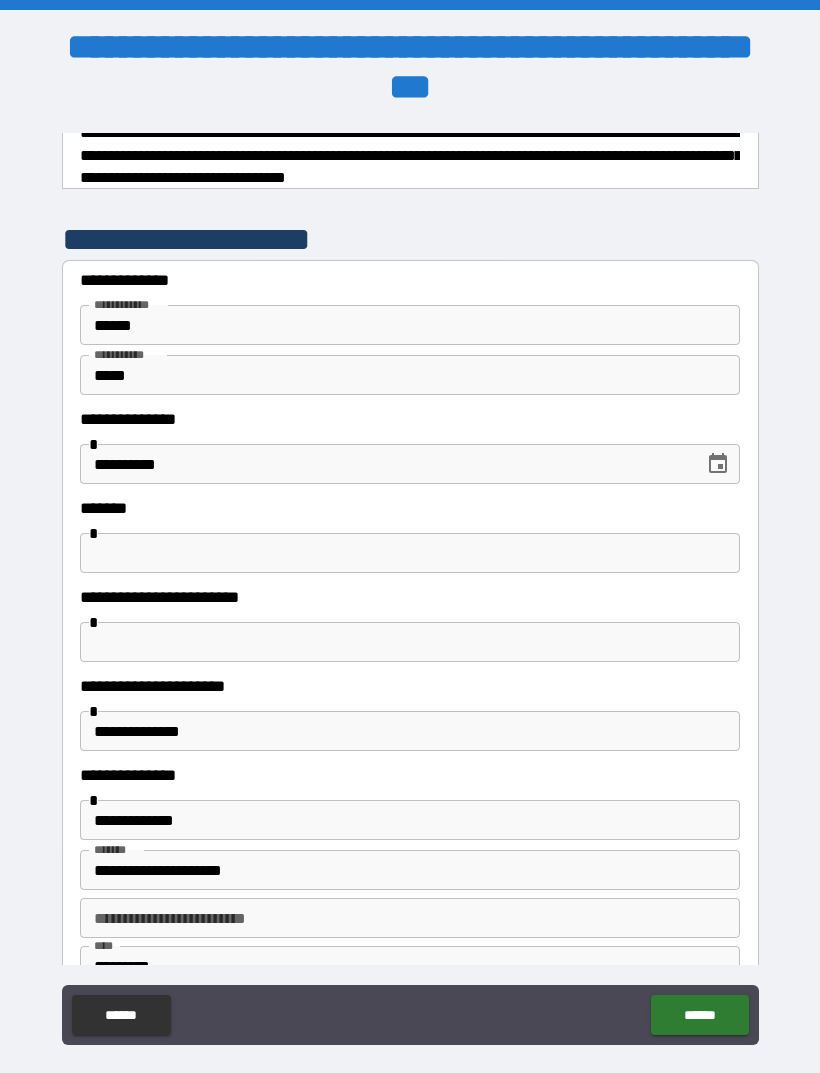 click on "******" 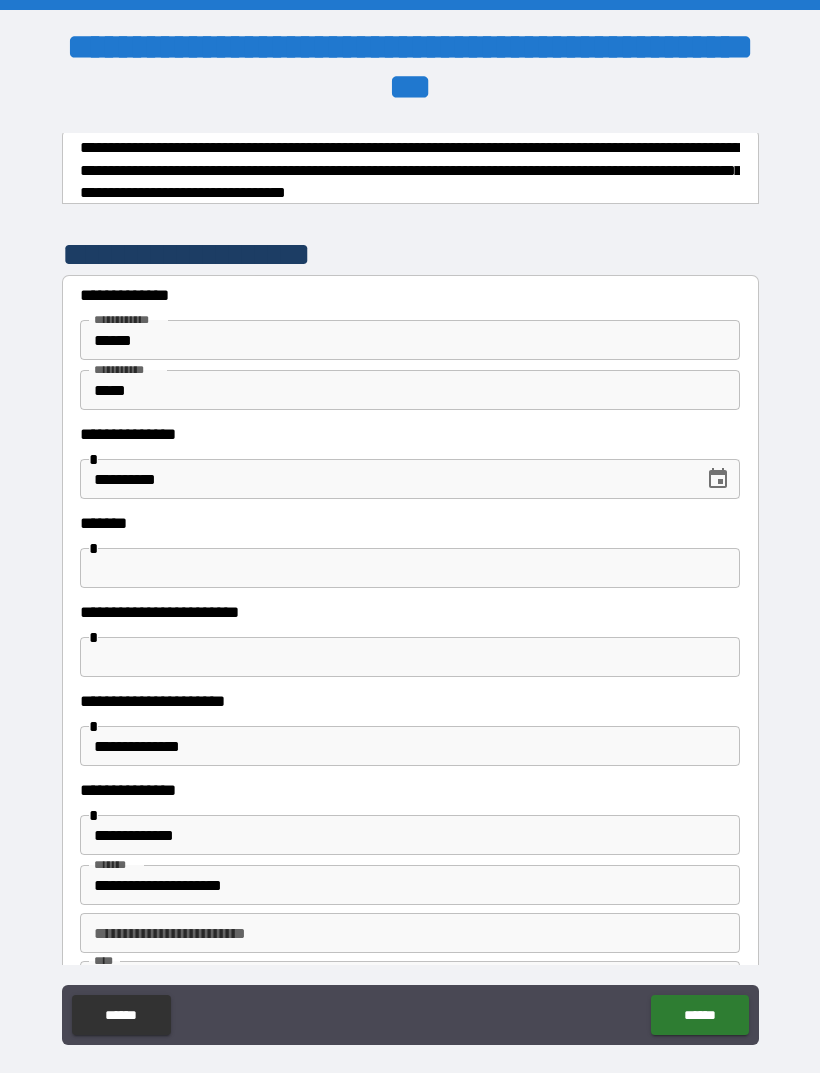 scroll, scrollTop: 7, scrollLeft: 0, axis: vertical 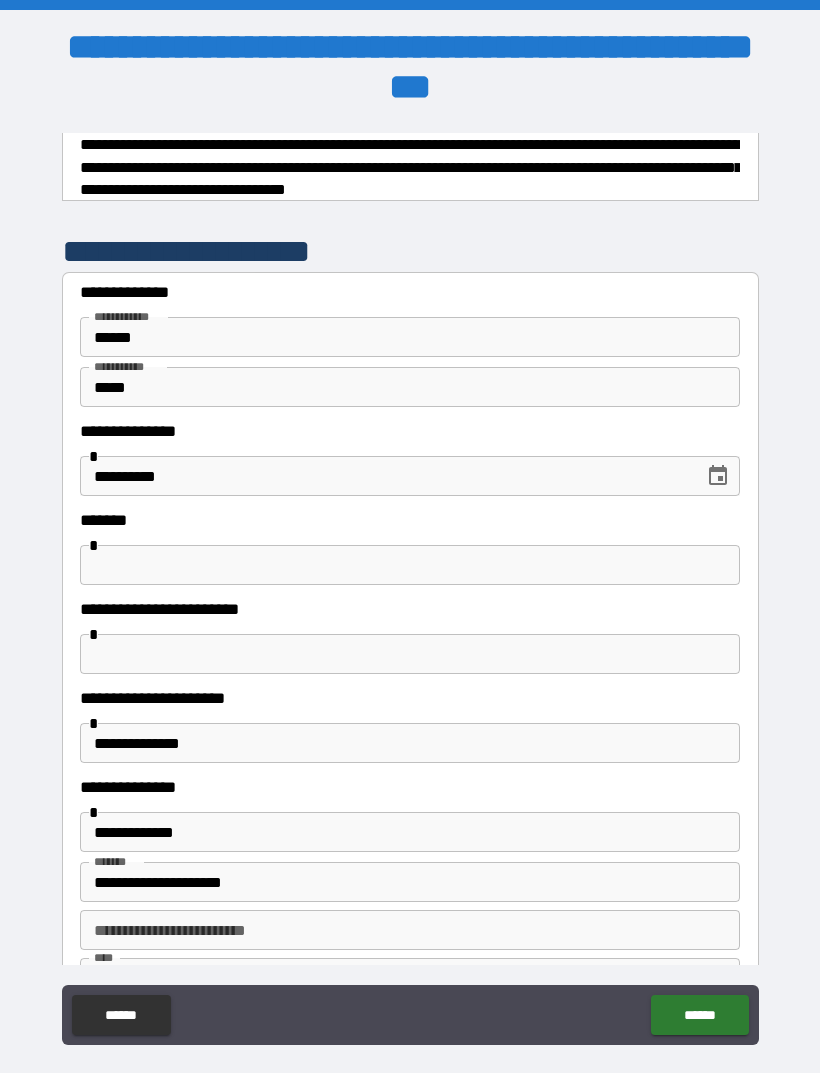 click at bounding box center (410, 654) 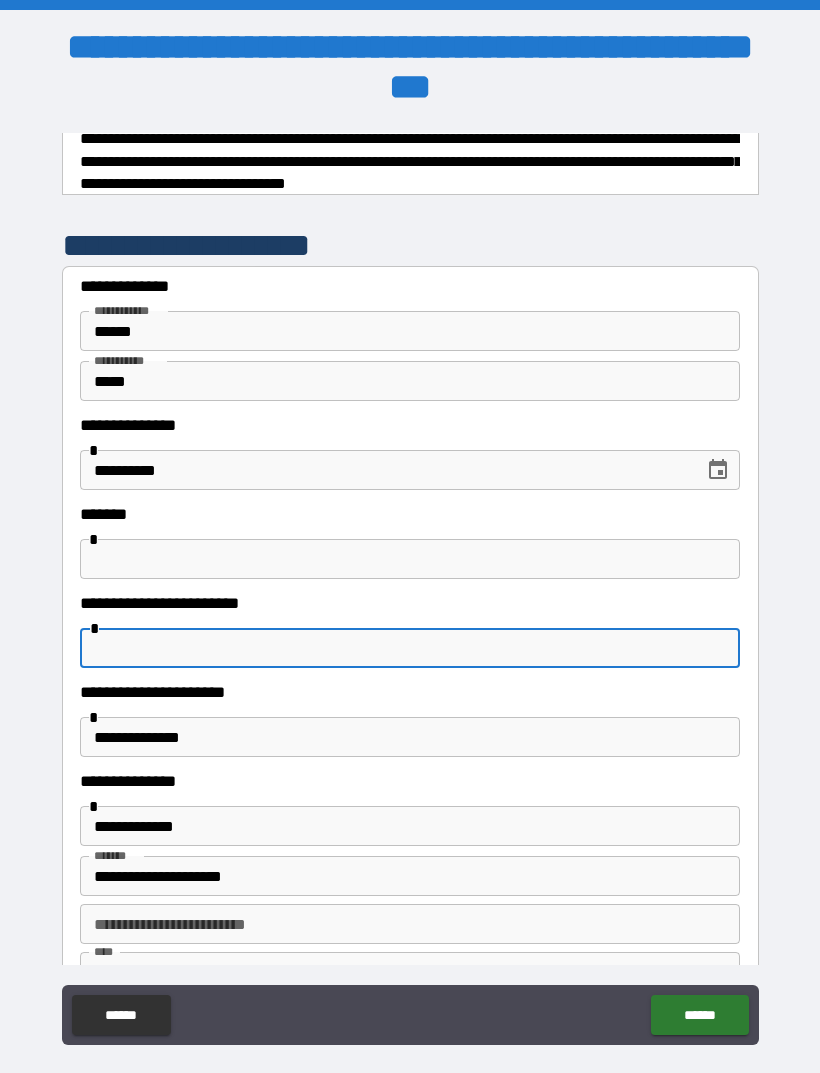 scroll, scrollTop: 16, scrollLeft: 0, axis: vertical 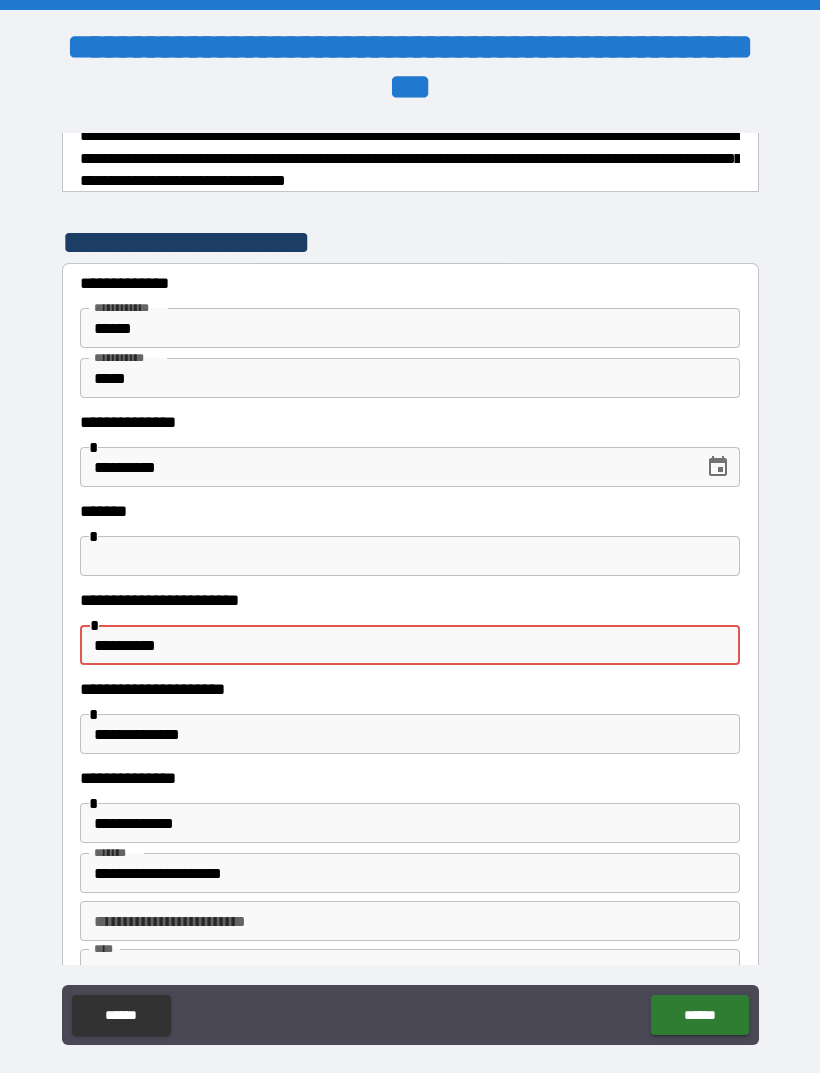 click on "**********" at bounding box center [410, 645] 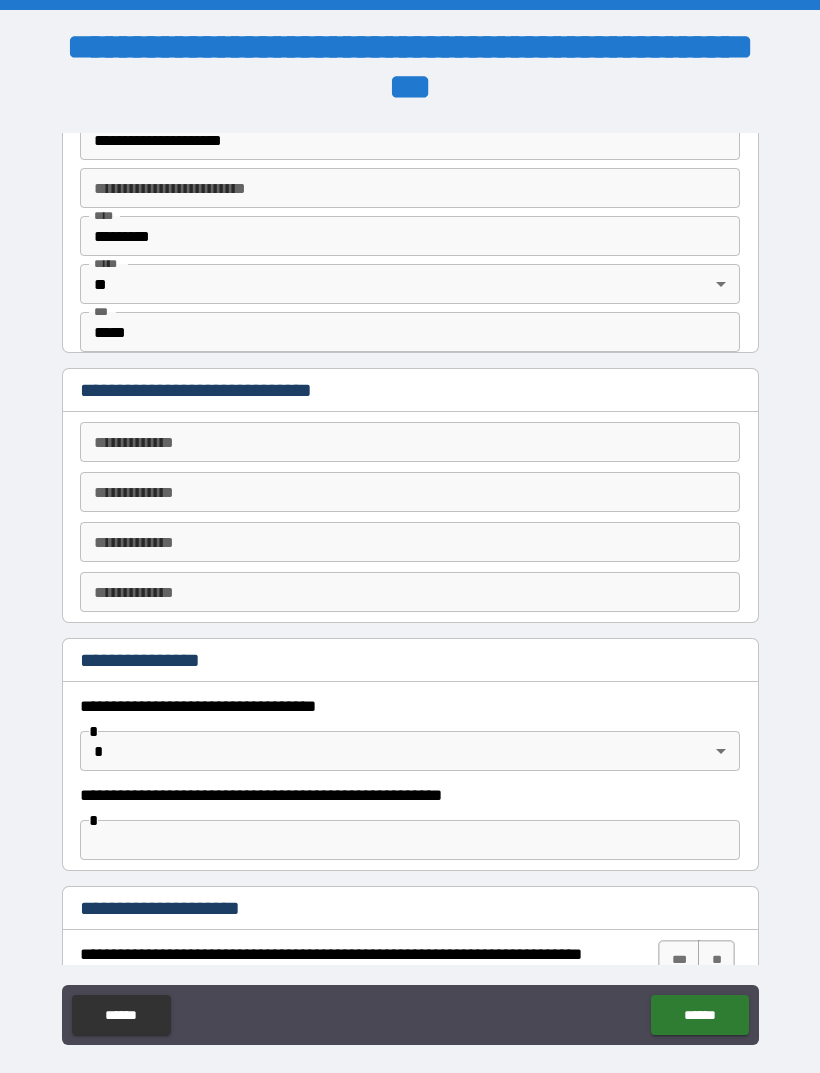 scroll, scrollTop: 758, scrollLeft: 0, axis: vertical 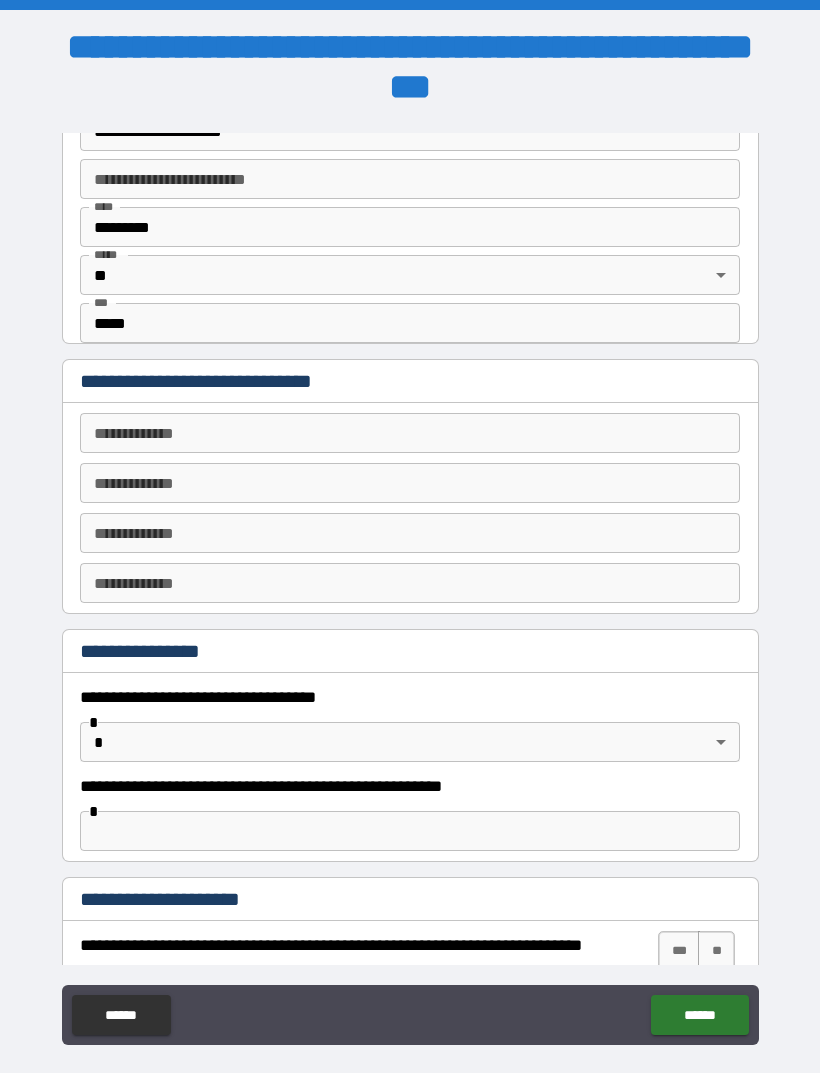 type on "**********" 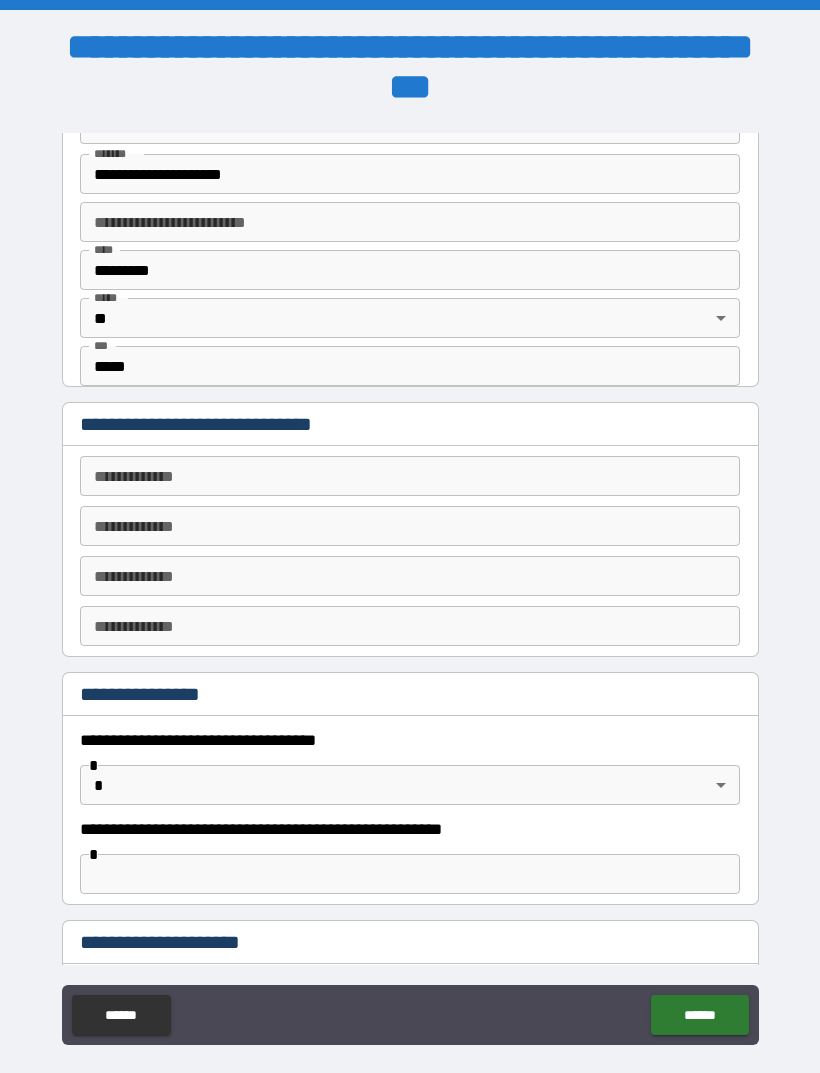 scroll, scrollTop: 718, scrollLeft: 0, axis: vertical 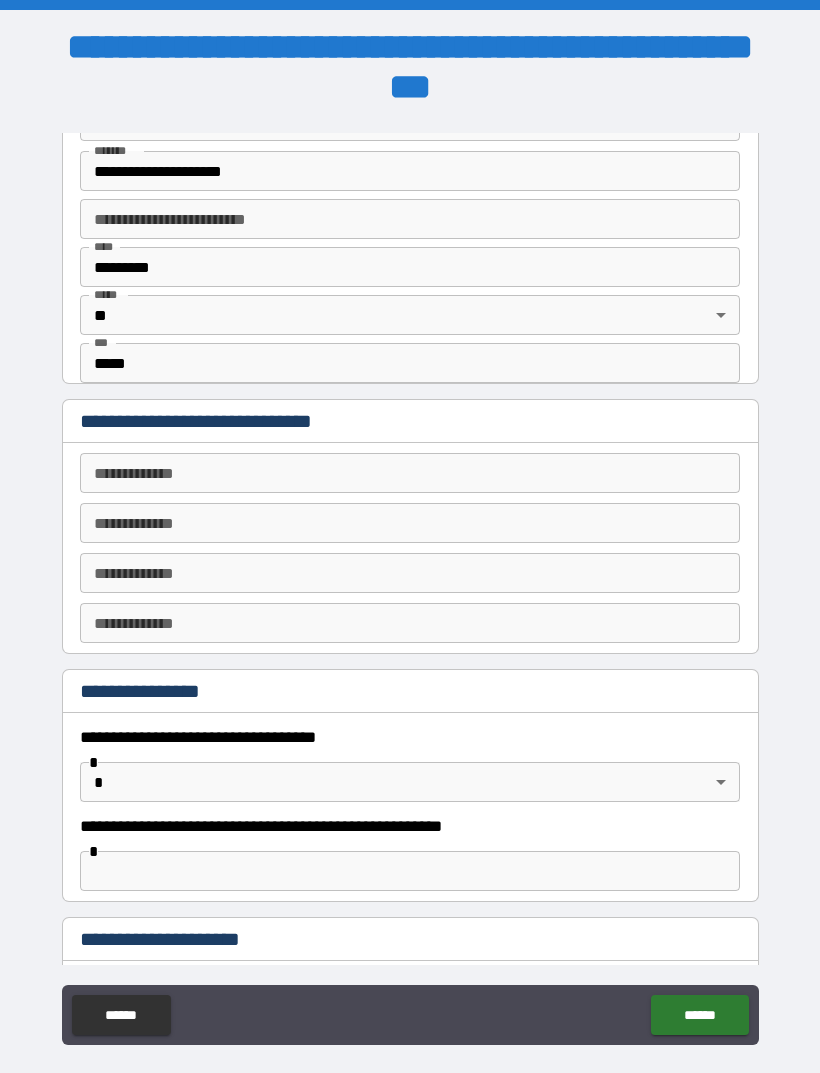 click on "******" at bounding box center (699, 1015) 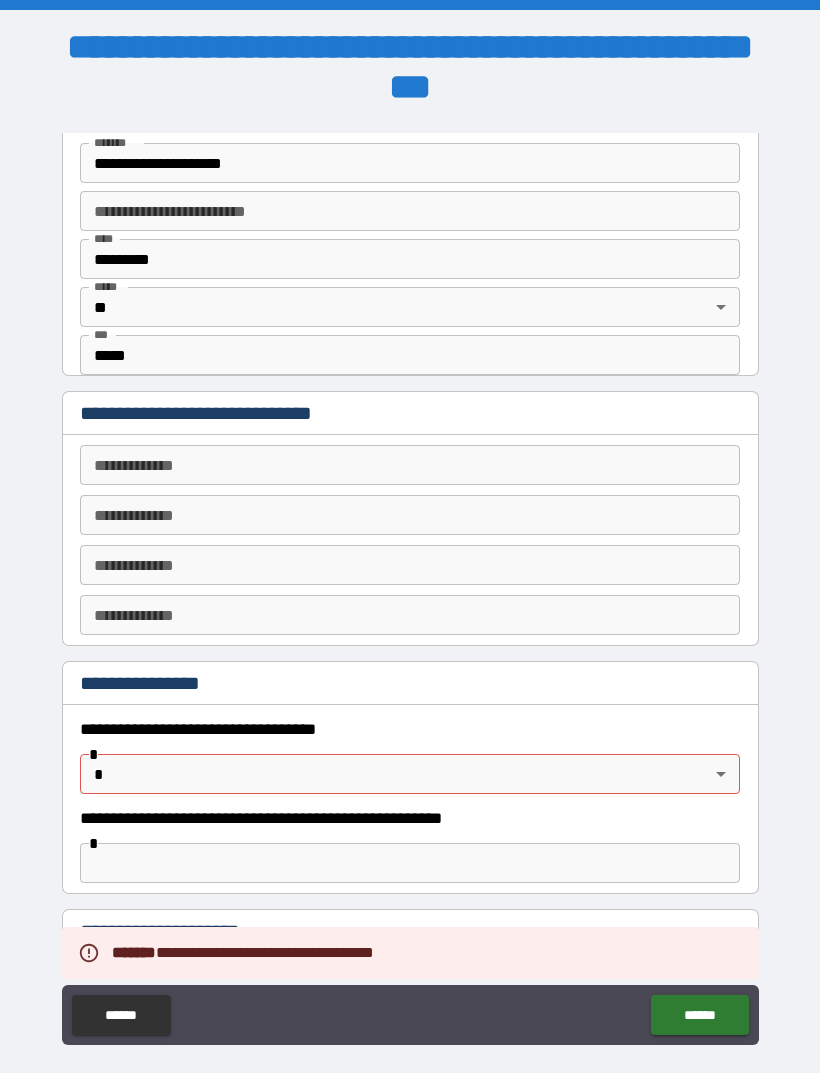 scroll, scrollTop: 727, scrollLeft: 0, axis: vertical 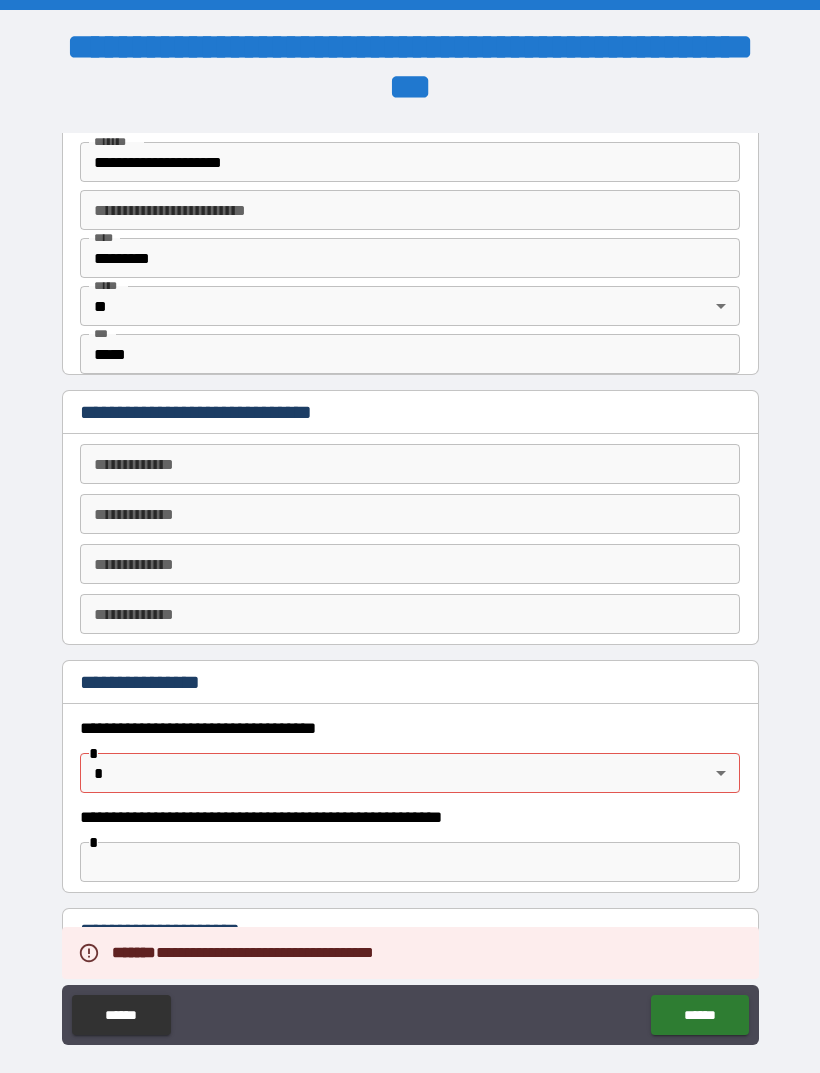 click on "******" at bounding box center (699, 1015) 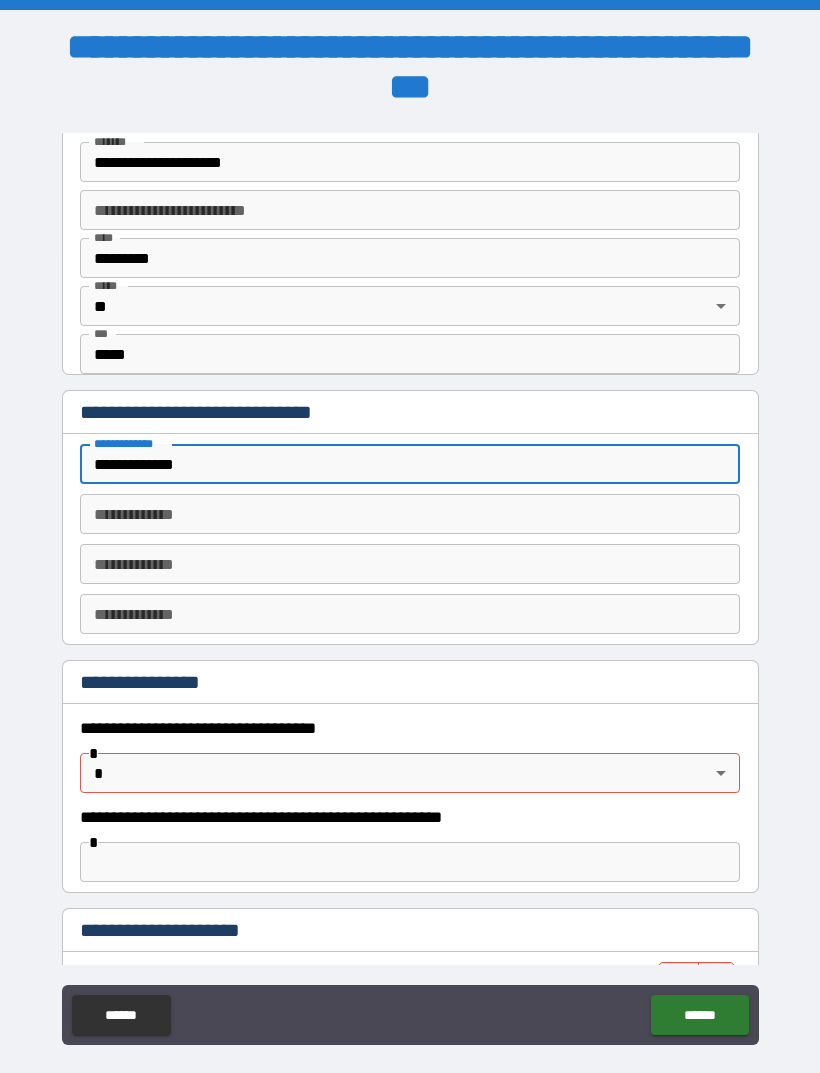 type on "**********" 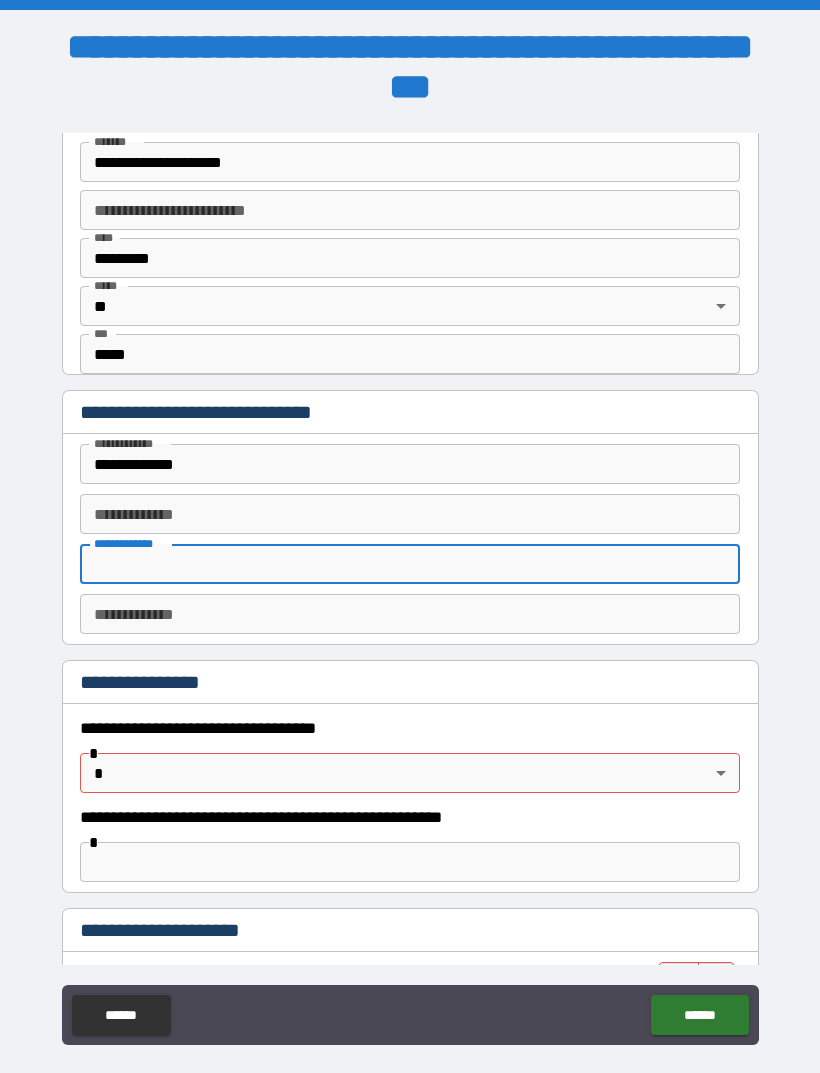 click on "**********" at bounding box center [410, 564] 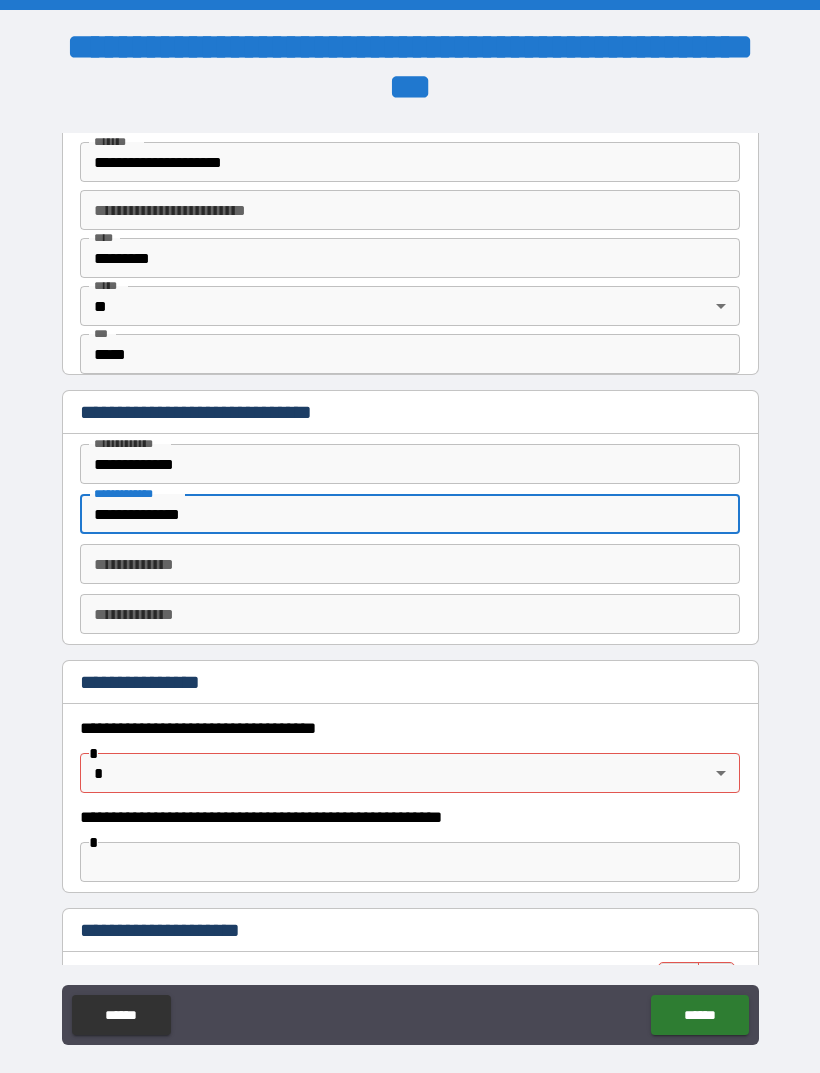 click on "**********" at bounding box center [410, 514] 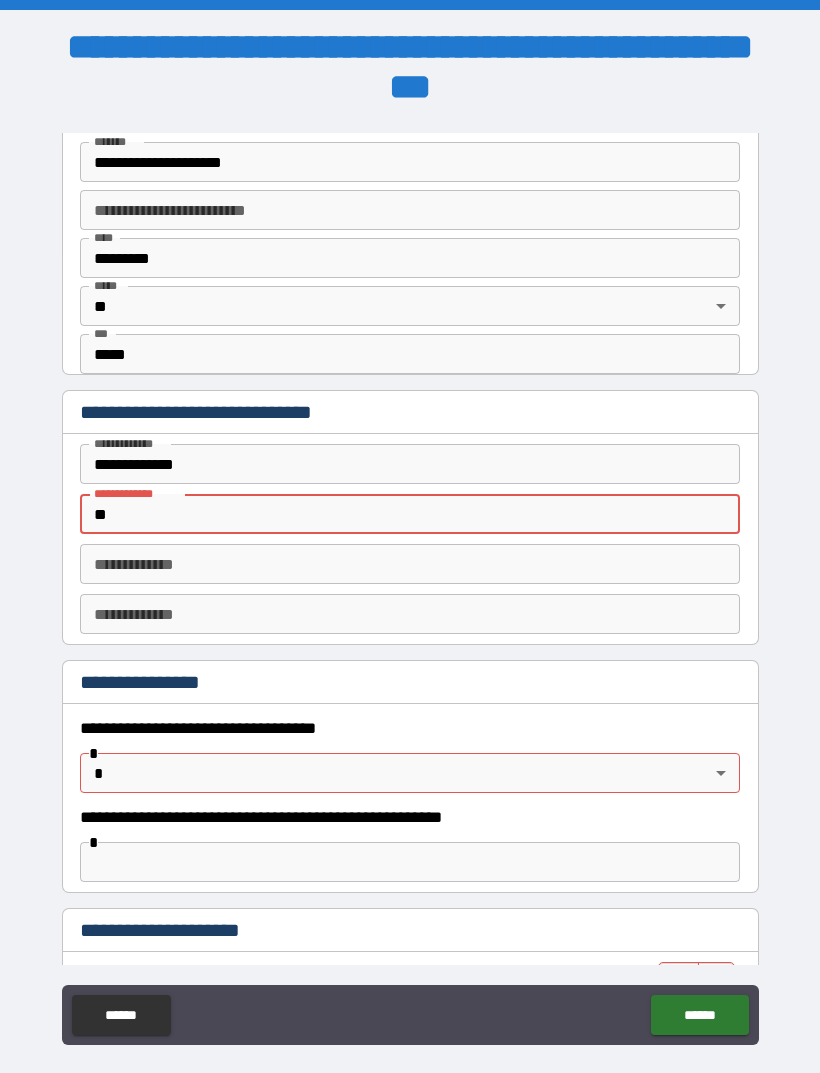 click on "**" at bounding box center [410, 514] 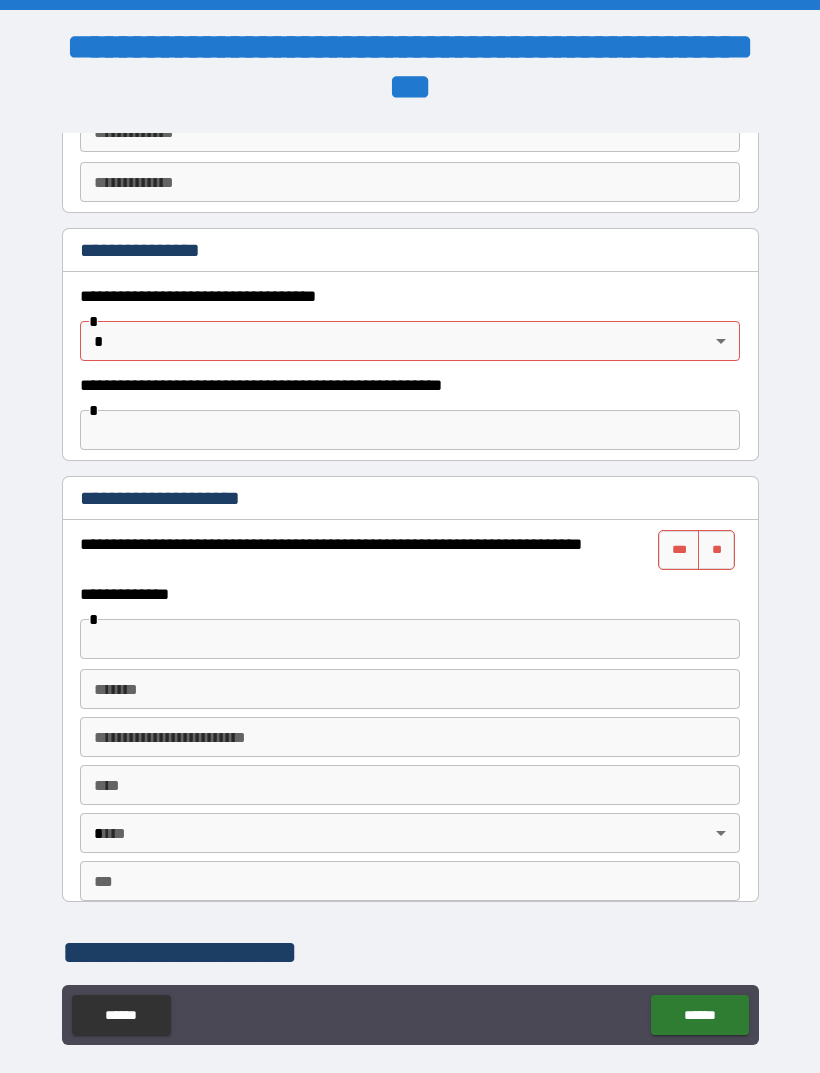 scroll, scrollTop: 1181, scrollLeft: 0, axis: vertical 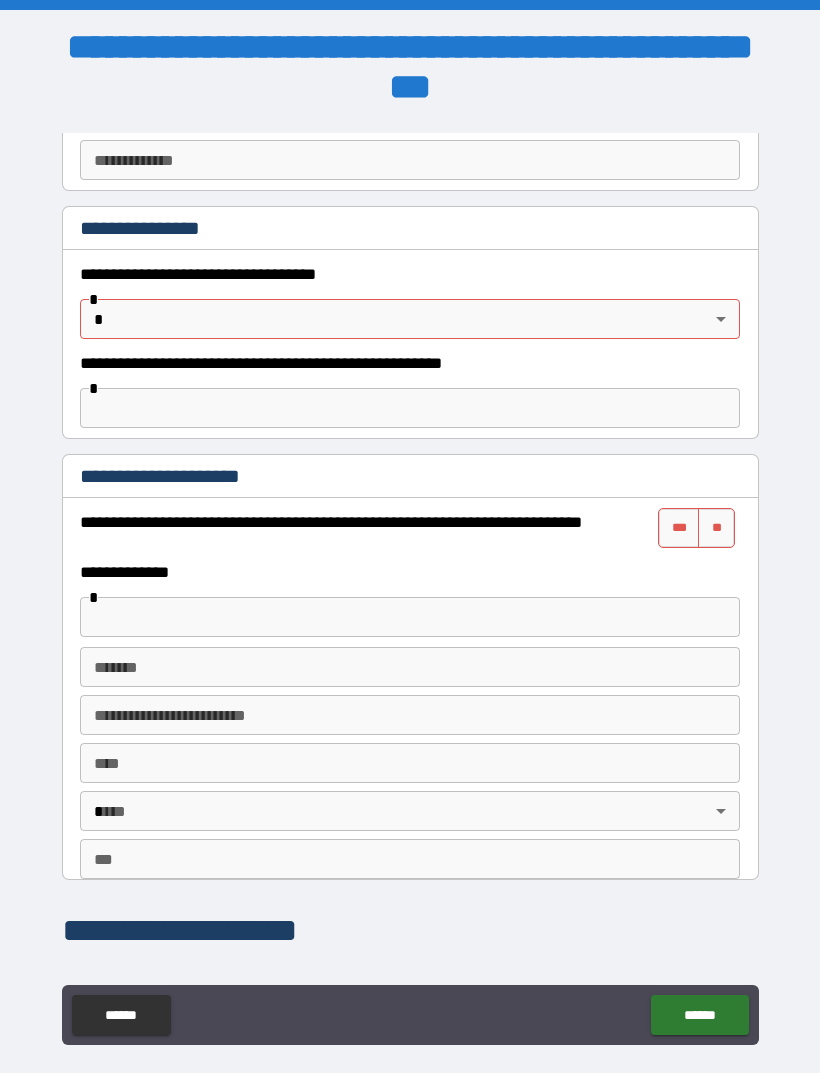 click on "**********" at bounding box center (410, 568) 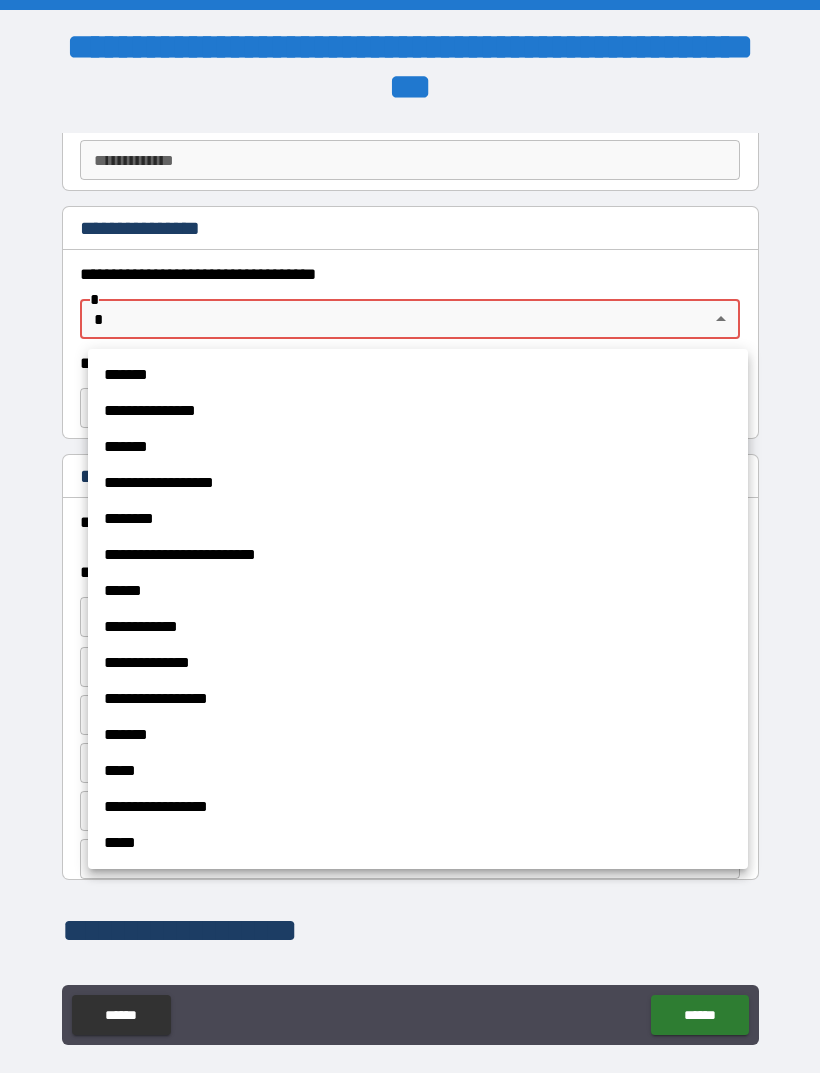 click on "*******" at bounding box center [418, 375] 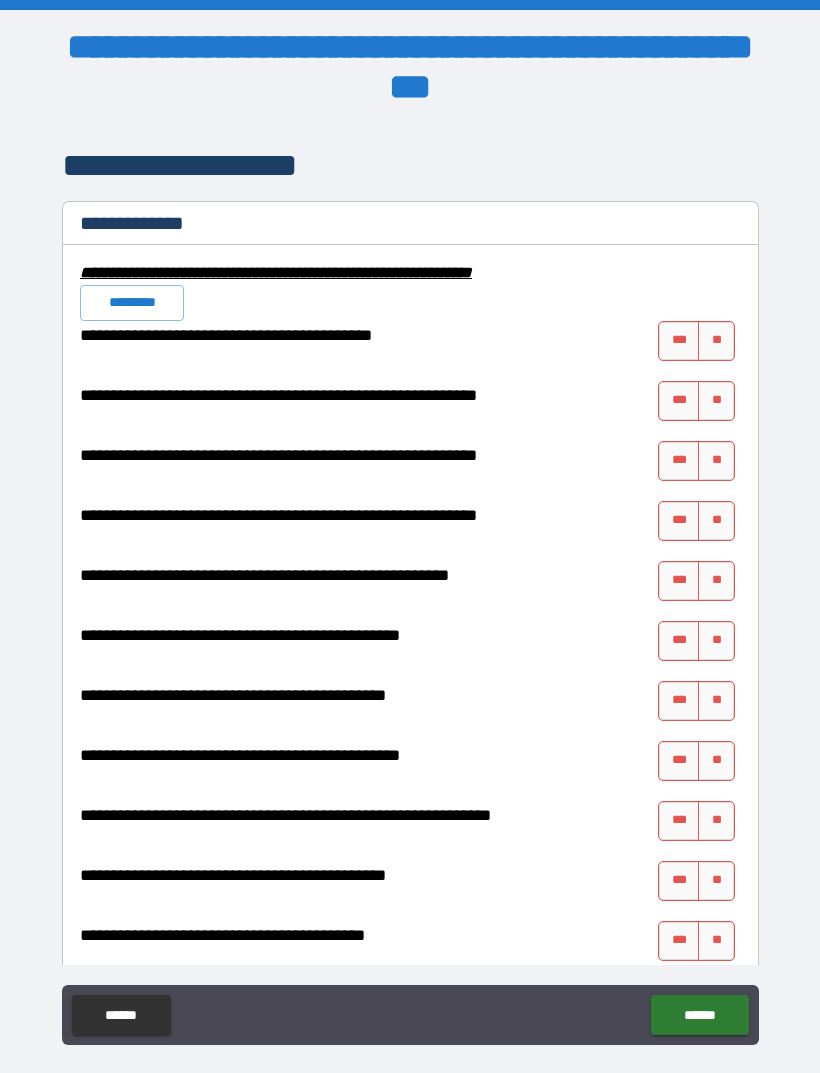 scroll, scrollTop: 1948, scrollLeft: 0, axis: vertical 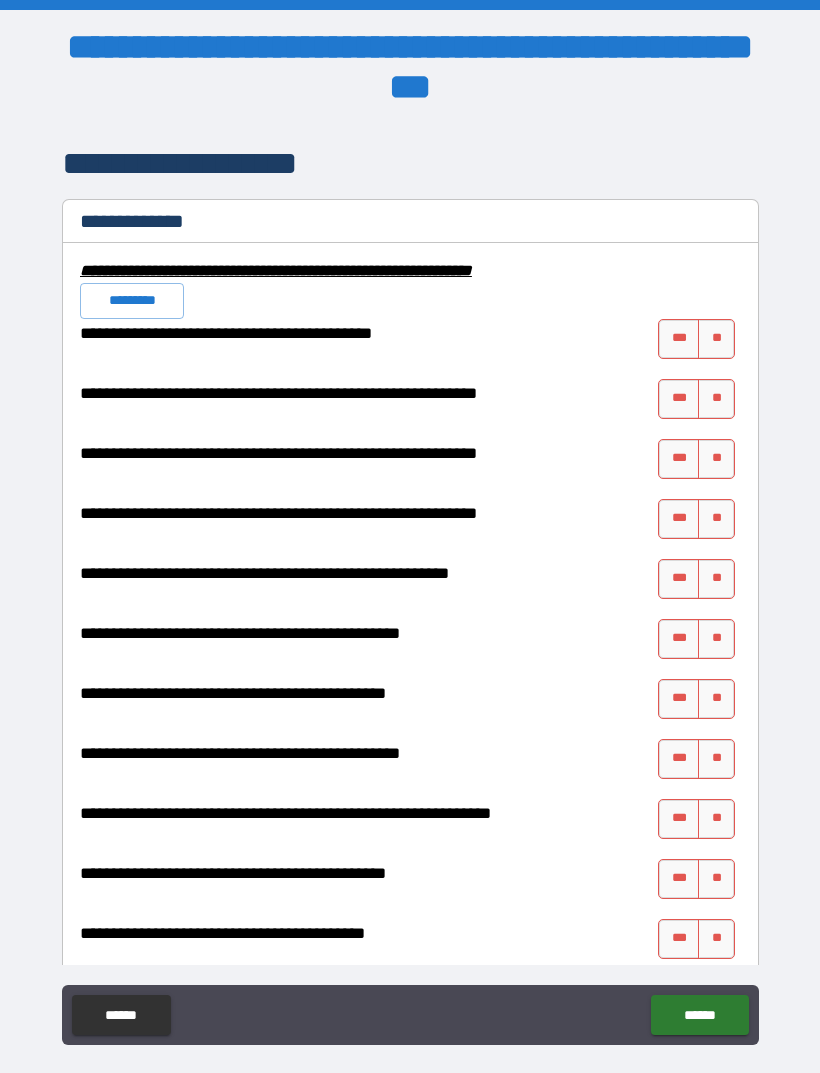 click on "***" at bounding box center [679, 339] 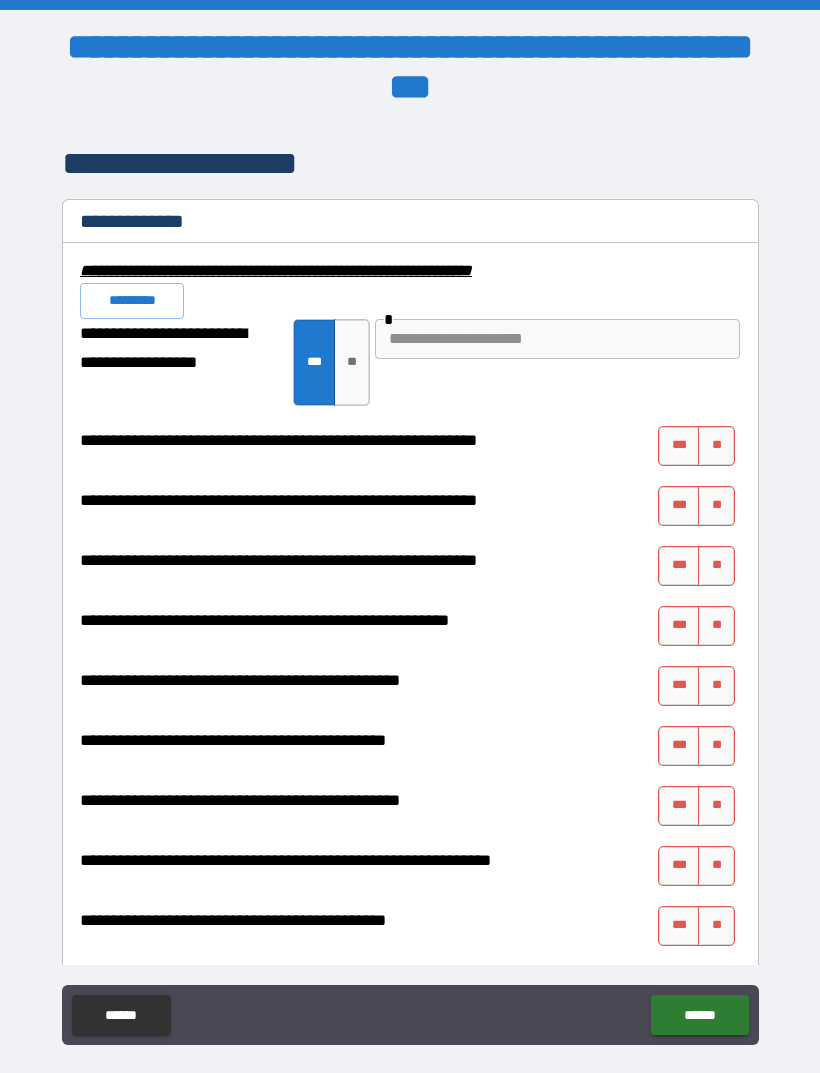 click at bounding box center [557, 339] 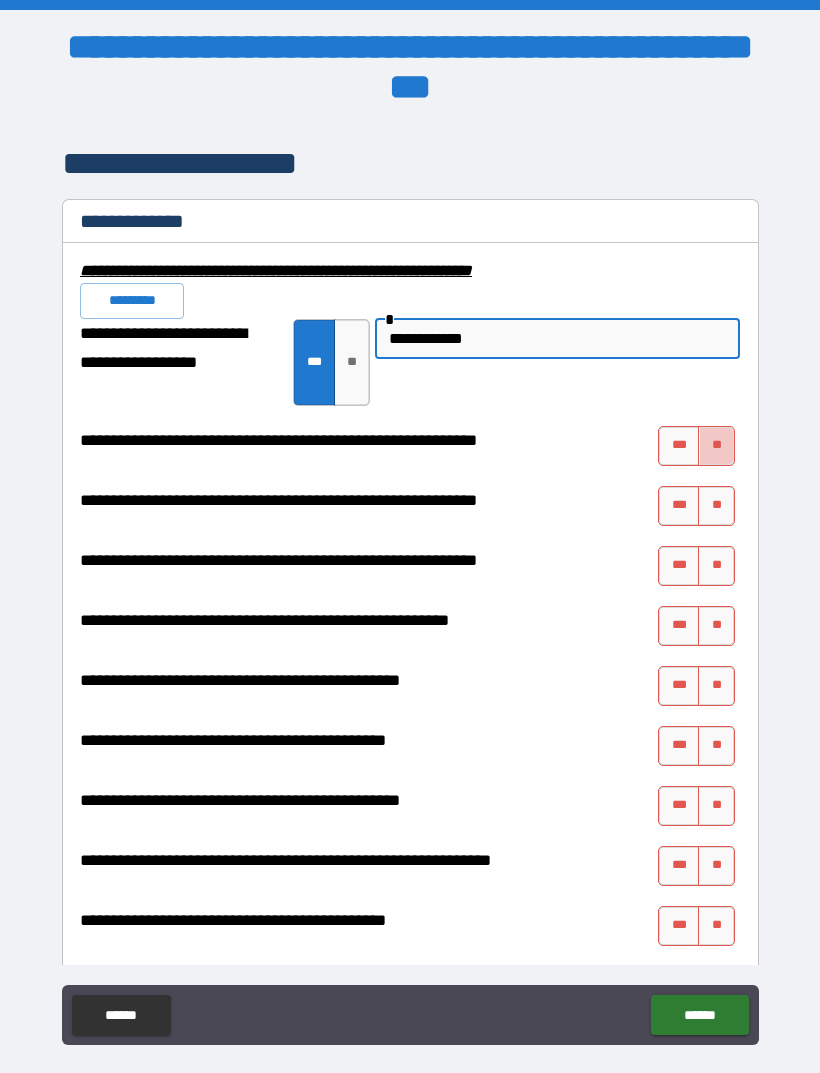 type on "**********" 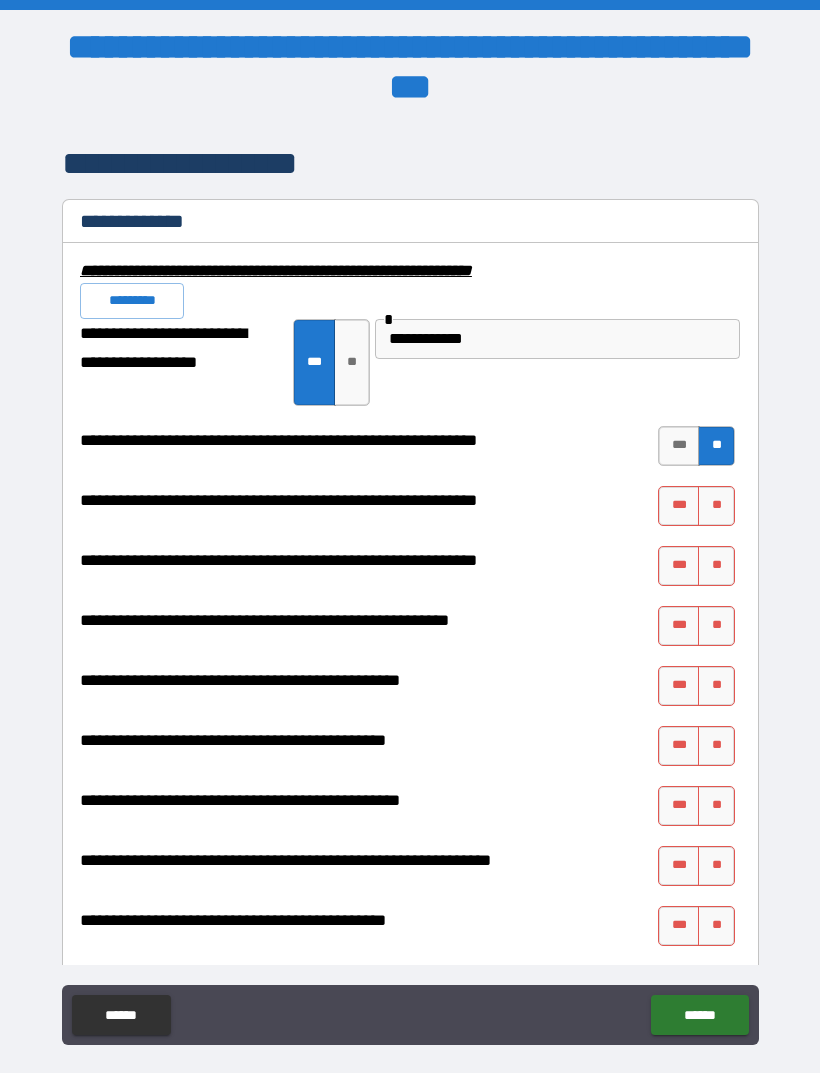 click on "**" at bounding box center [716, 506] 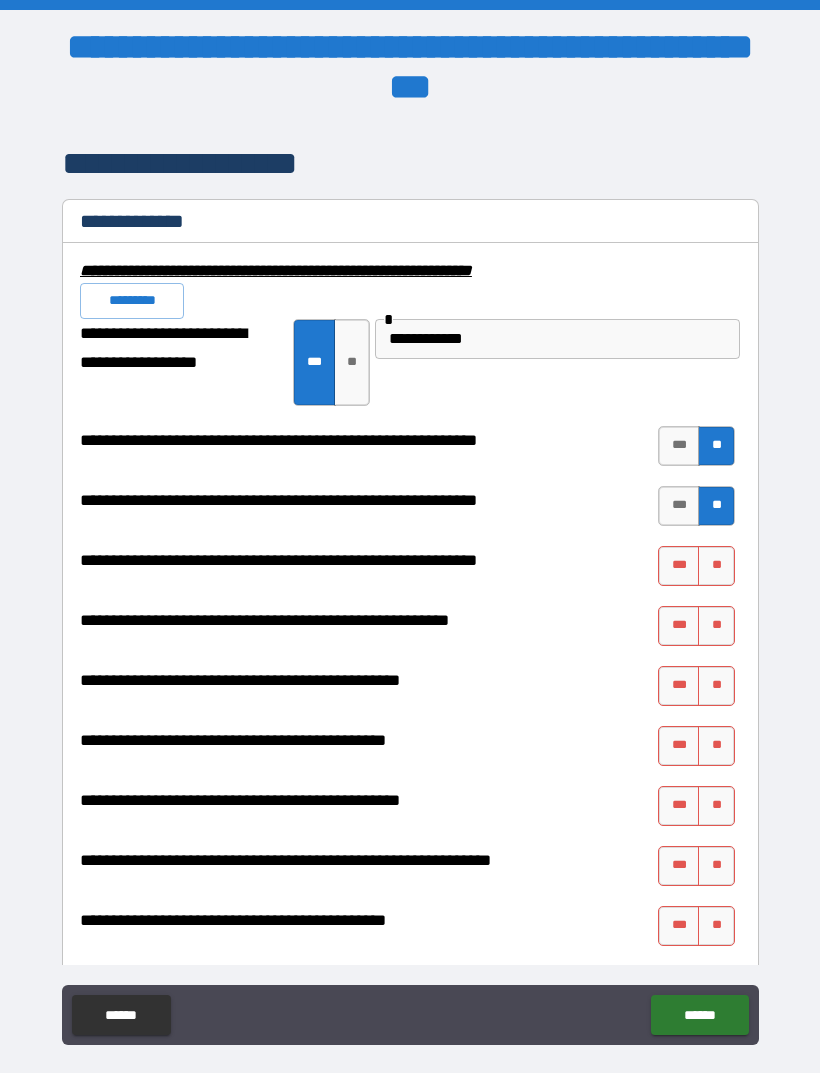 click on "**" at bounding box center (716, 566) 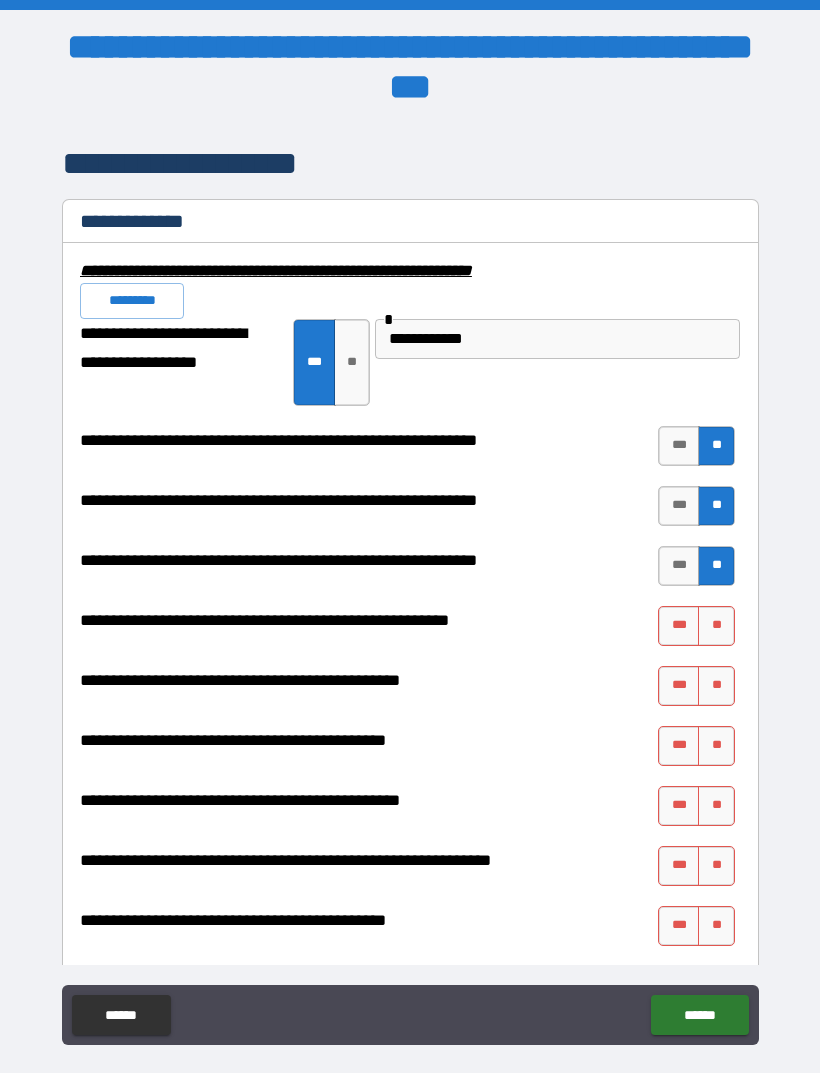 click on "**" at bounding box center [716, 626] 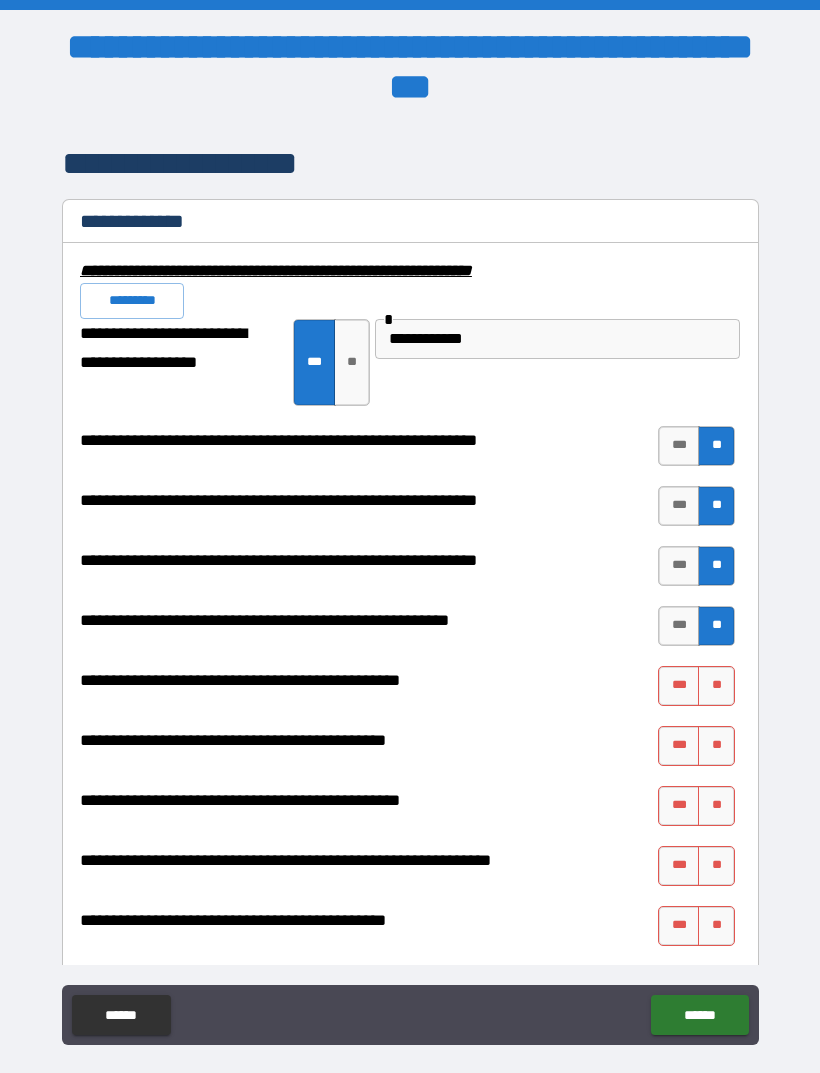 click on "**" at bounding box center (716, 686) 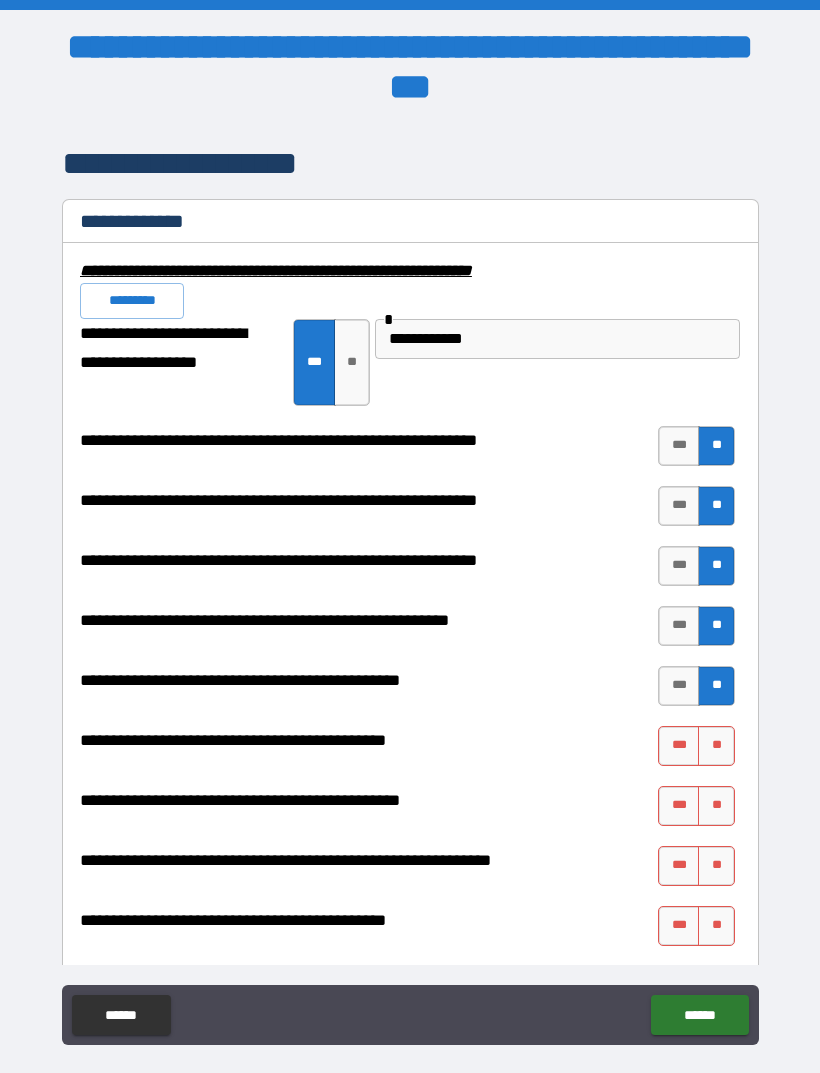 click on "**" at bounding box center [716, 746] 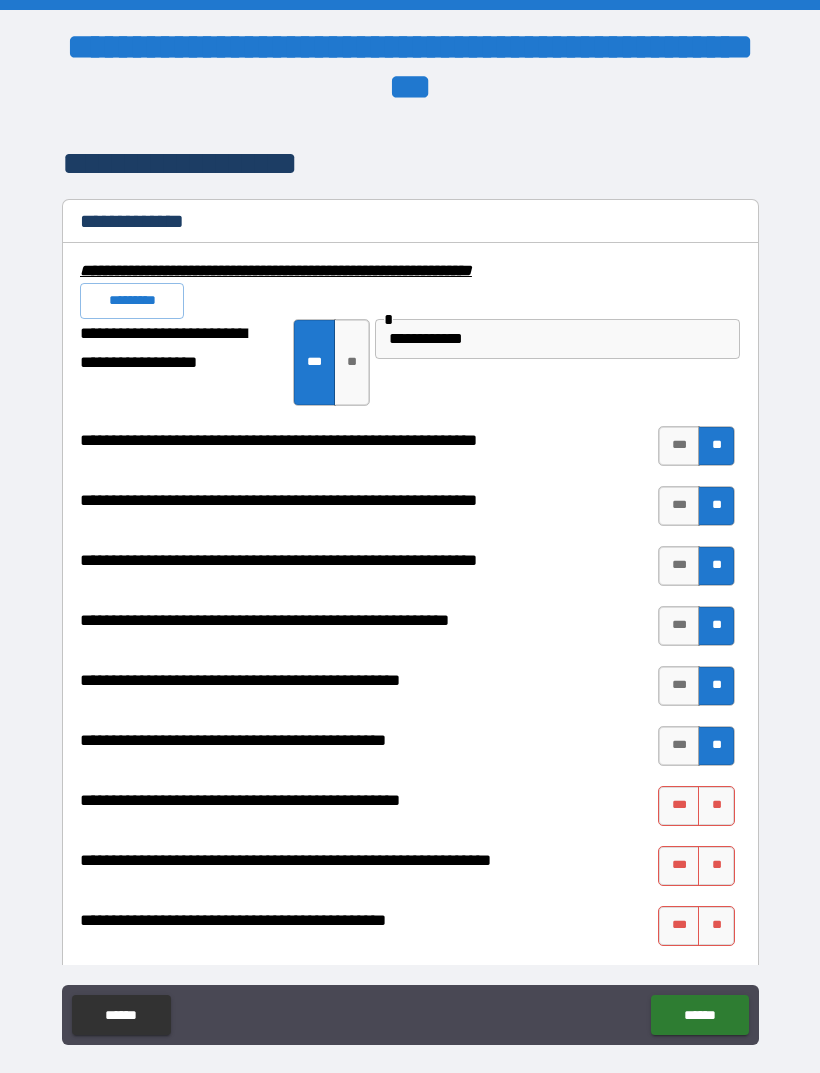 click on "***" at bounding box center (679, 806) 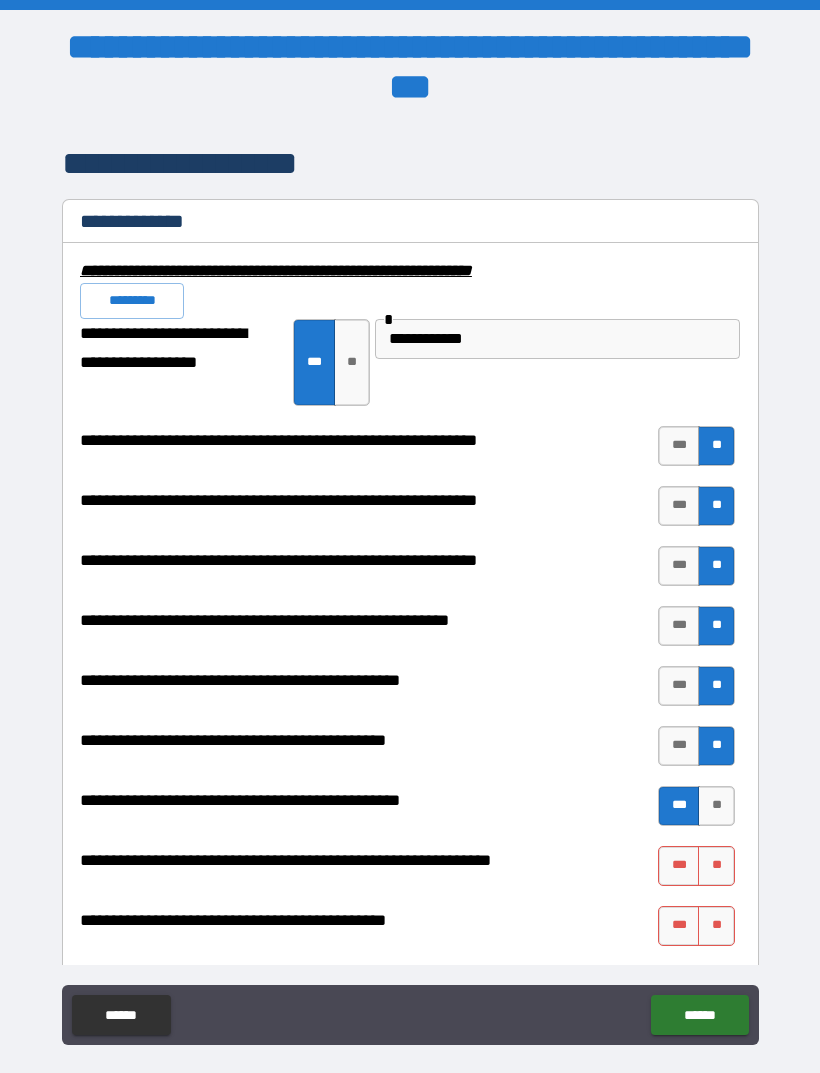 click on "**" at bounding box center (716, 866) 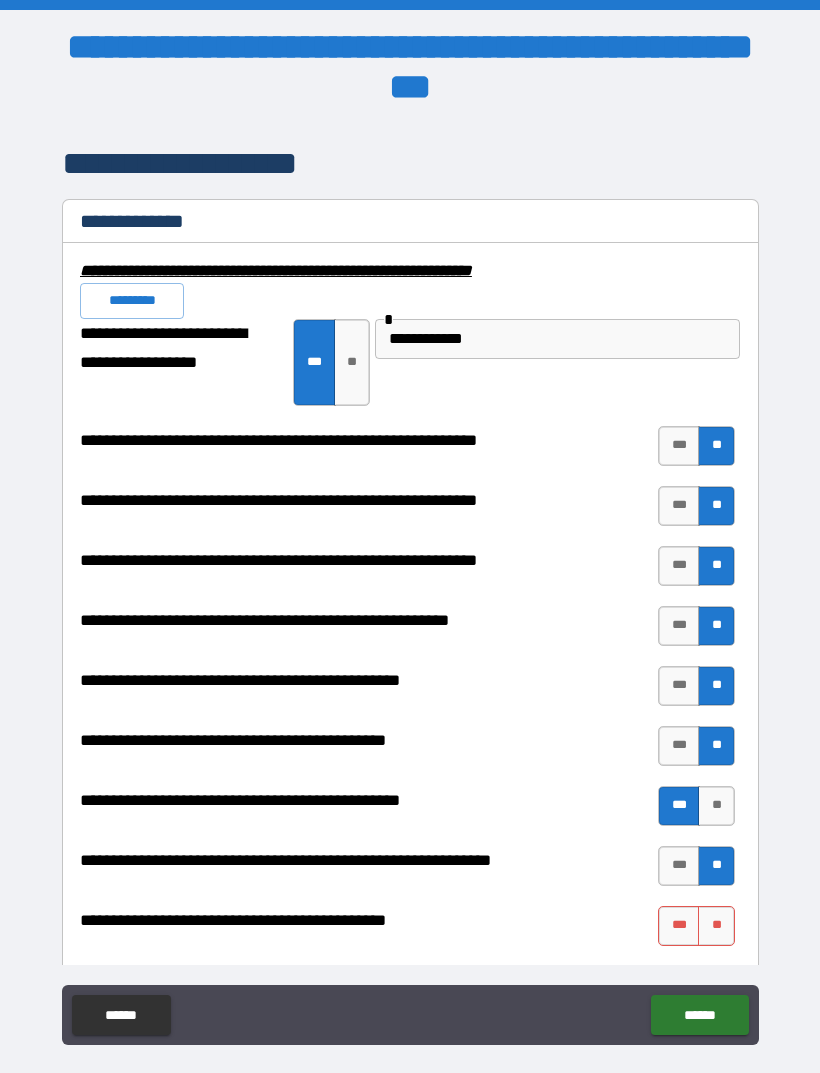 click on "**" at bounding box center (716, 926) 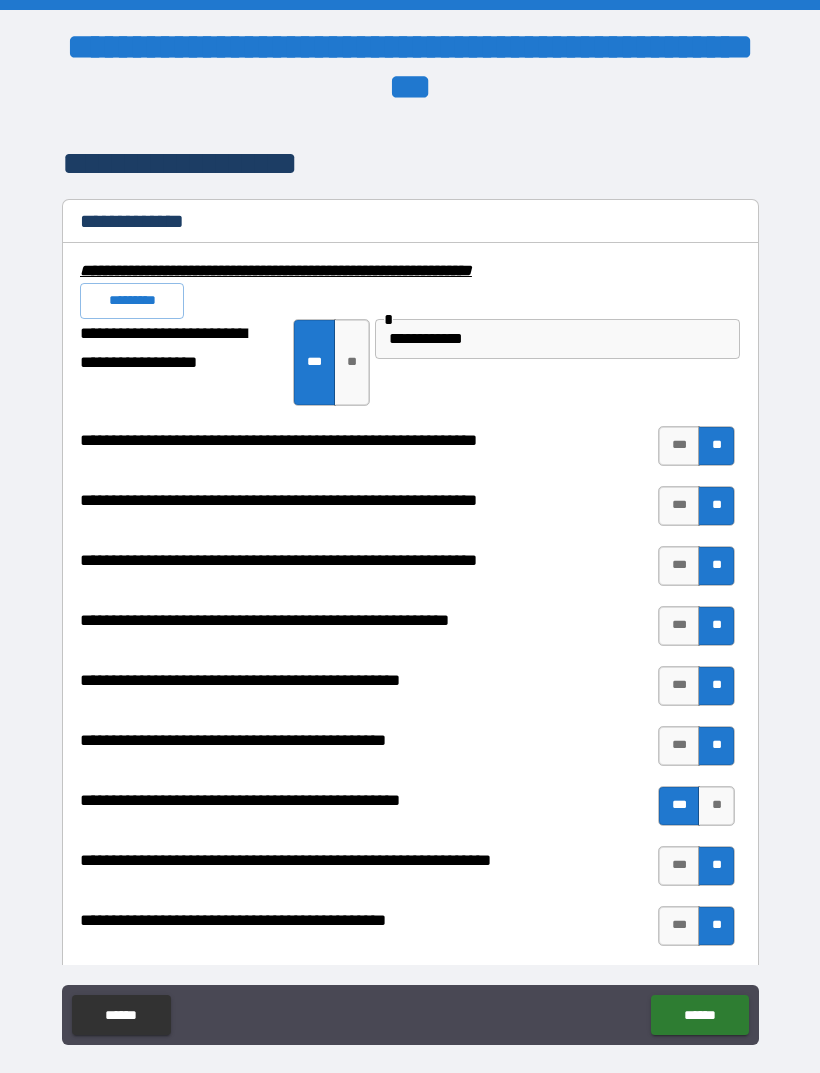 click on "******" at bounding box center [699, 1015] 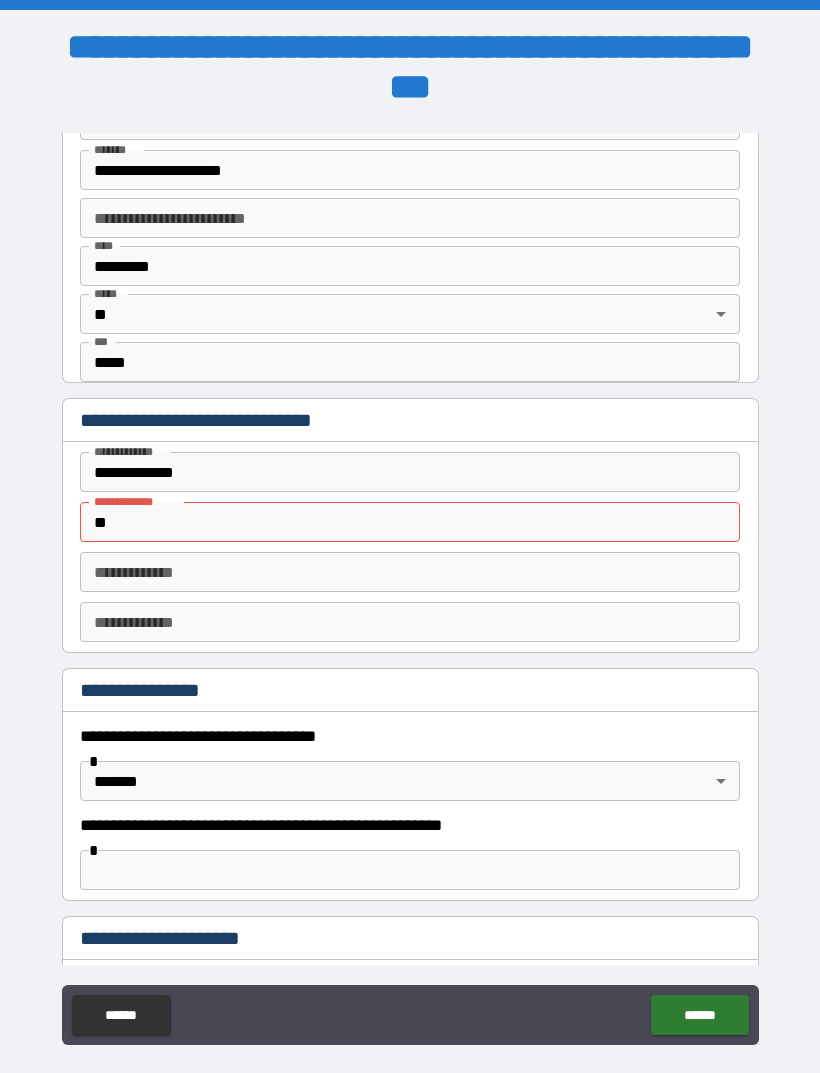 scroll, scrollTop: 717, scrollLeft: 0, axis: vertical 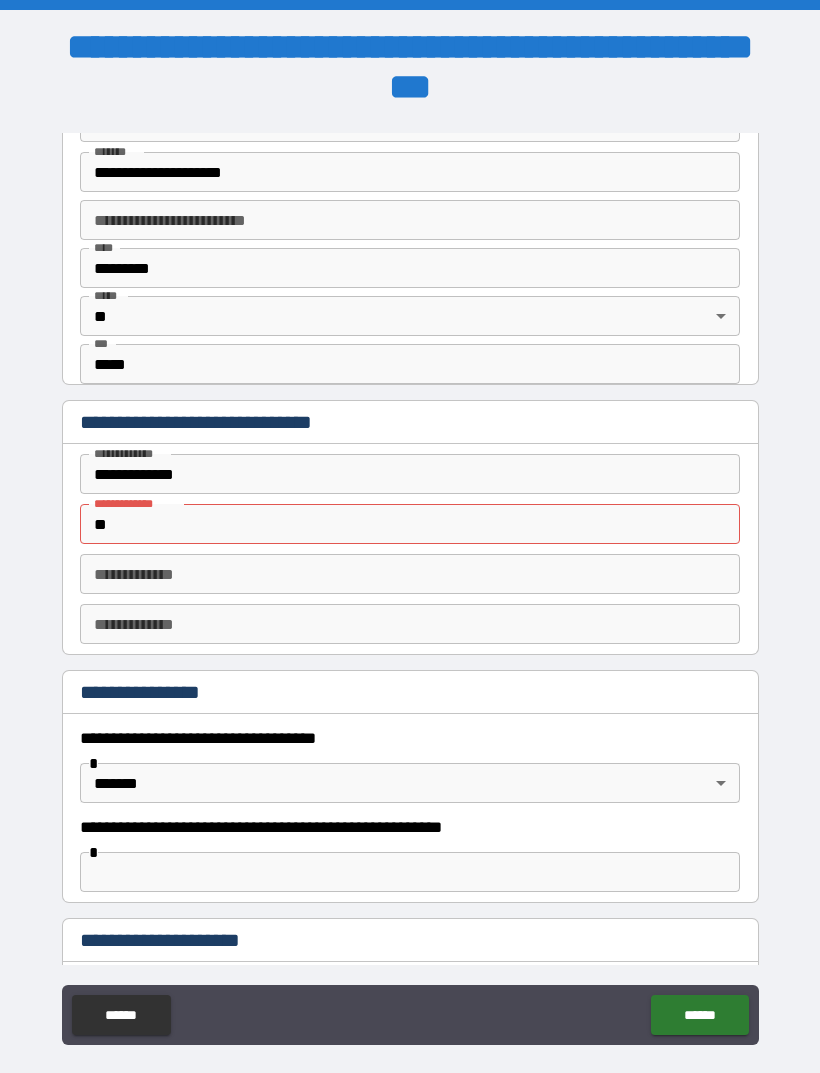 click on "**" at bounding box center [410, 524] 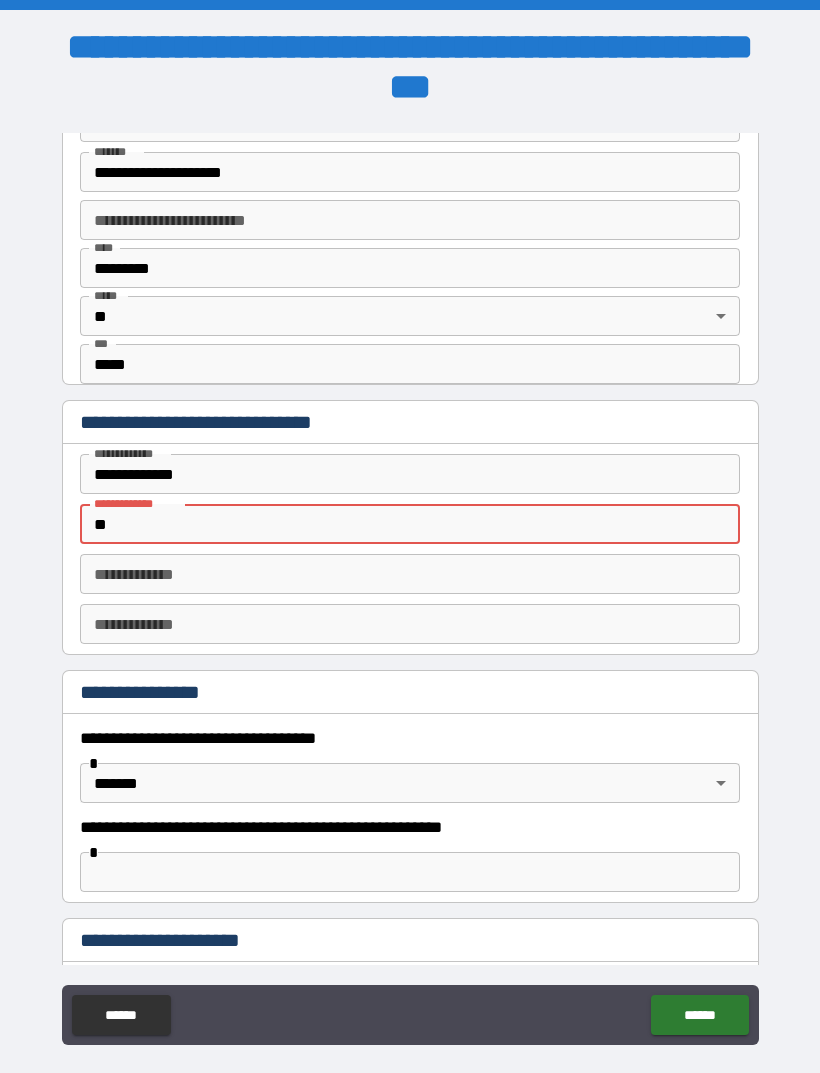click on "**" at bounding box center (410, 524) 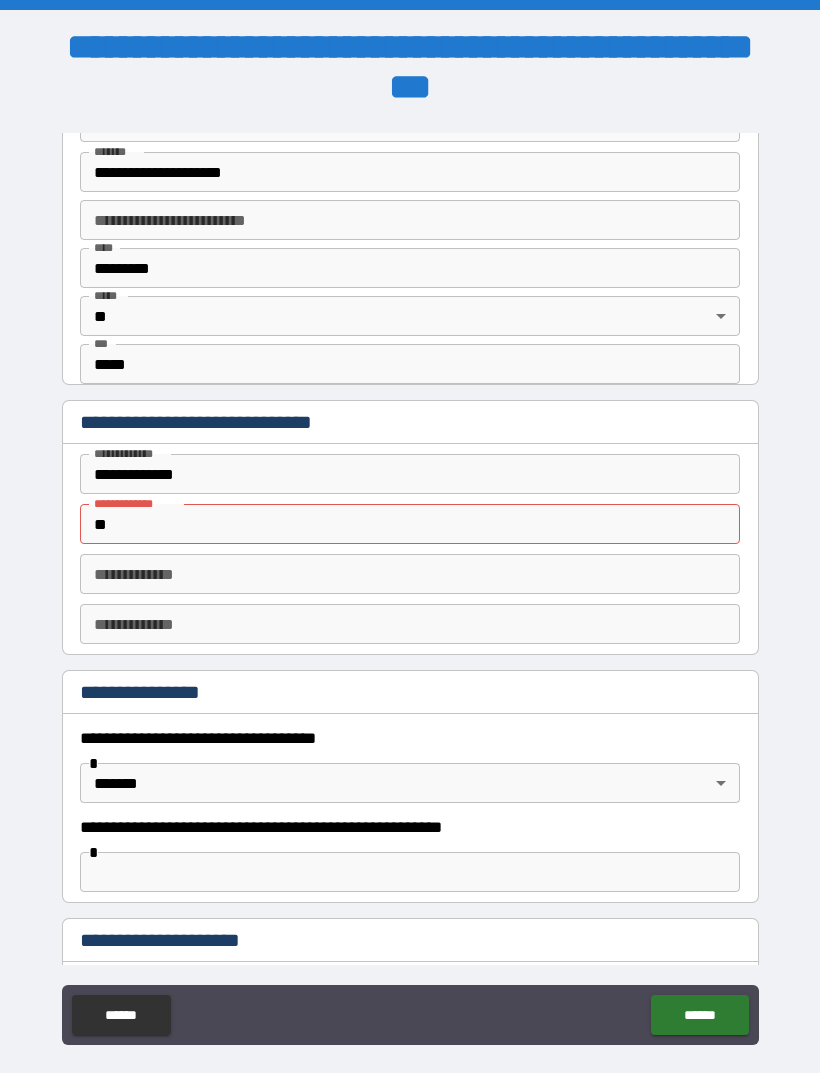 type 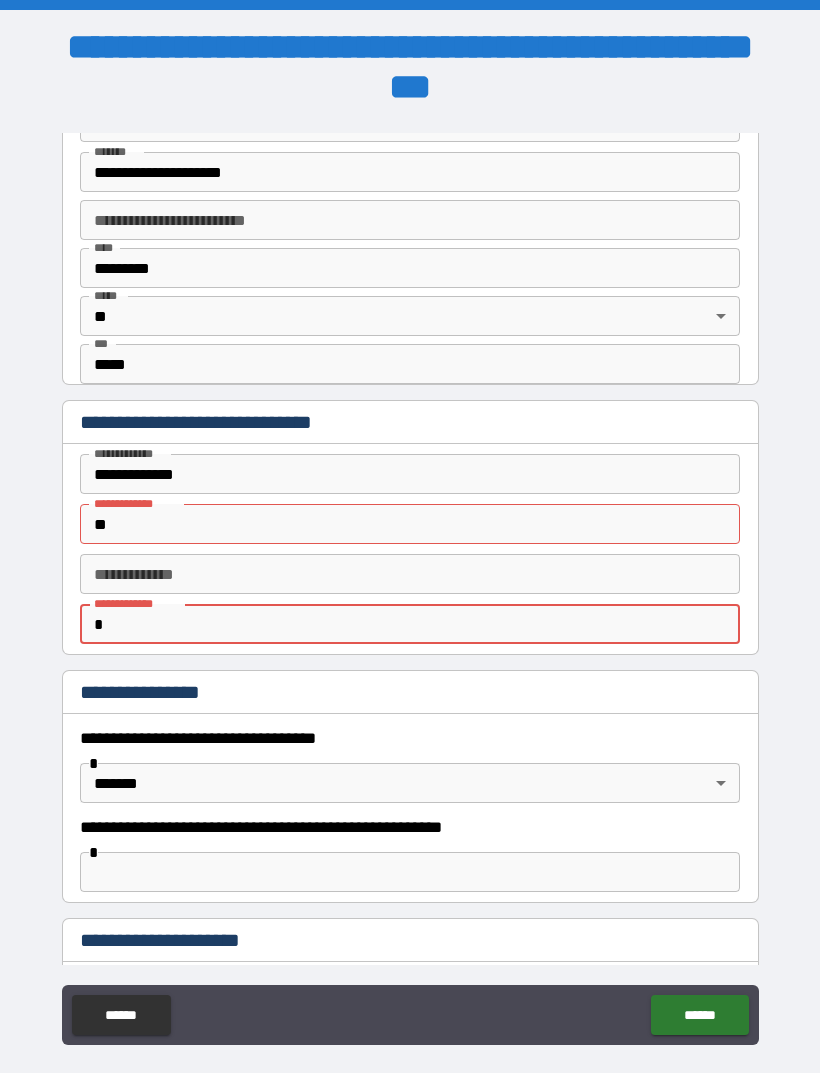 click on "*****" at bounding box center (410, 364) 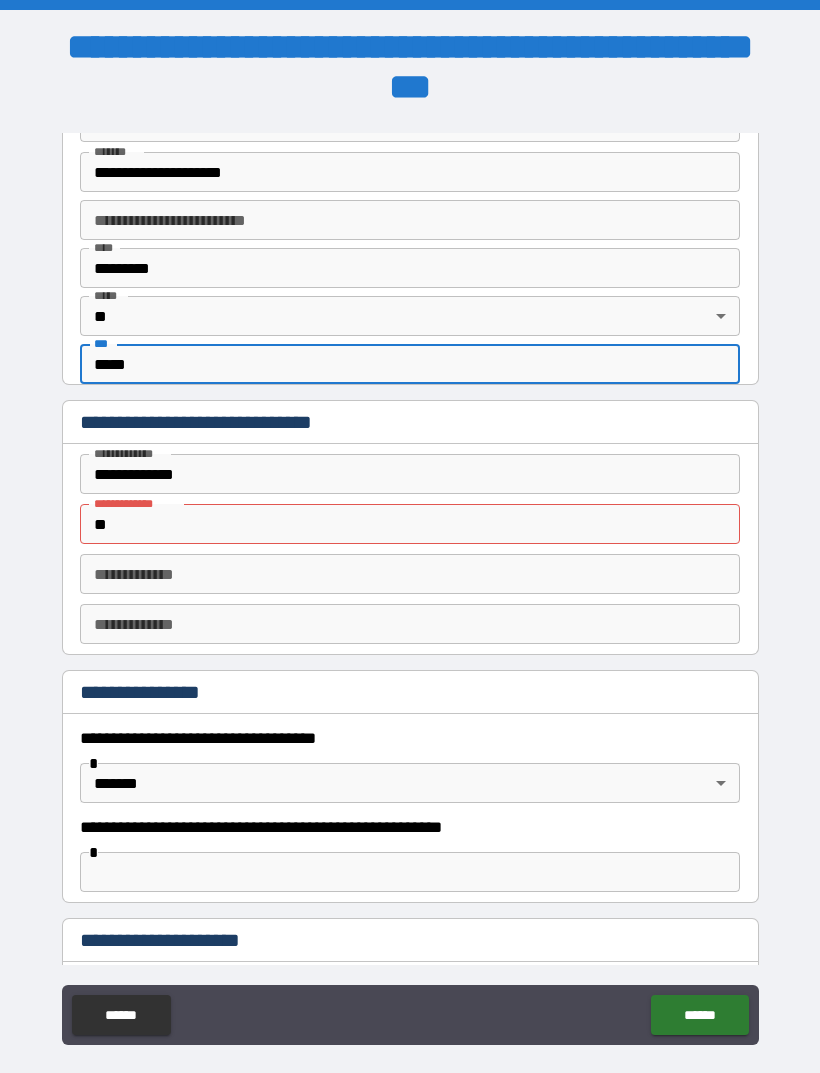 click on "**" at bounding box center [410, 524] 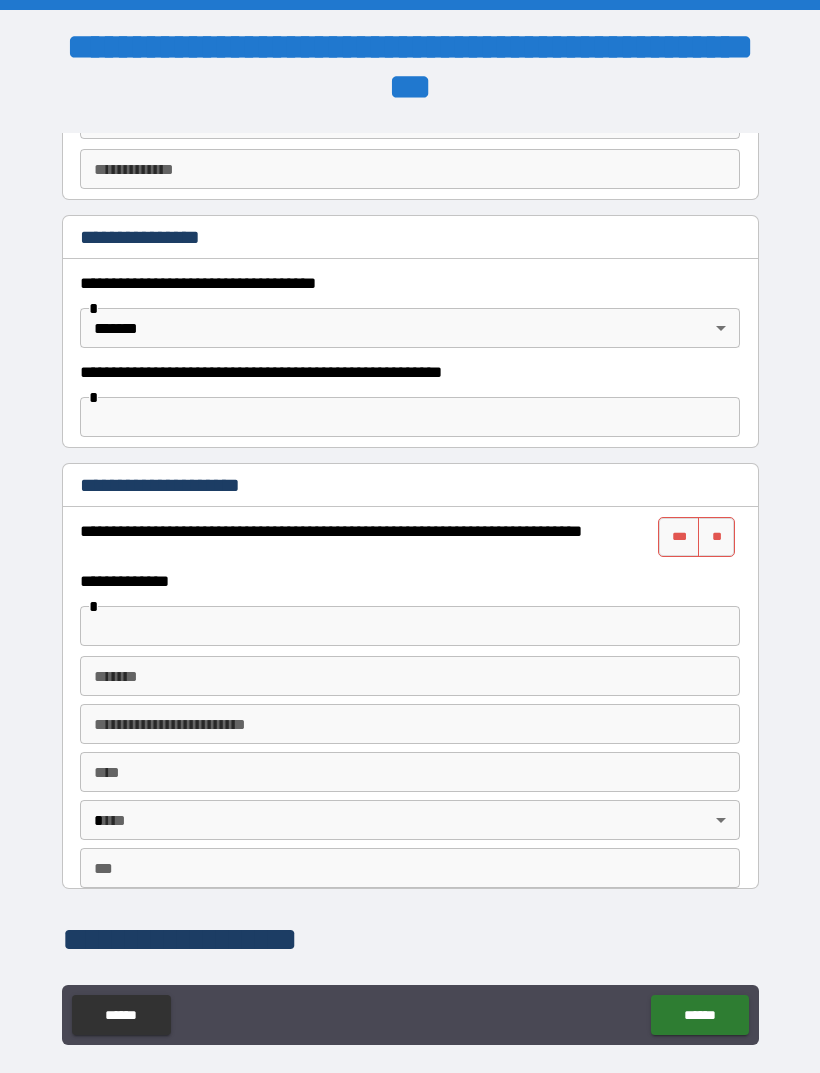 scroll, scrollTop: 1185, scrollLeft: 0, axis: vertical 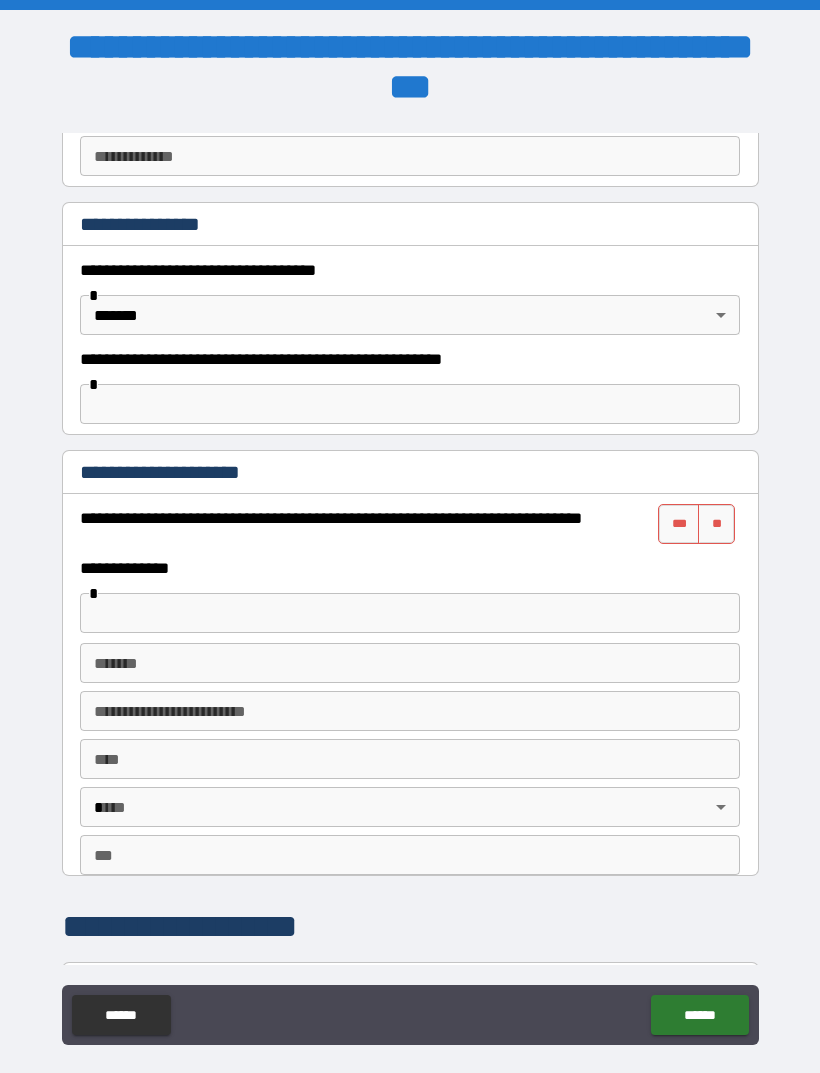 type on "**********" 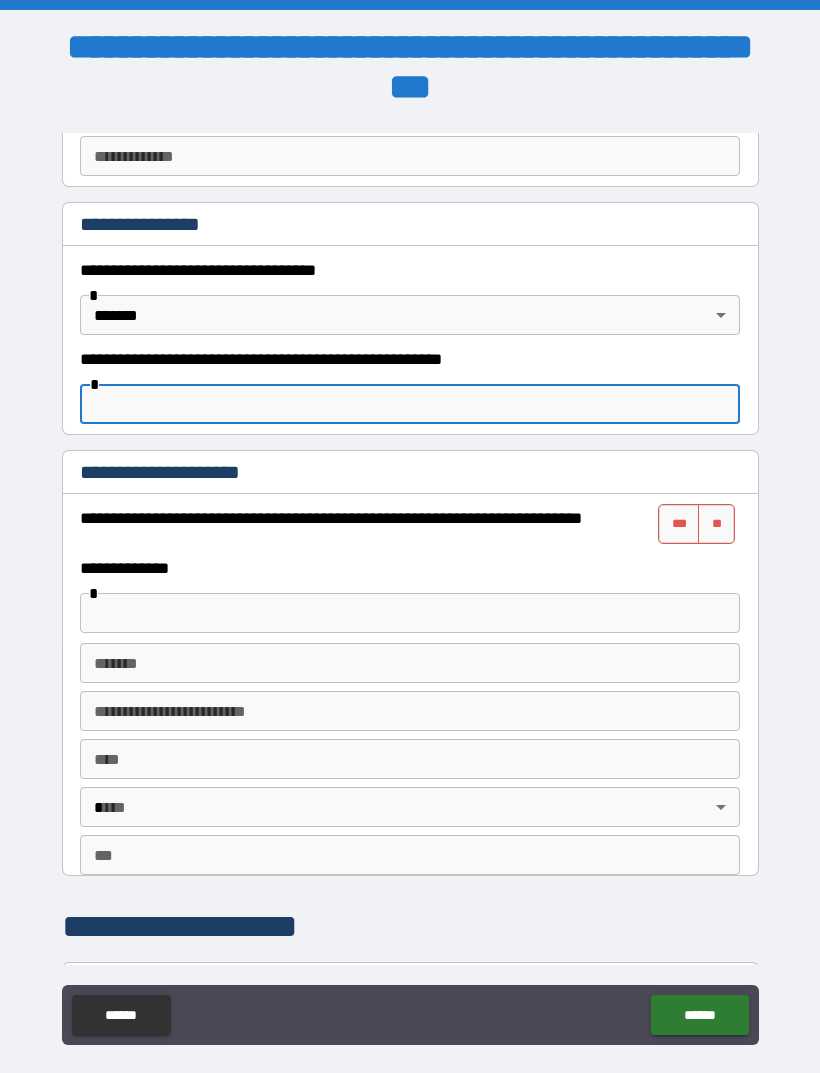 click on "**********" at bounding box center [410, 568] 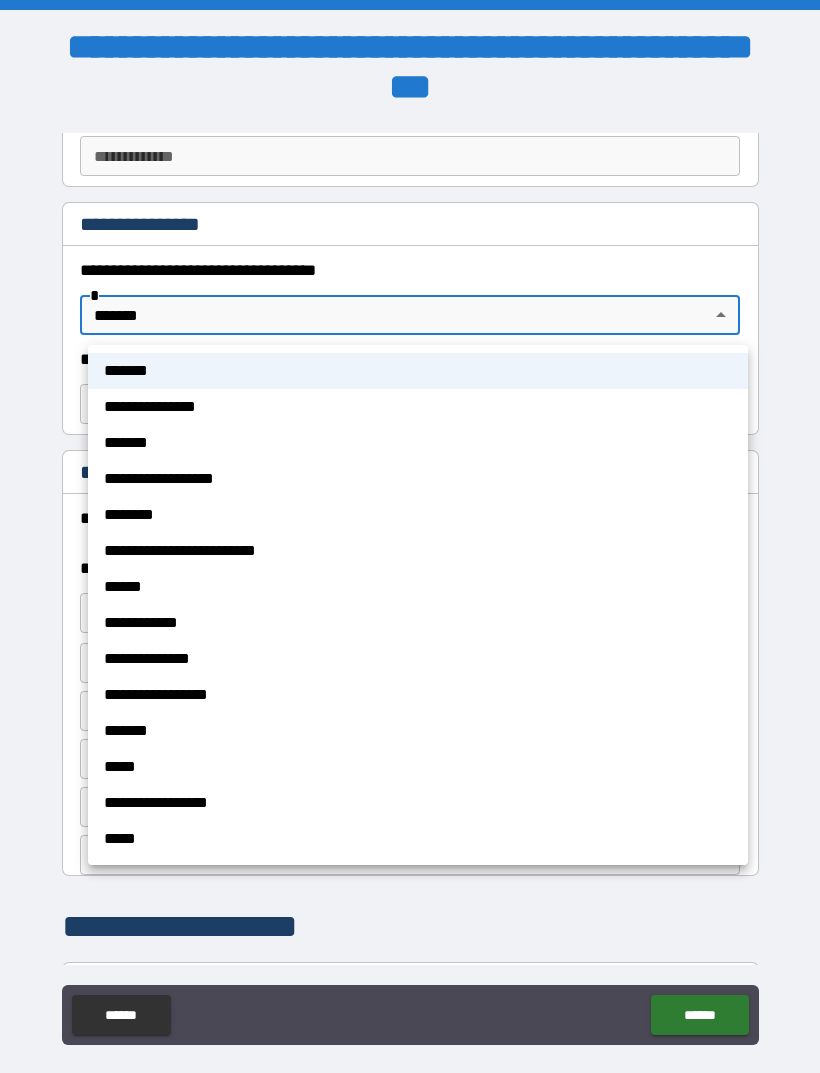 click on "*****" at bounding box center [418, 767] 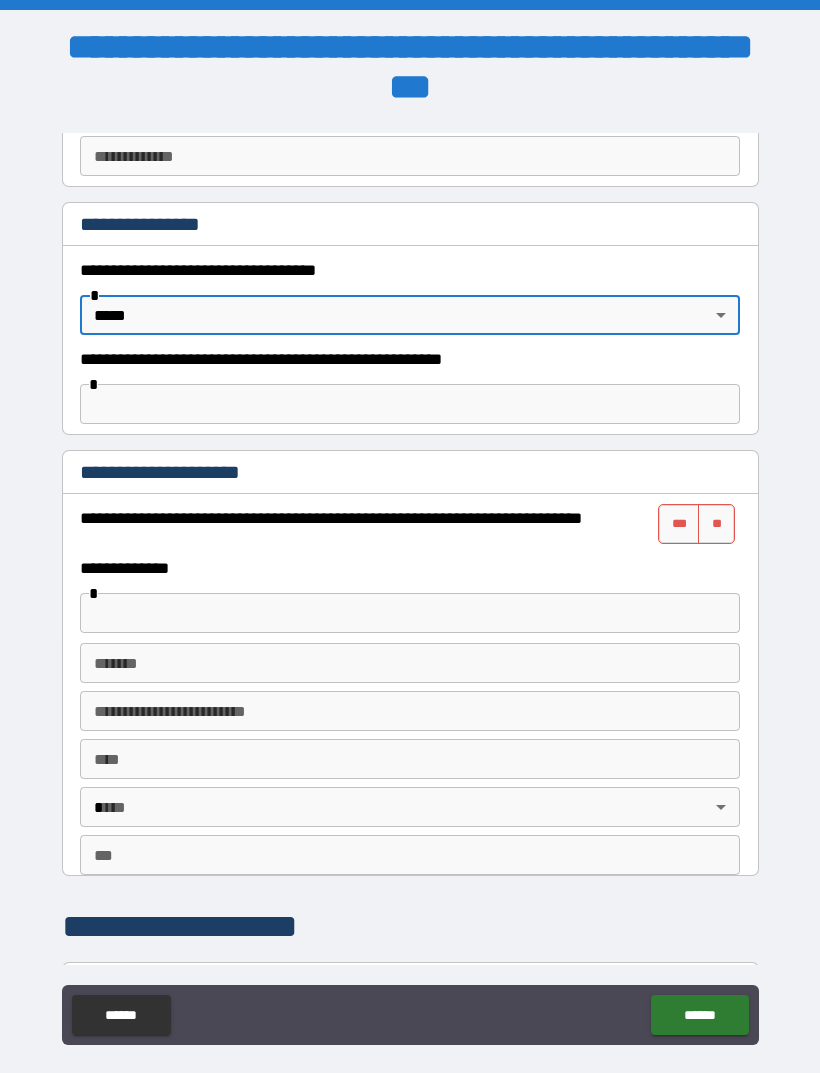 type on "*****" 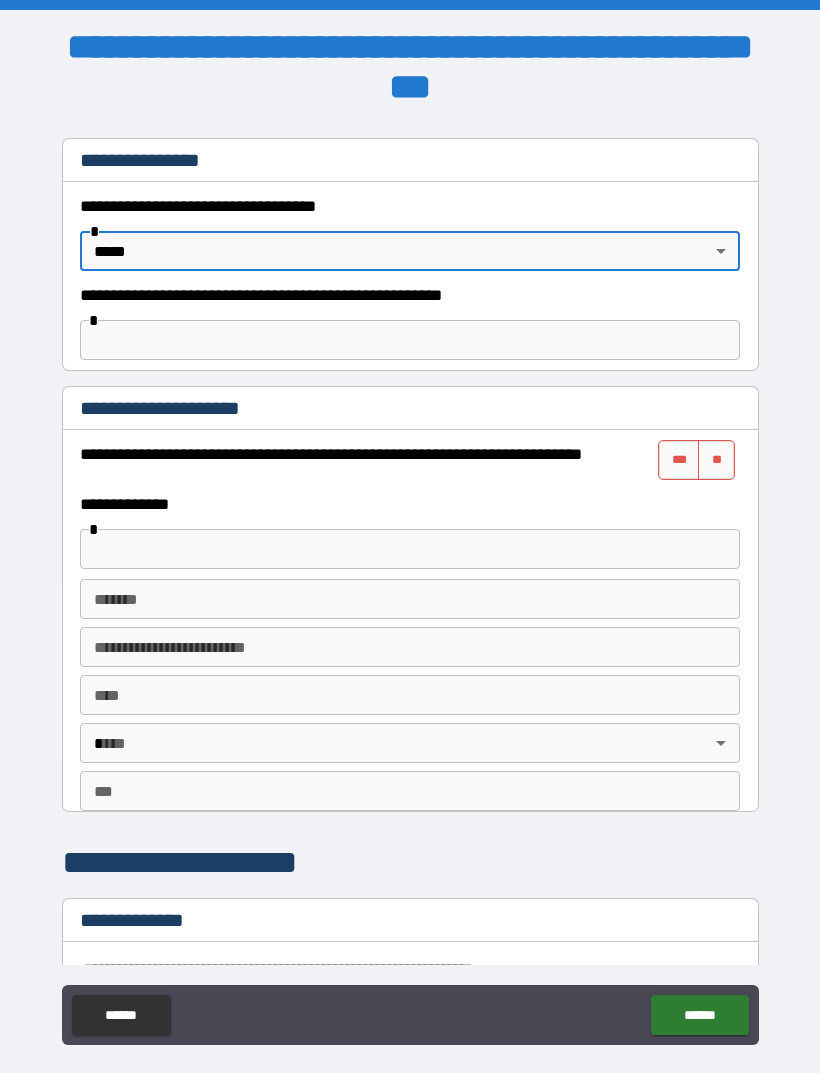 scroll, scrollTop: 1271, scrollLeft: 0, axis: vertical 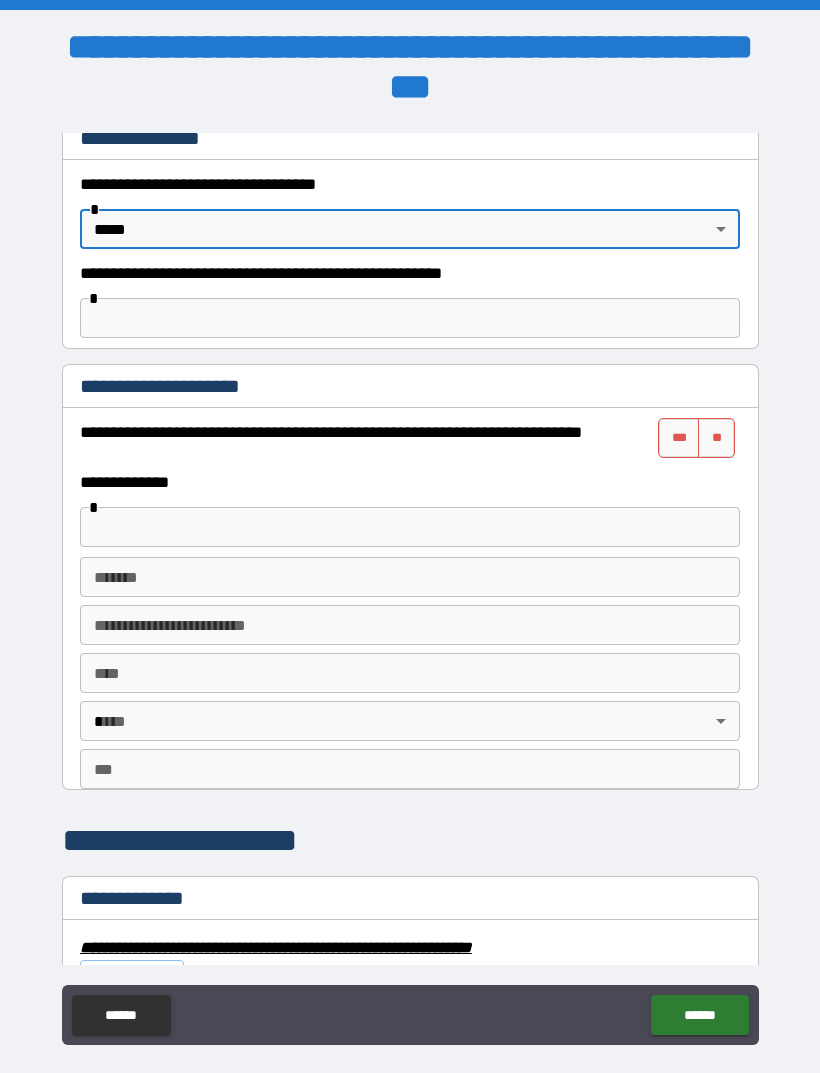 click on "***" at bounding box center (679, 438) 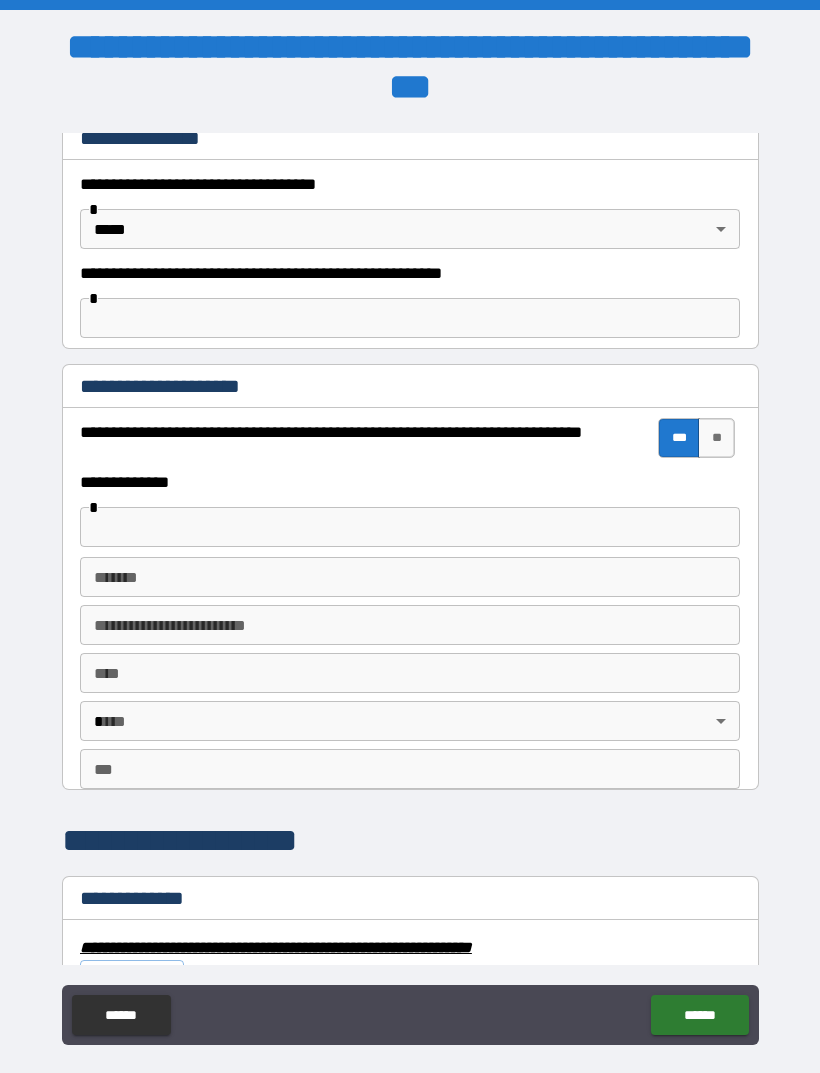 click at bounding box center [410, 527] 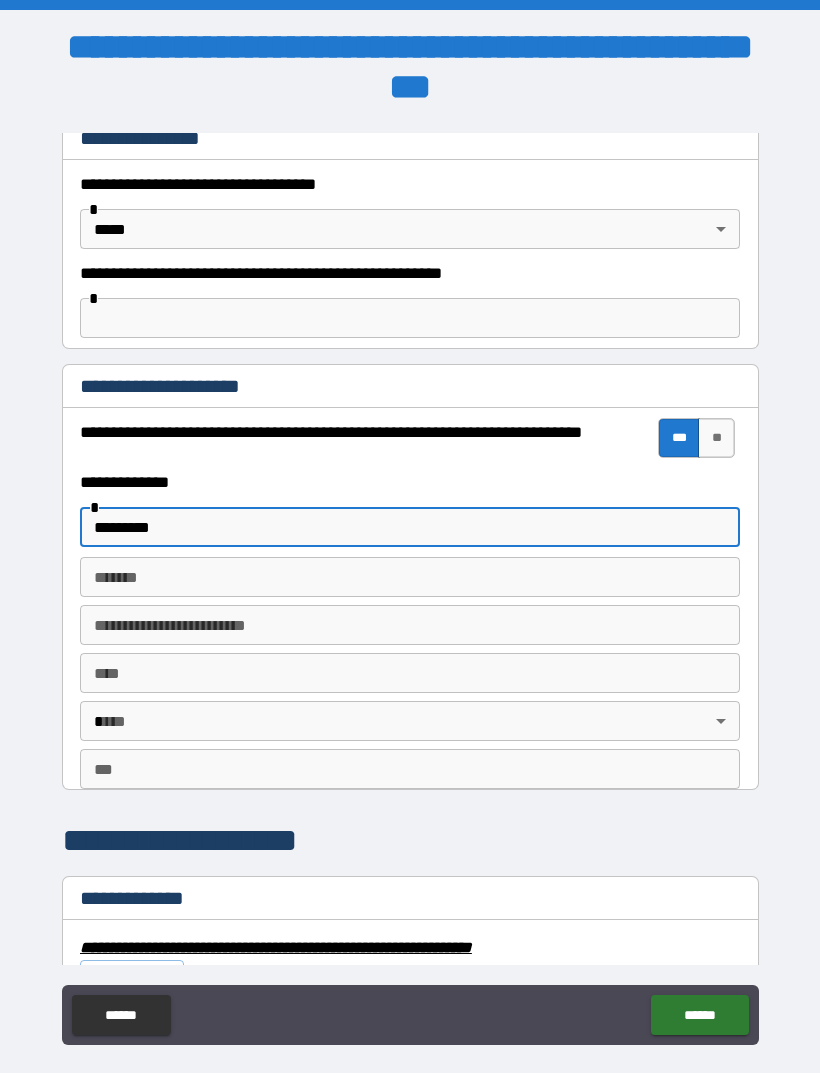 type on "*********" 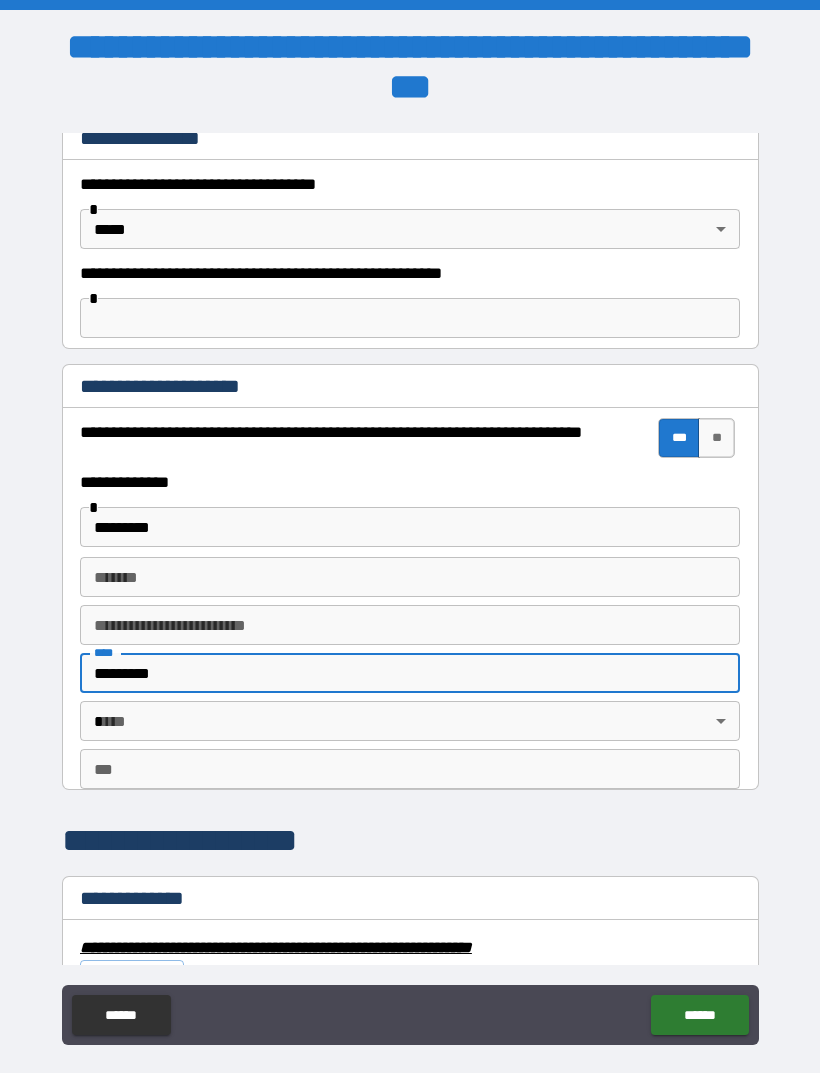 type on "*********" 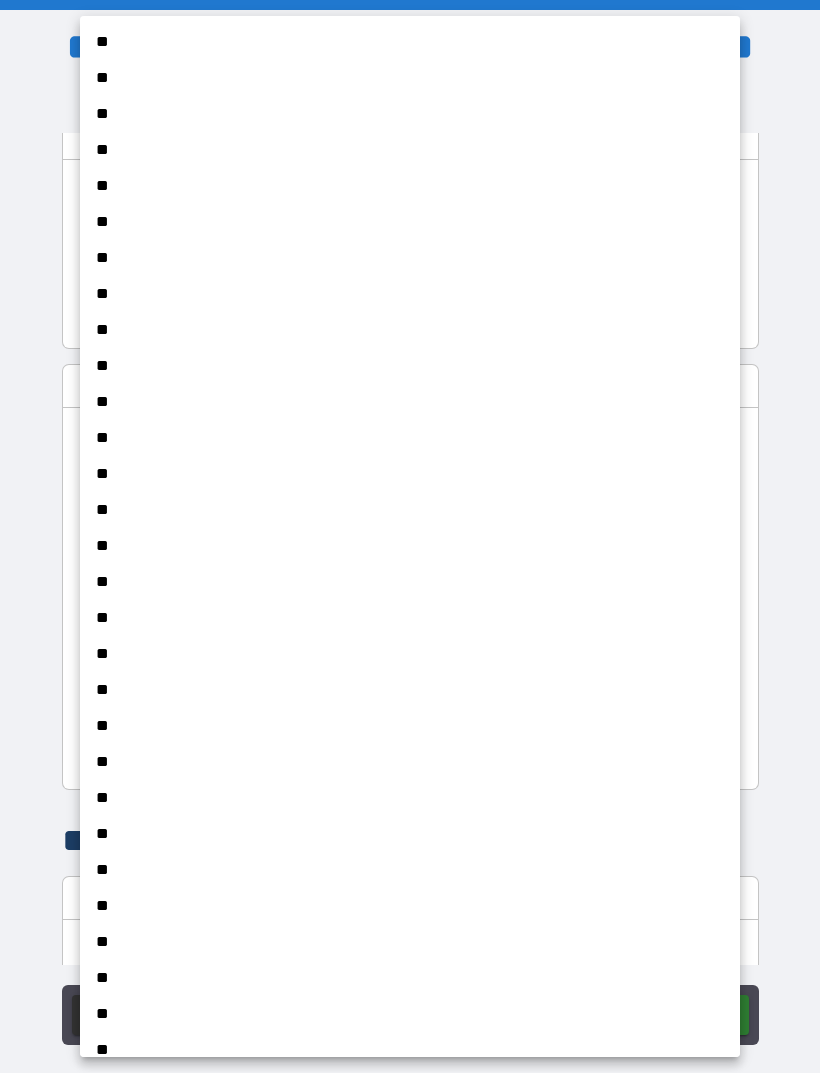 click on "**" at bounding box center [410, 654] 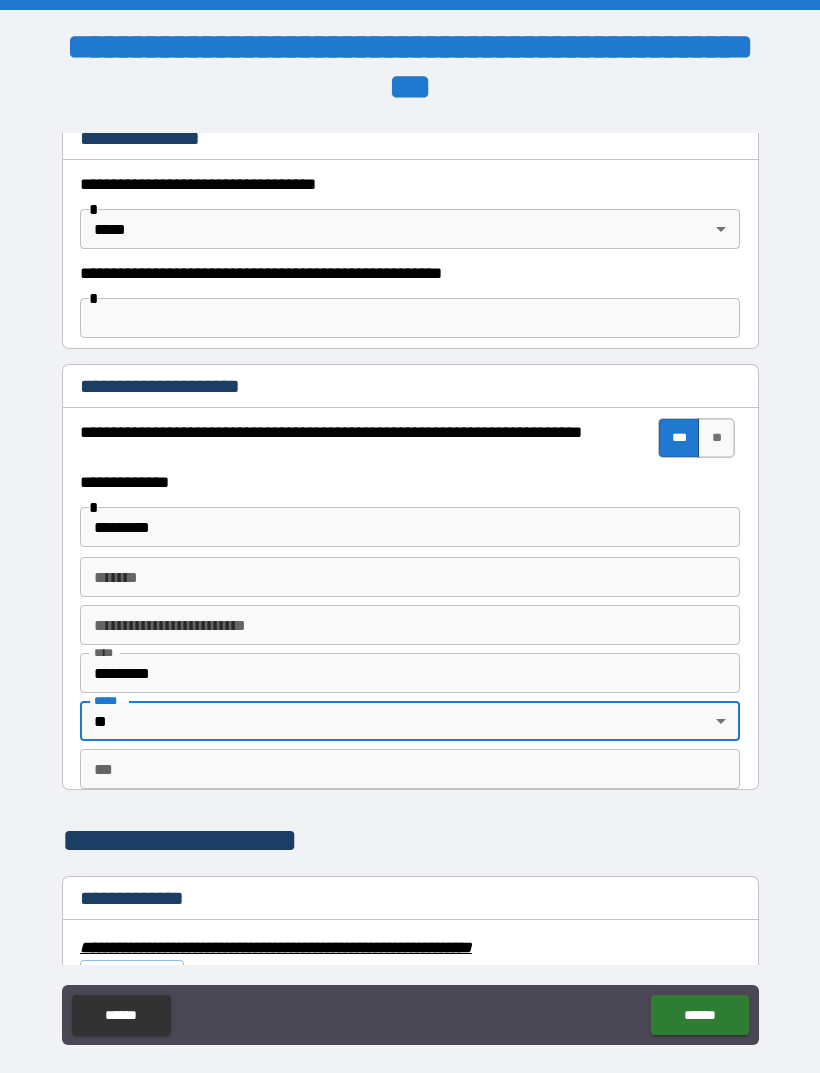 type on "**" 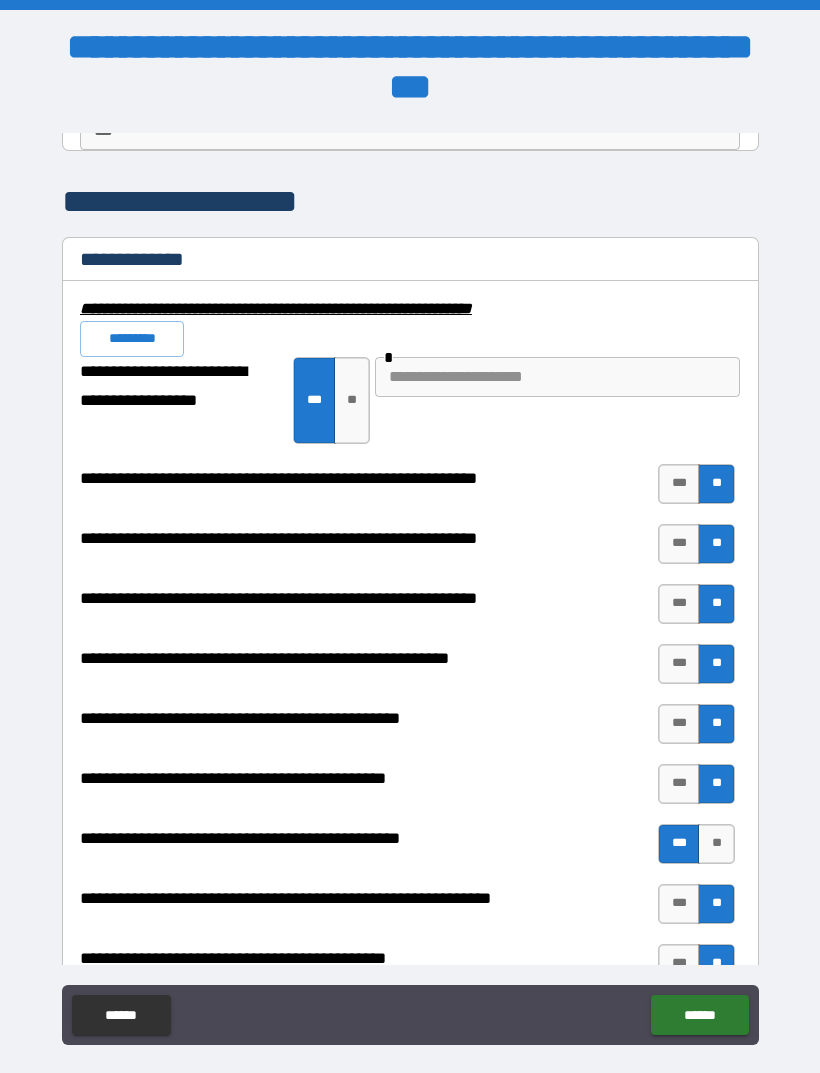 scroll, scrollTop: 1912, scrollLeft: 0, axis: vertical 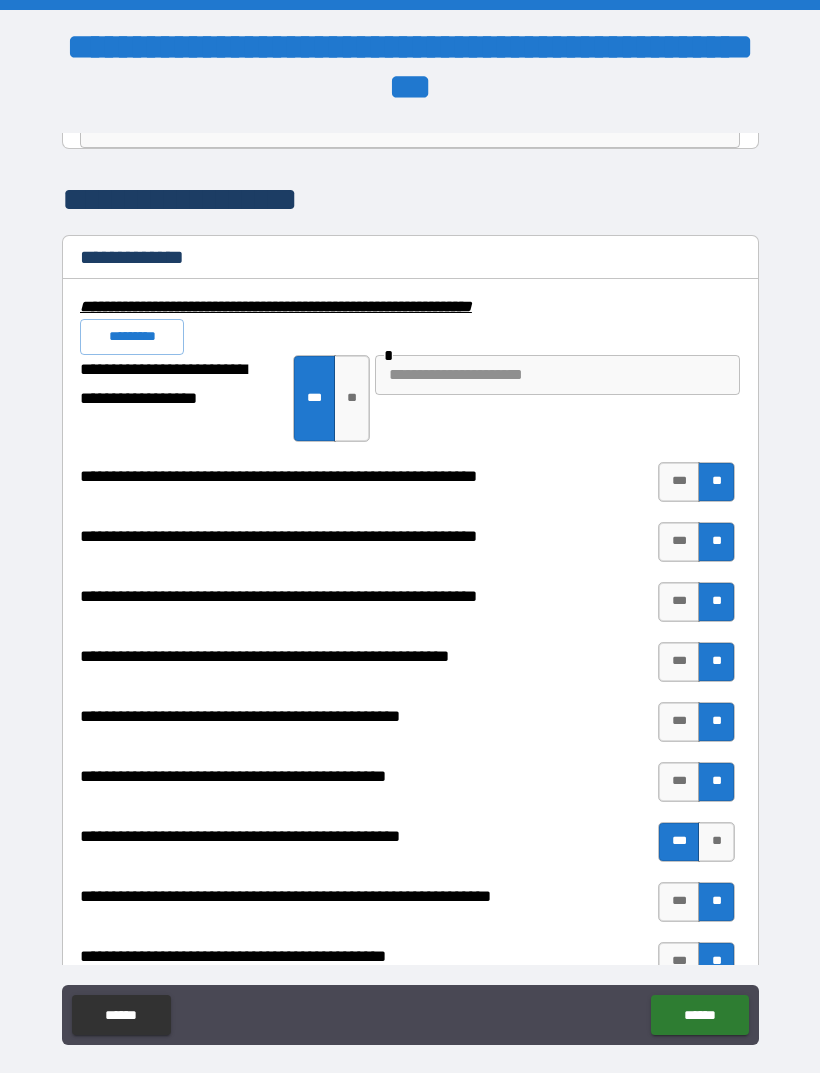 click on "*********" at bounding box center (132, 337) 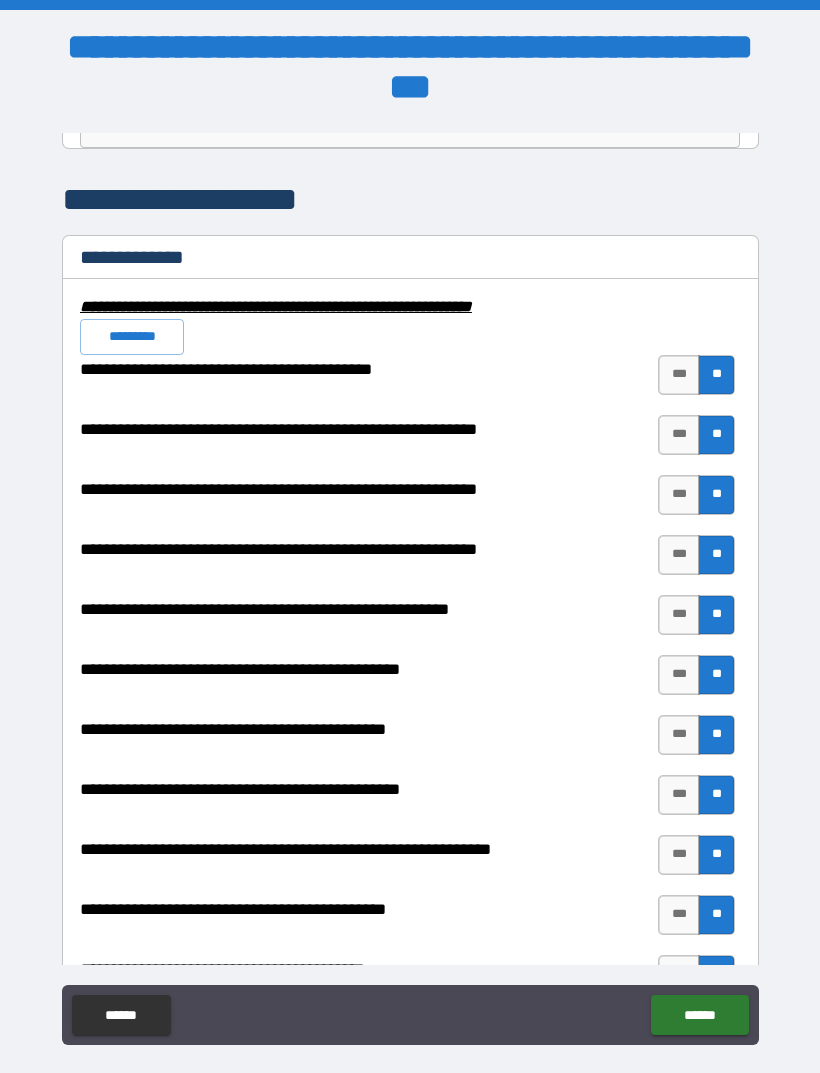 click on "***" at bounding box center (679, 375) 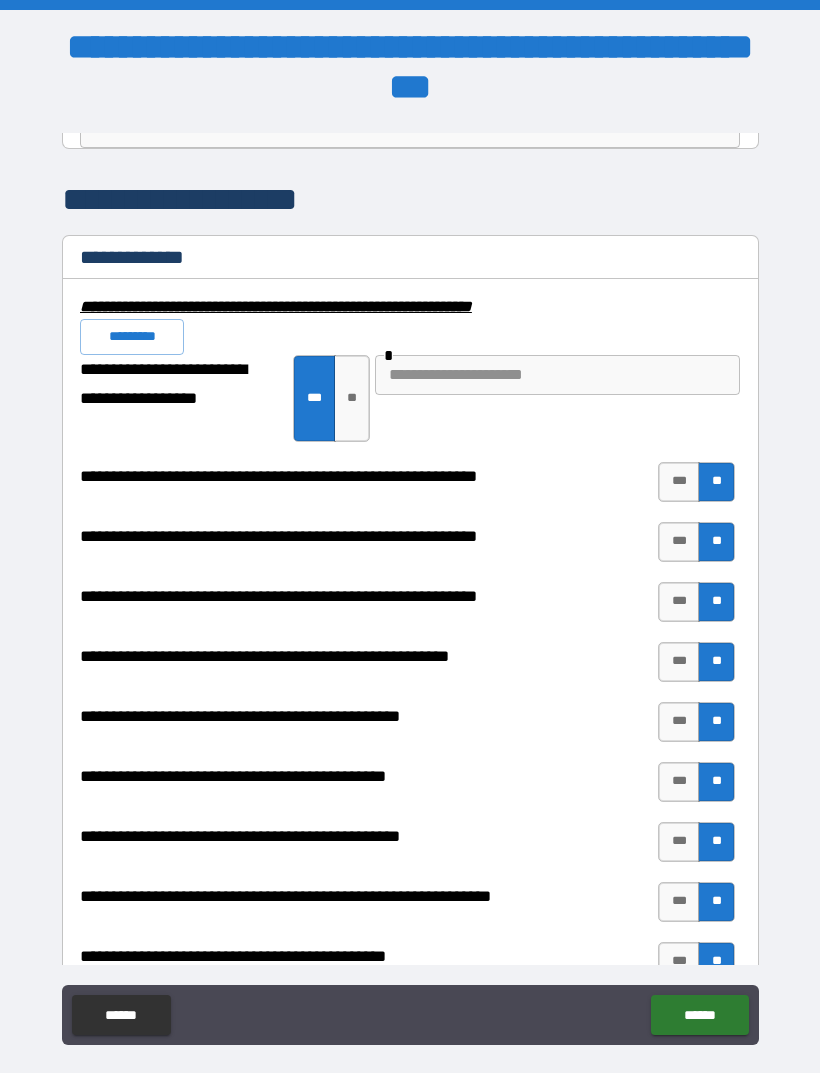 click at bounding box center [557, 375] 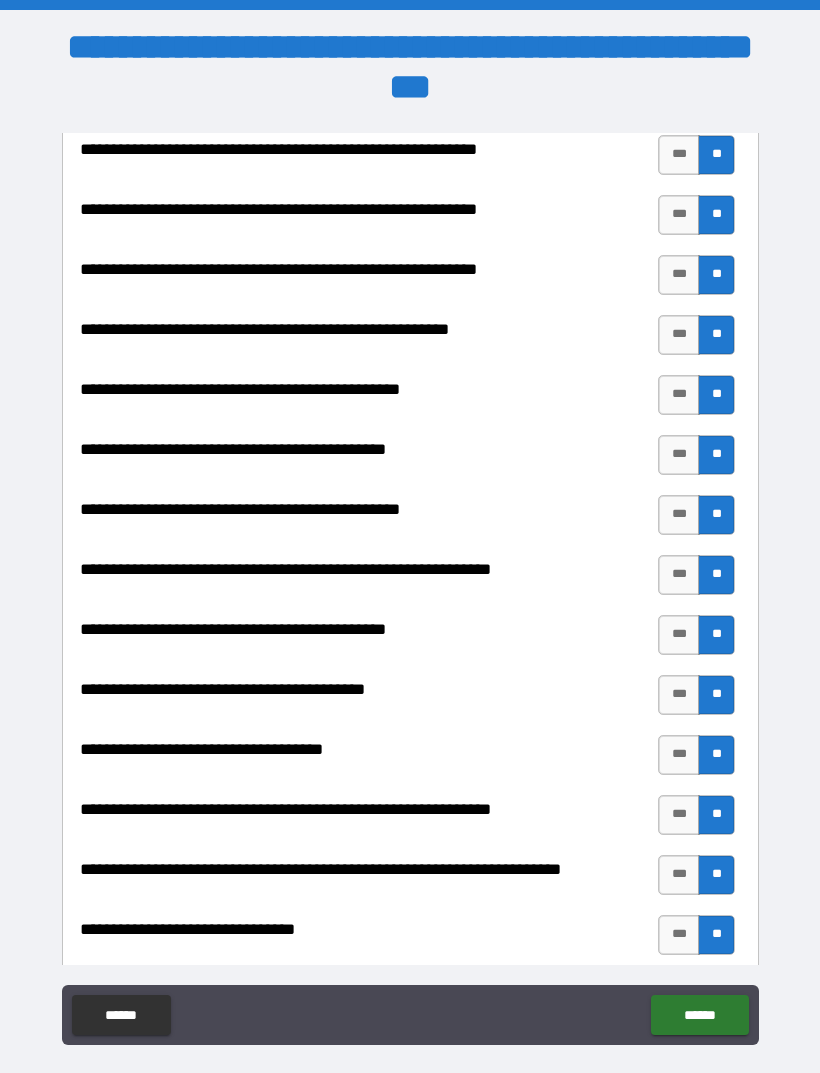 scroll, scrollTop: 2246, scrollLeft: 0, axis: vertical 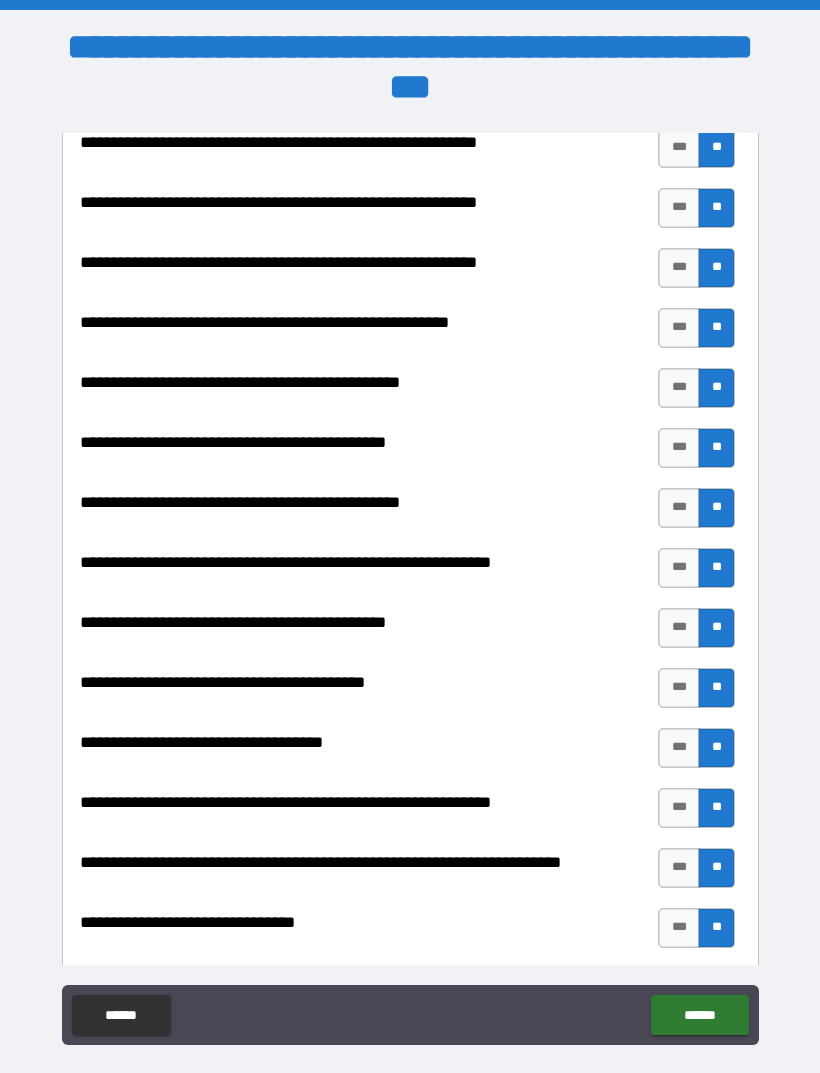 type on "**********" 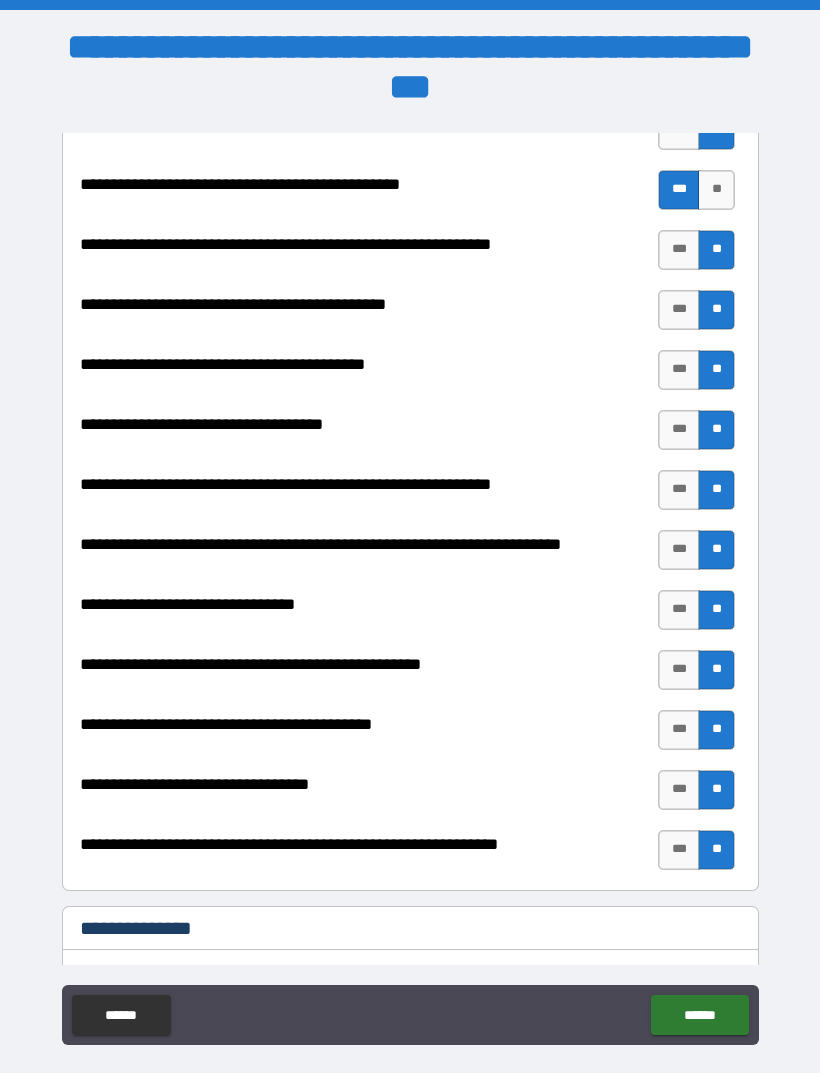 scroll, scrollTop: 2565, scrollLeft: 0, axis: vertical 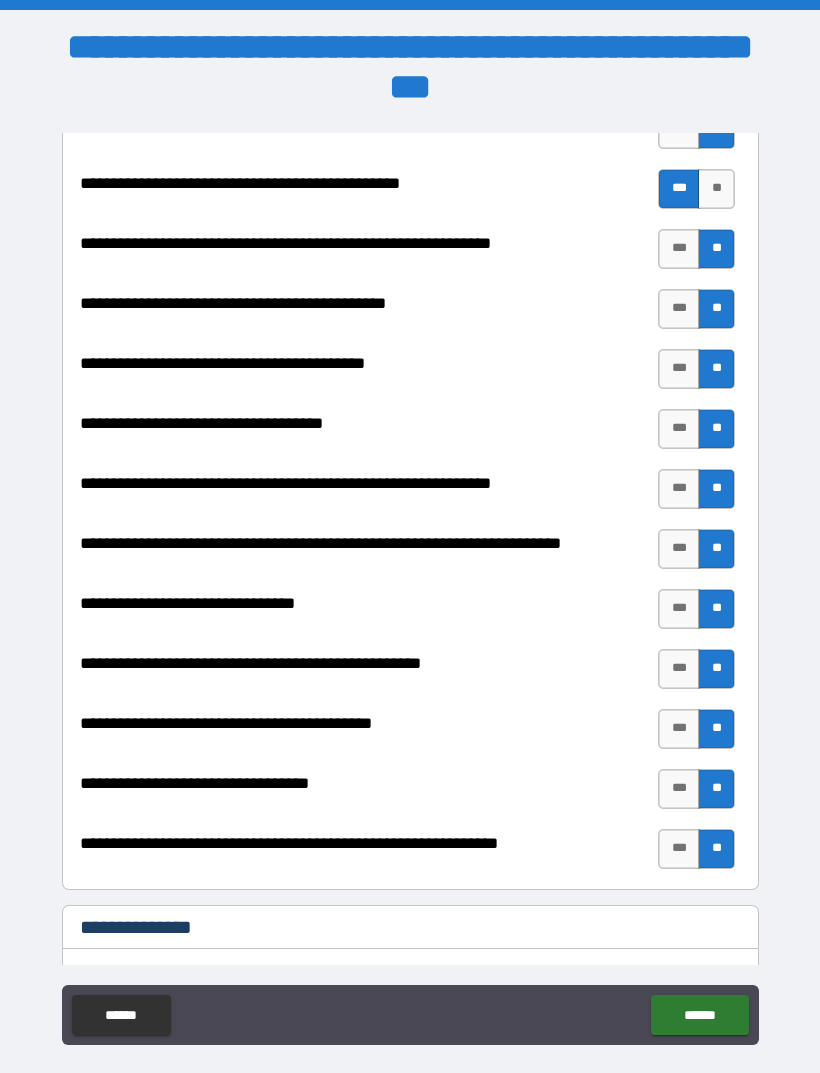 click on "***" at bounding box center (679, 789) 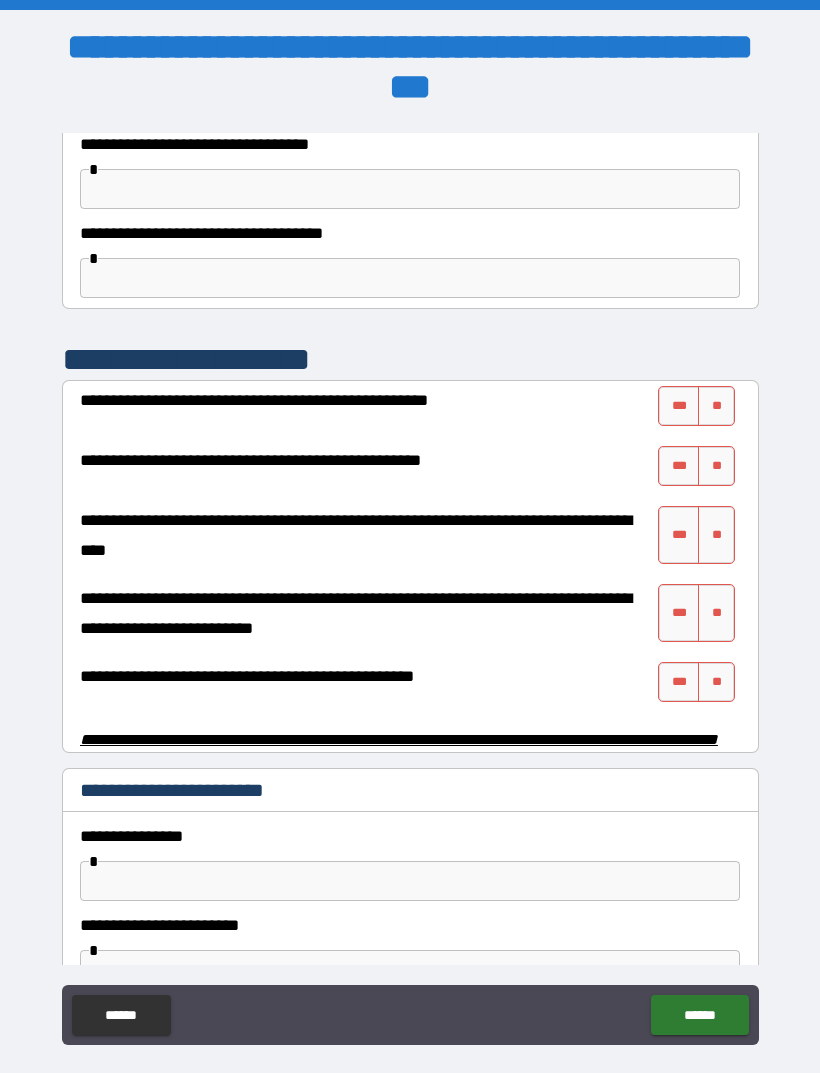 scroll, scrollTop: 3741, scrollLeft: 0, axis: vertical 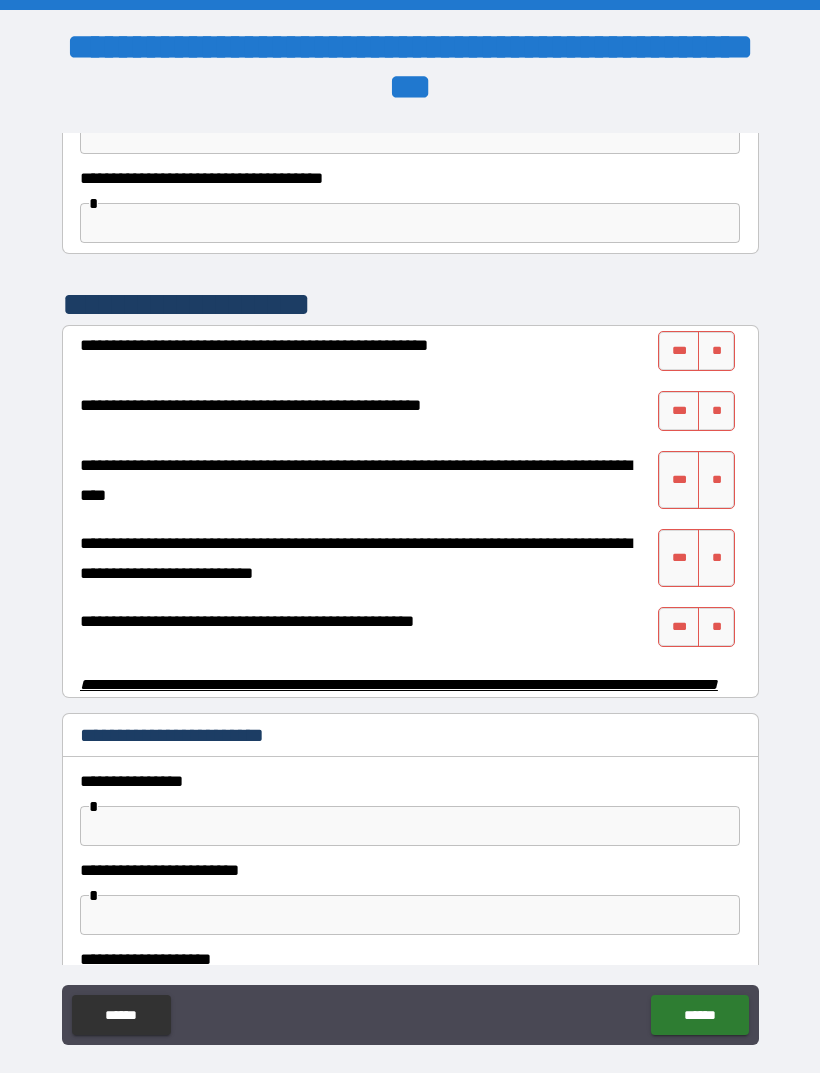 click on "**********" at bounding box center [410, 496] 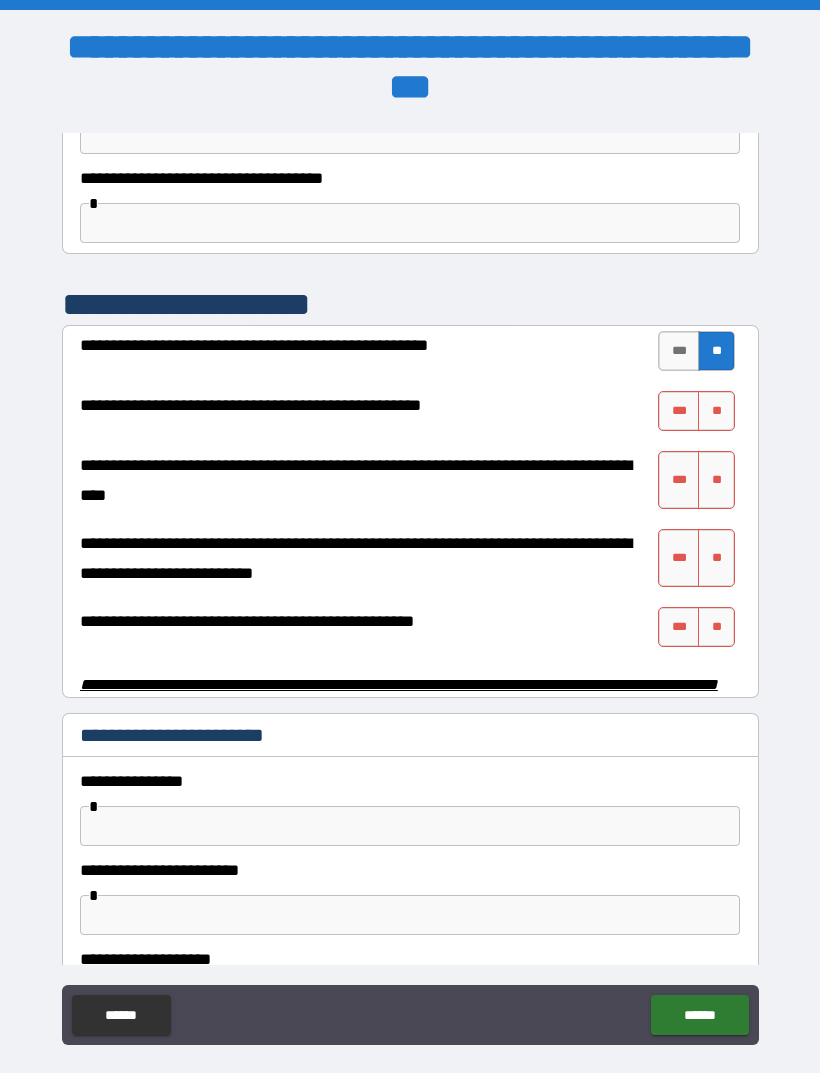 click on "**" at bounding box center (716, 411) 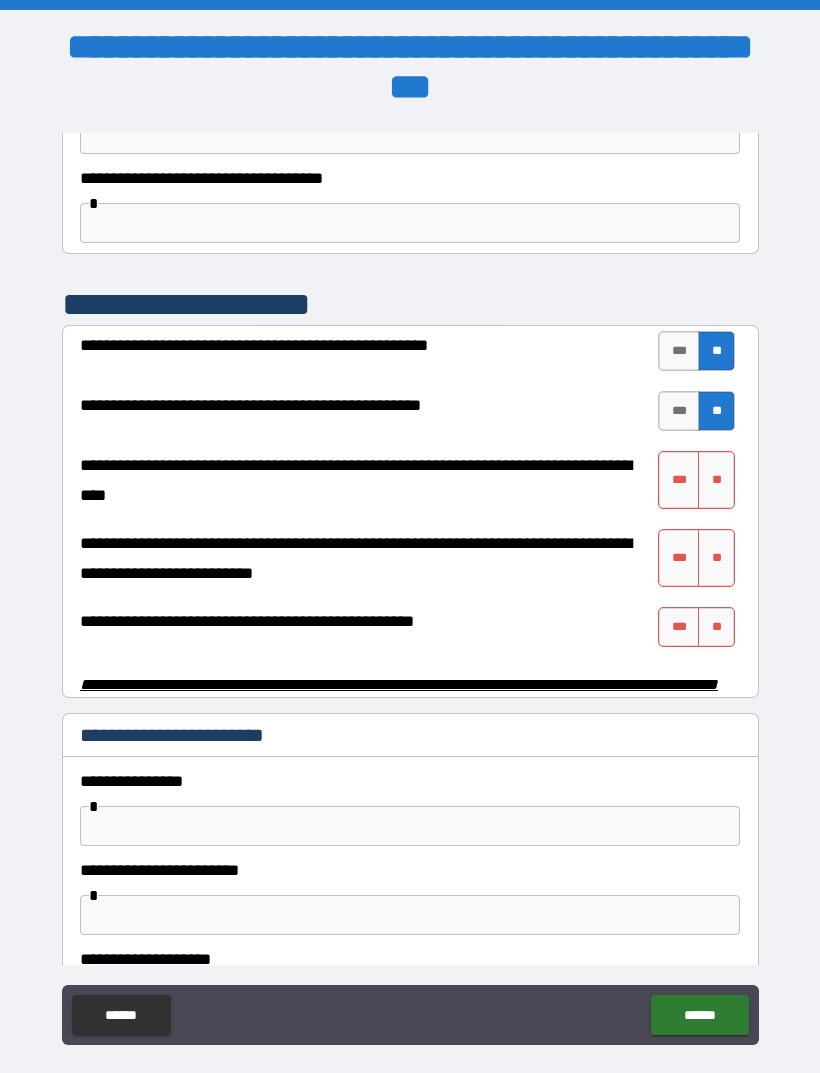 click on "***" at bounding box center [679, 411] 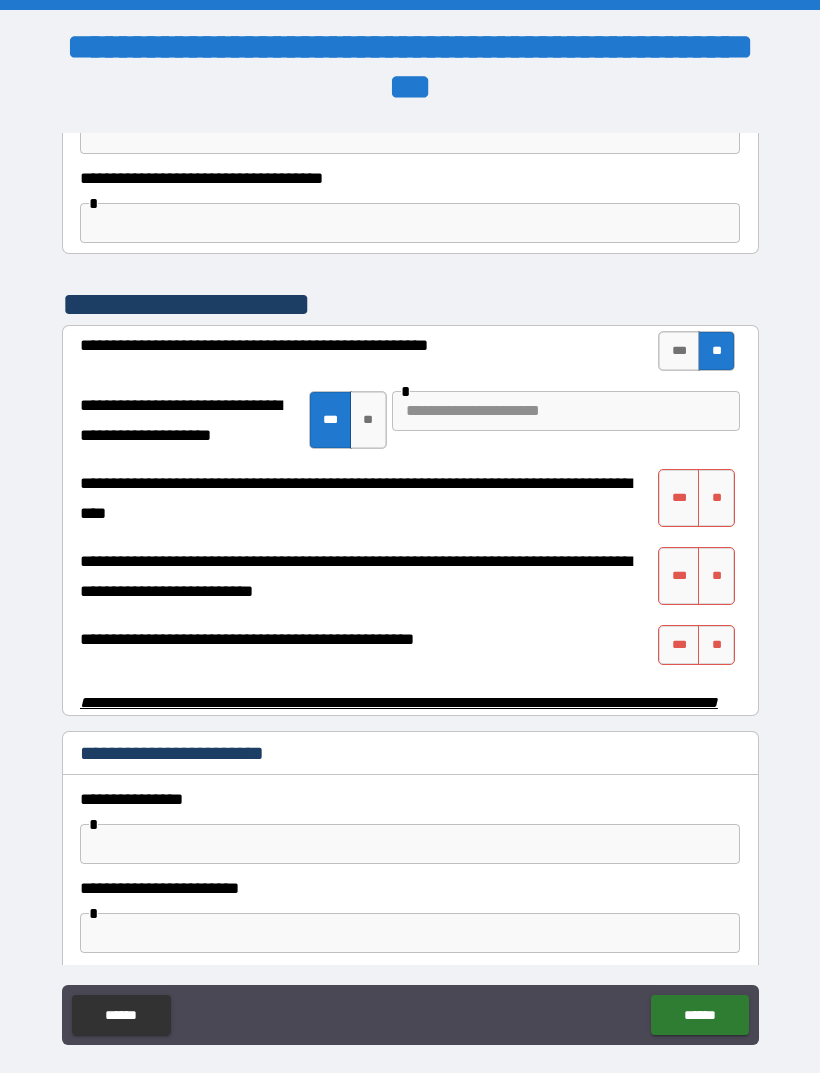 click at bounding box center (566, 411) 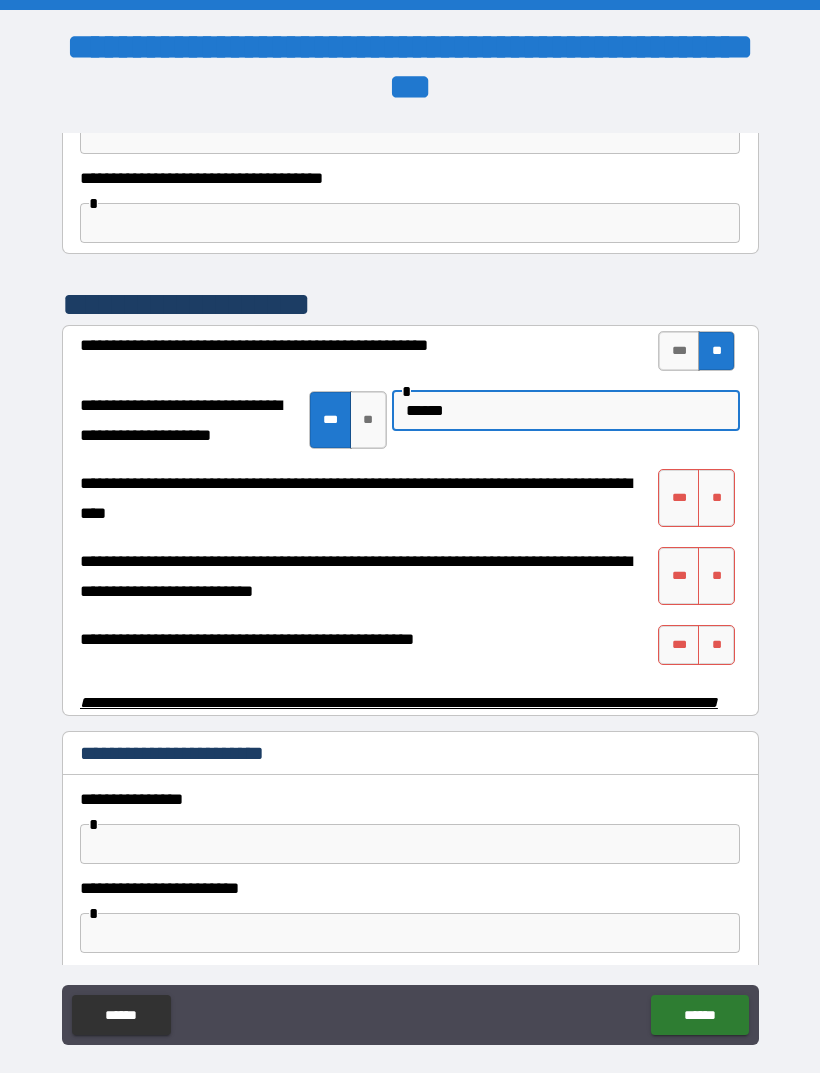 type on "******" 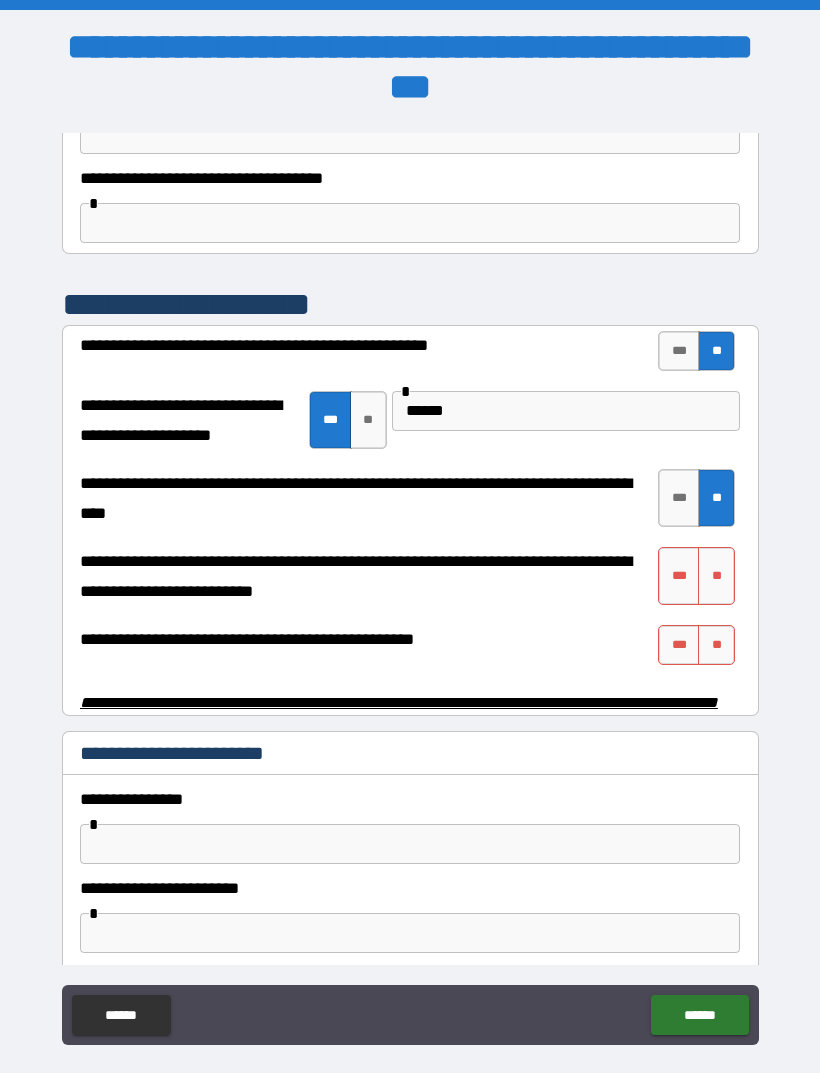 click on "***" at bounding box center (679, 498) 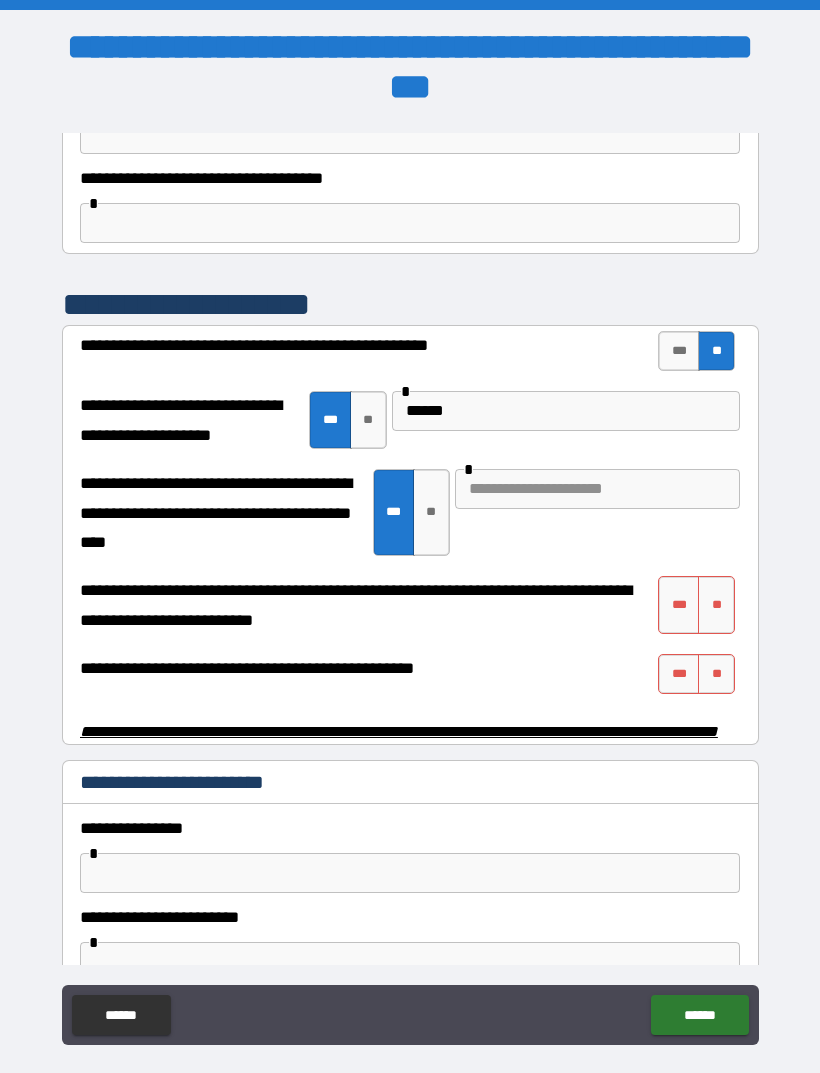 click at bounding box center (597, 489) 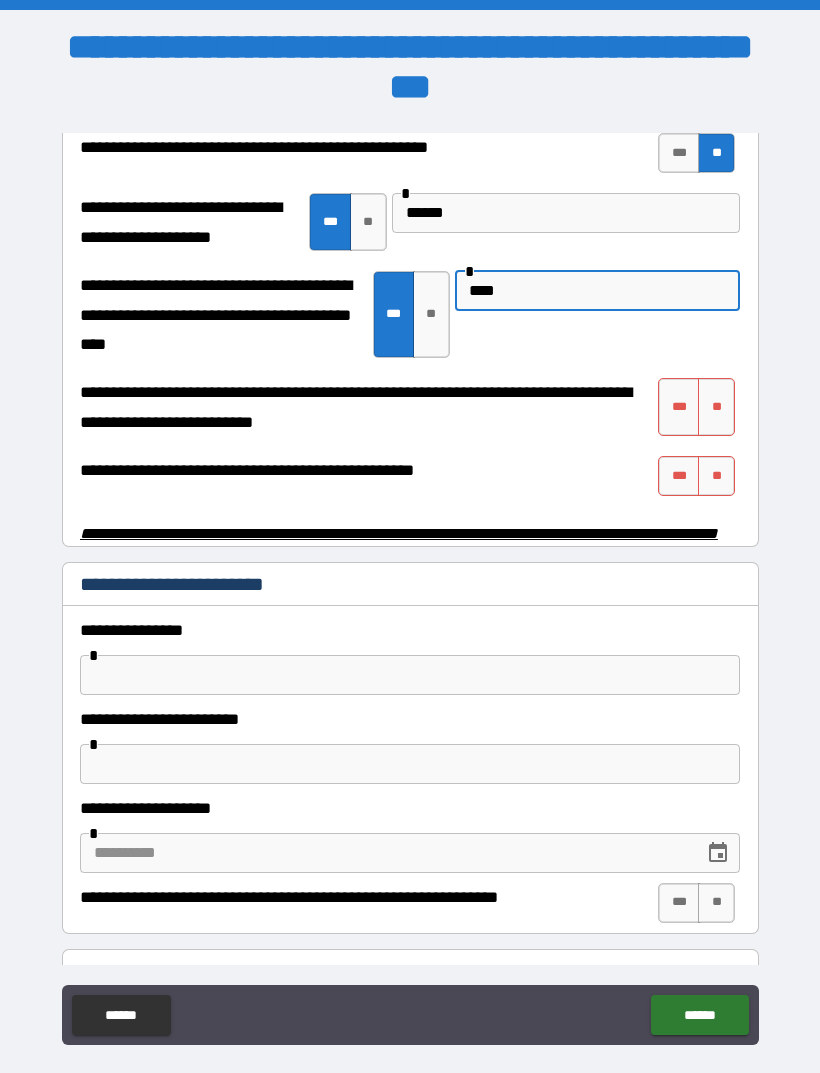 scroll, scrollTop: 3940, scrollLeft: 0, axis: vertical 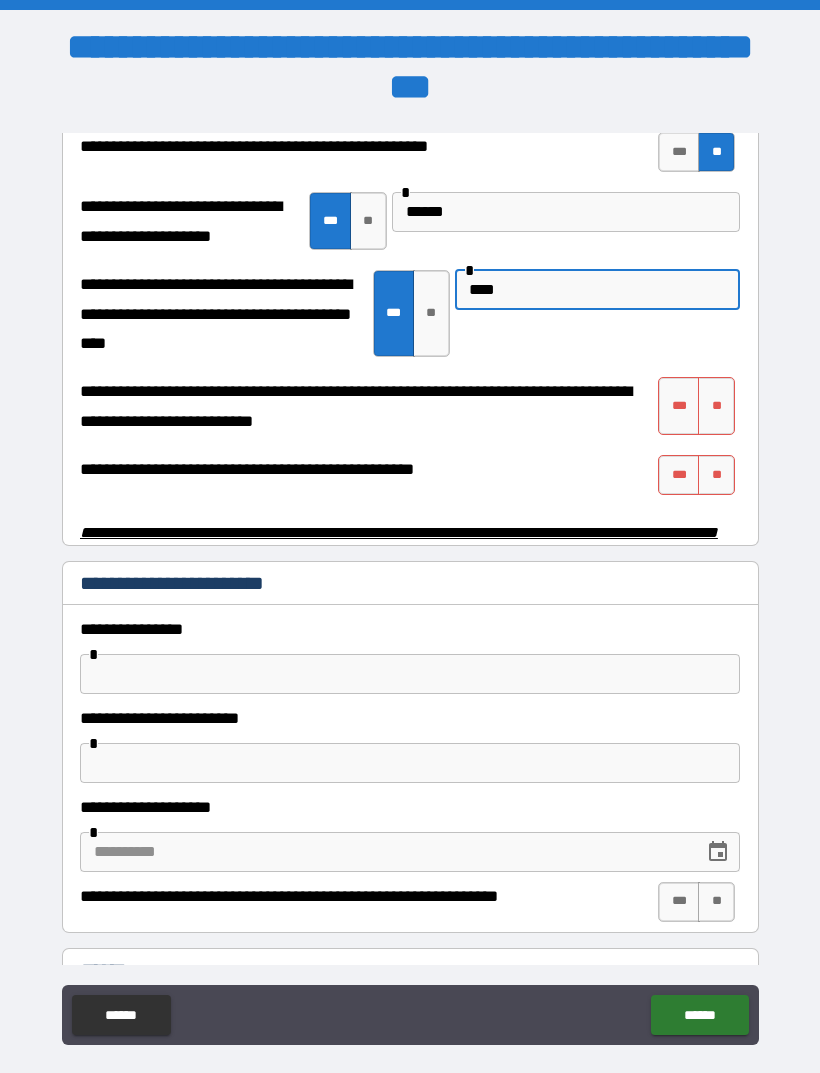 type on "****" 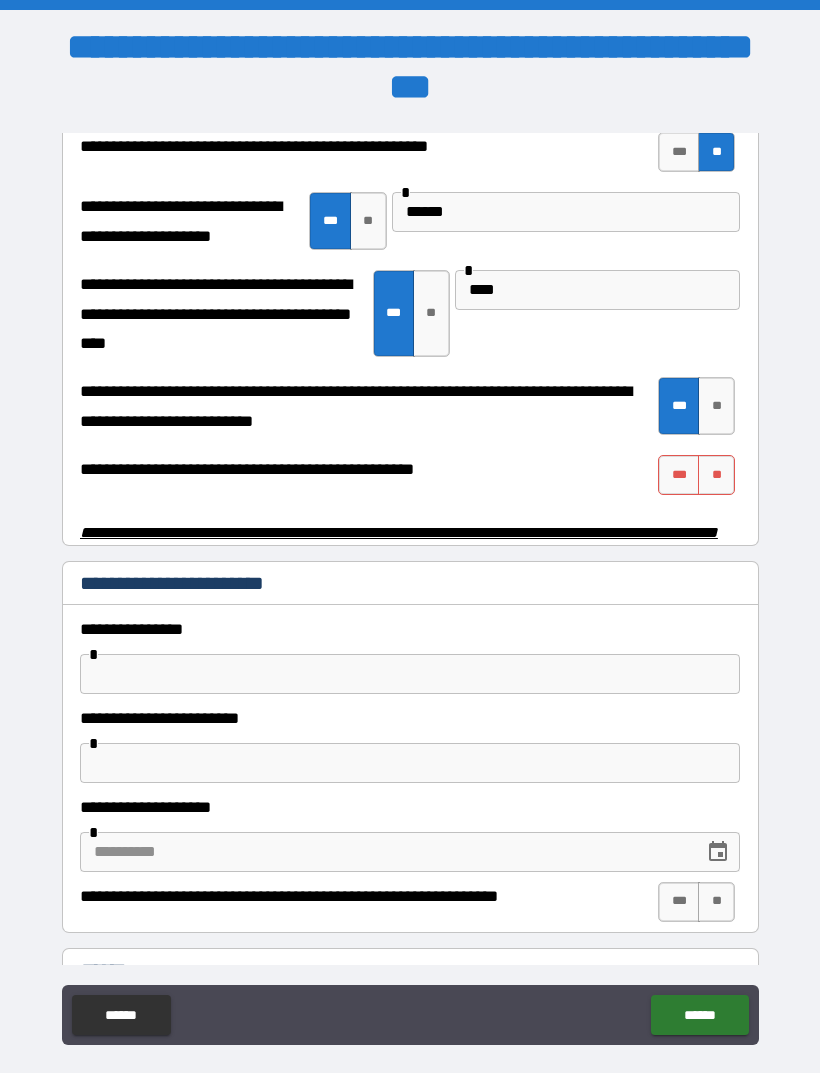 click on "**********" at bounding box center (410, 411) 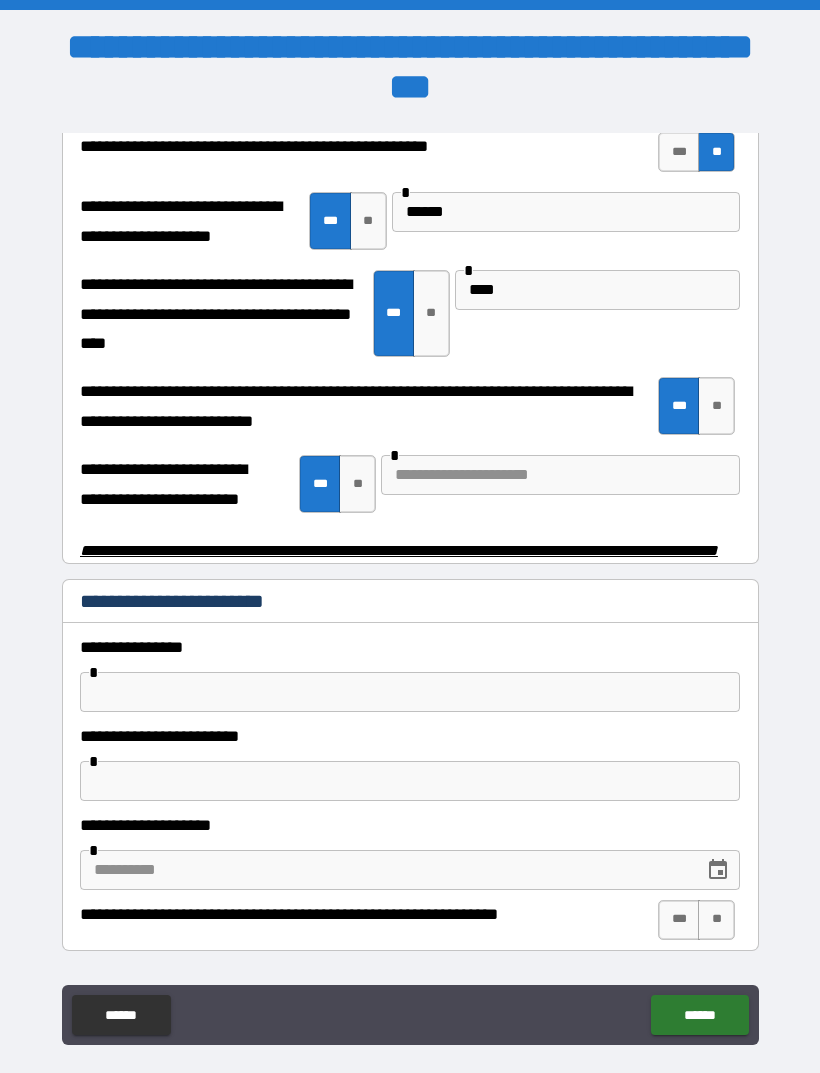 click at bounding box center (560, 475) 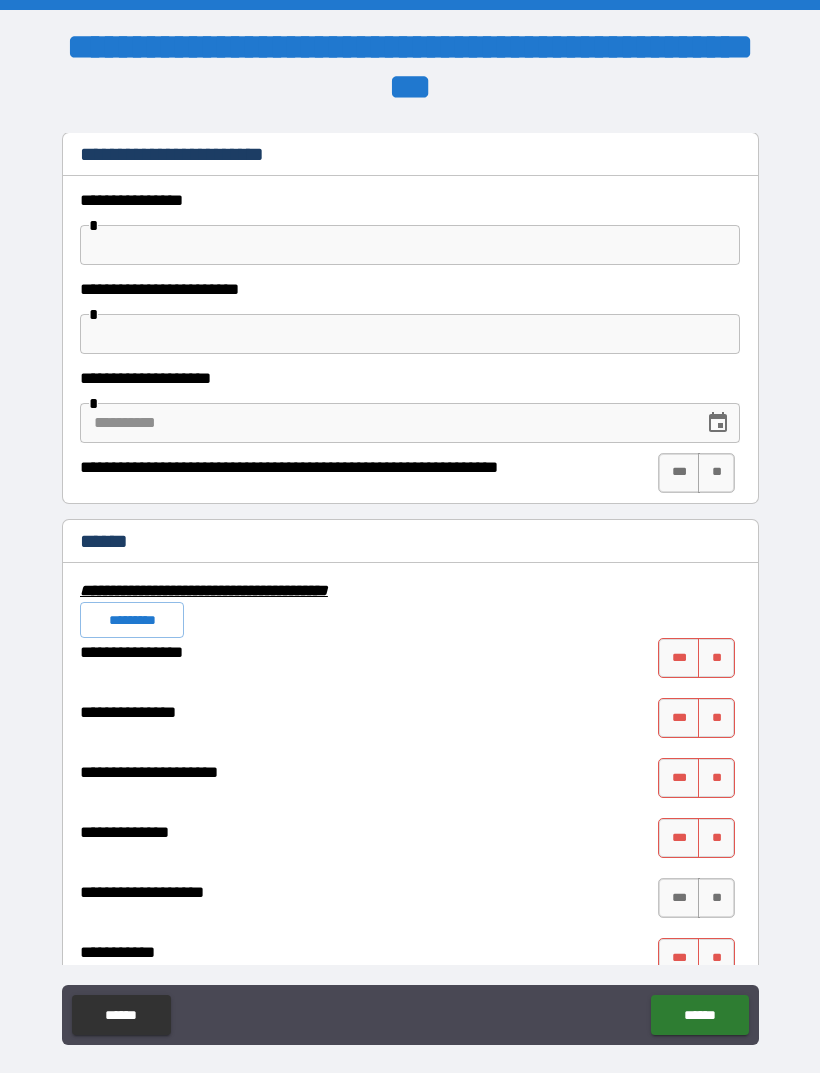 scroll, scrollTop: 4388, scrollLeft: 0, axis: vertical 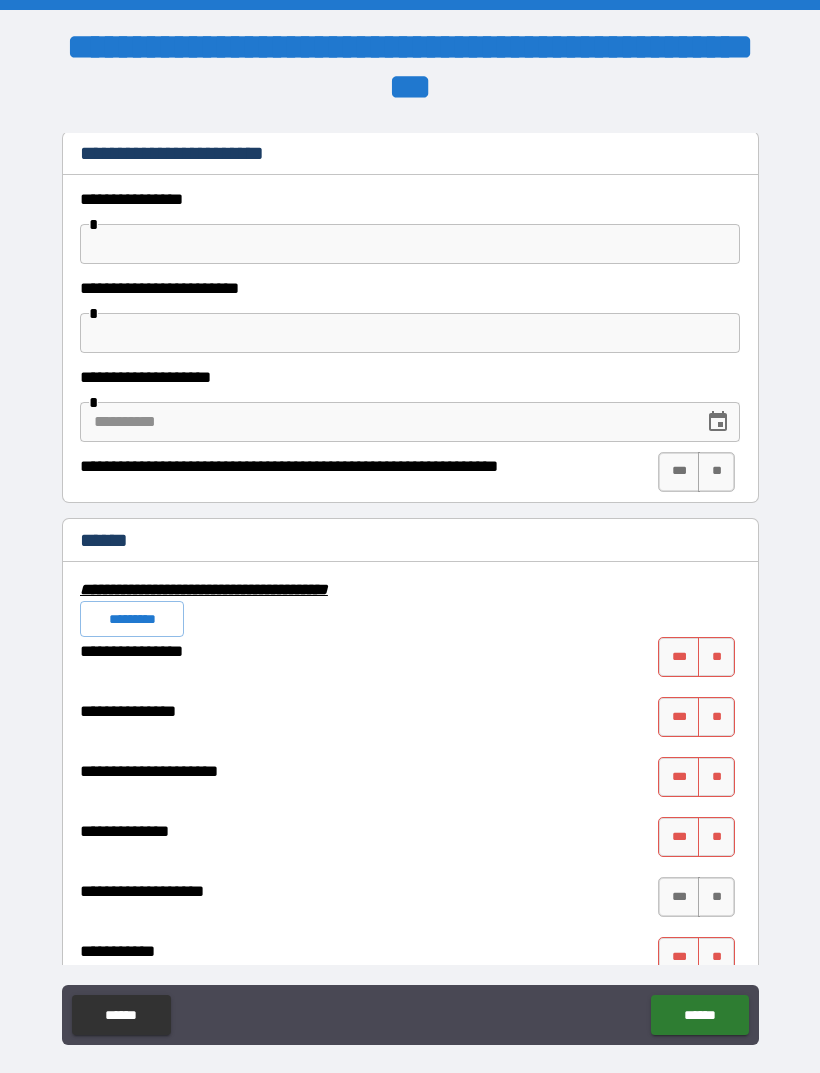 type on "*******" 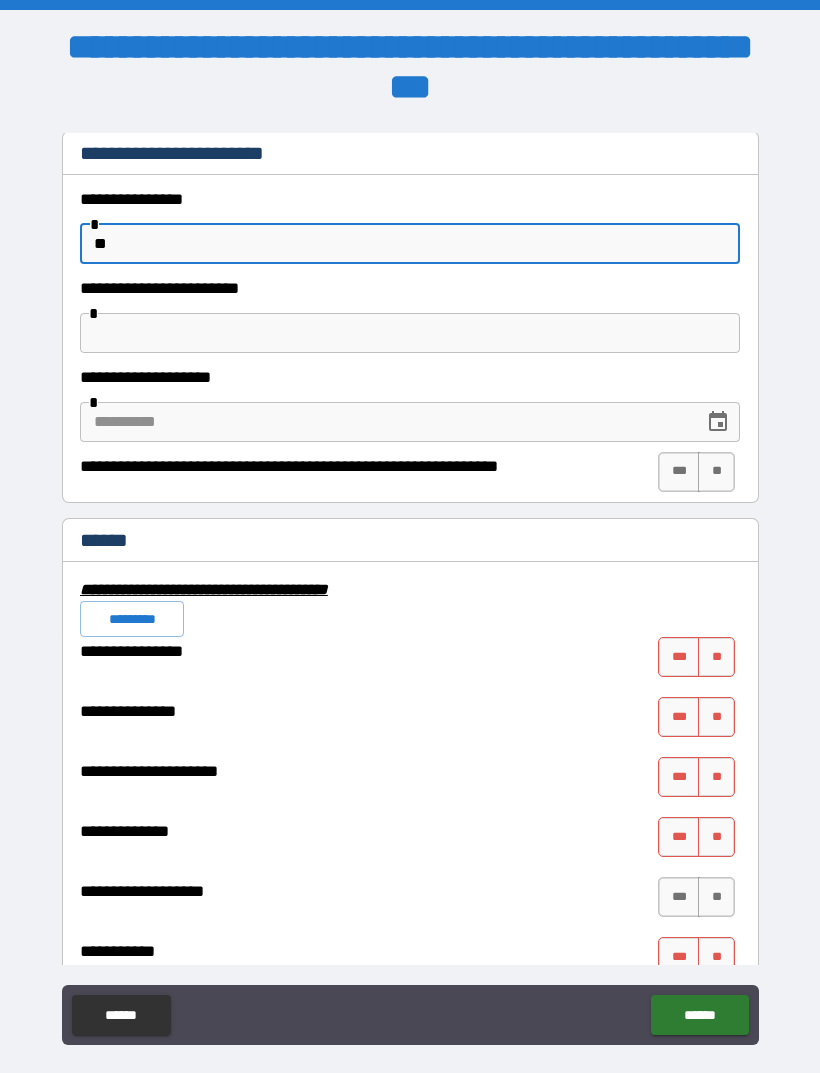 type on "*" 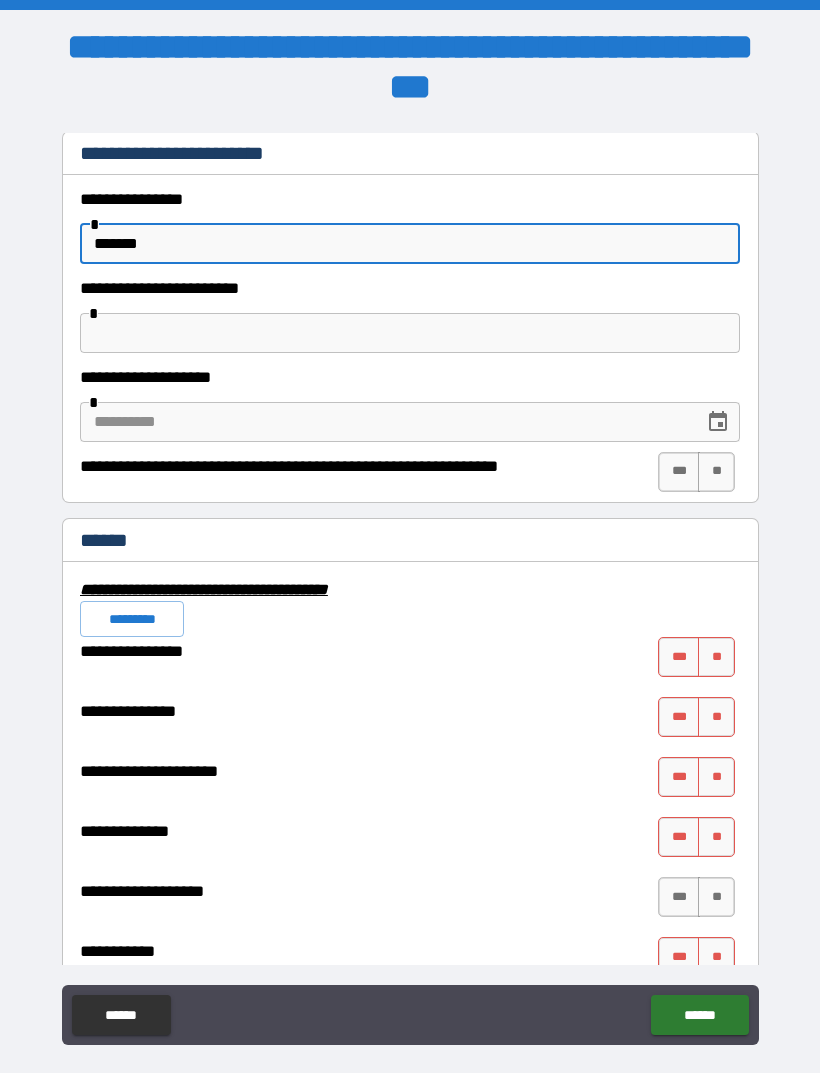 type on "******" 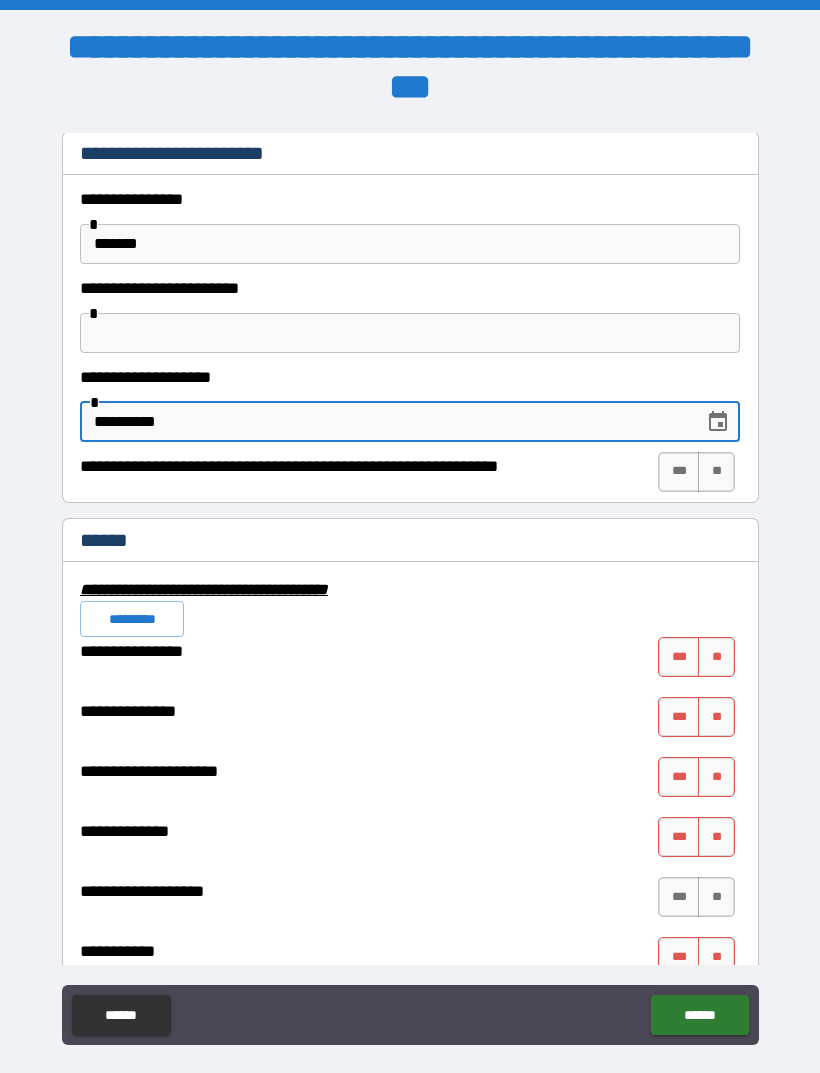 type on "**********" 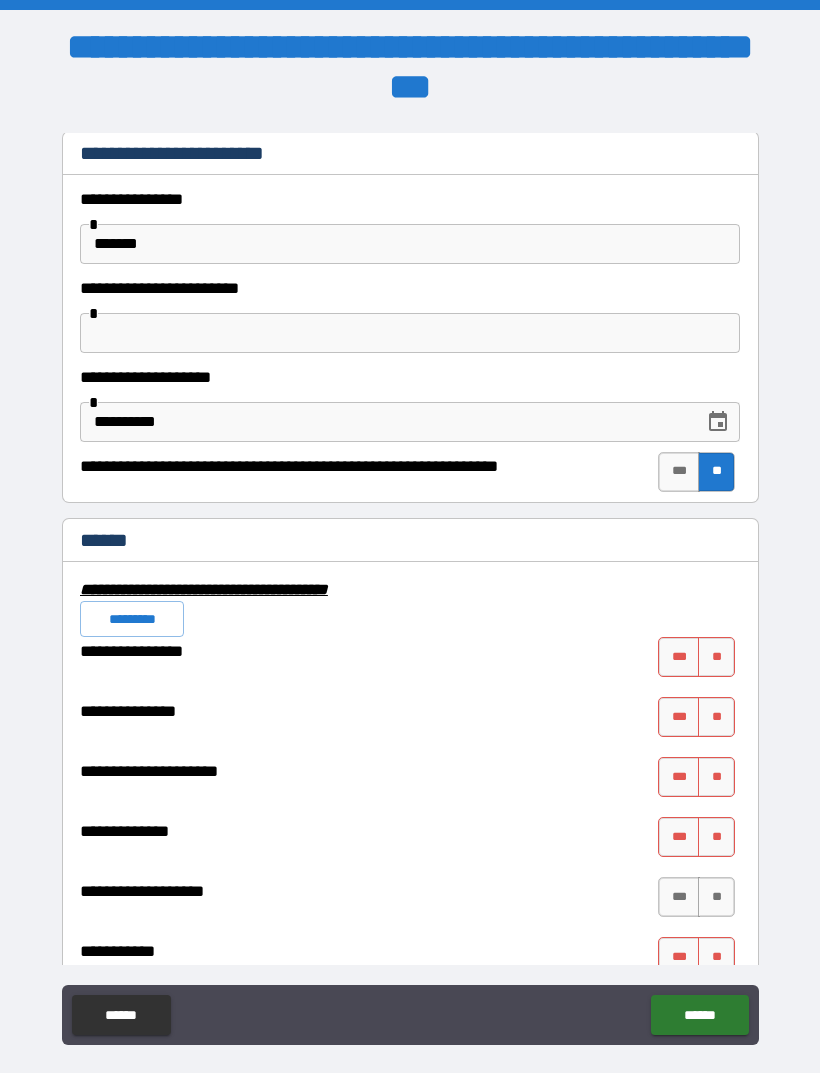 scroll, scrollTop: 4551, scrollLeft: 0, axis: vertical 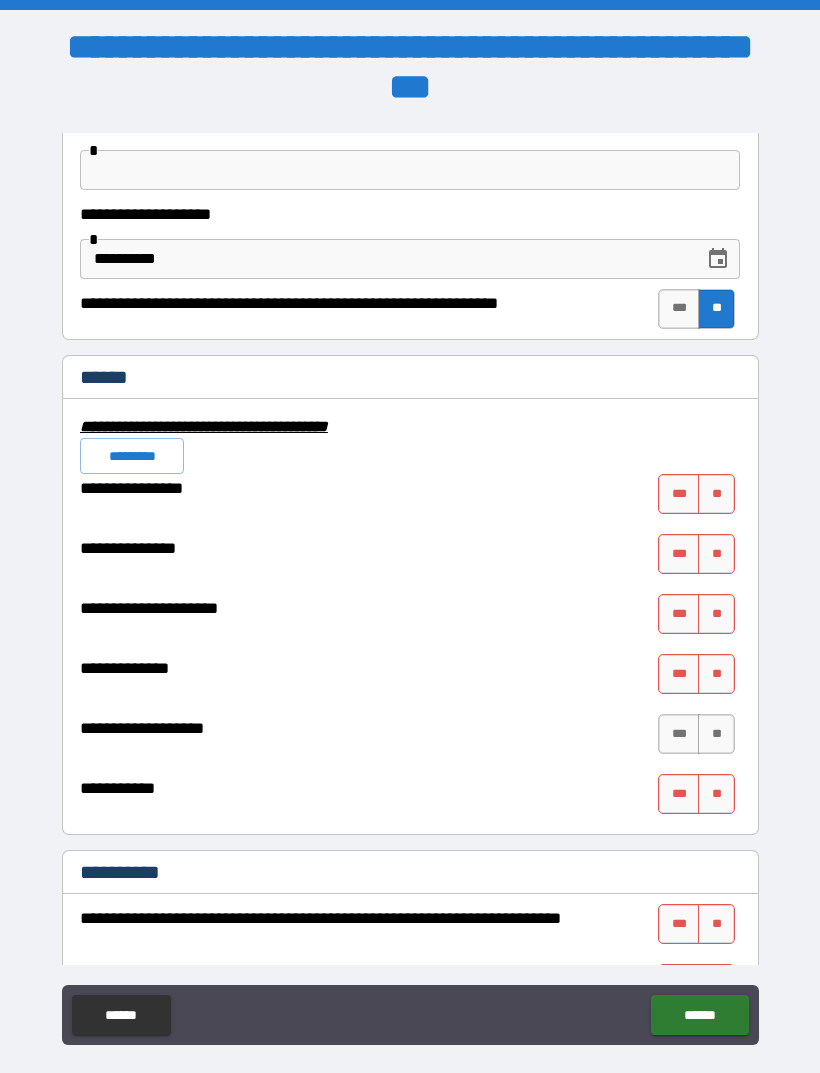 click on "*********" at bounding box center [132, 456] 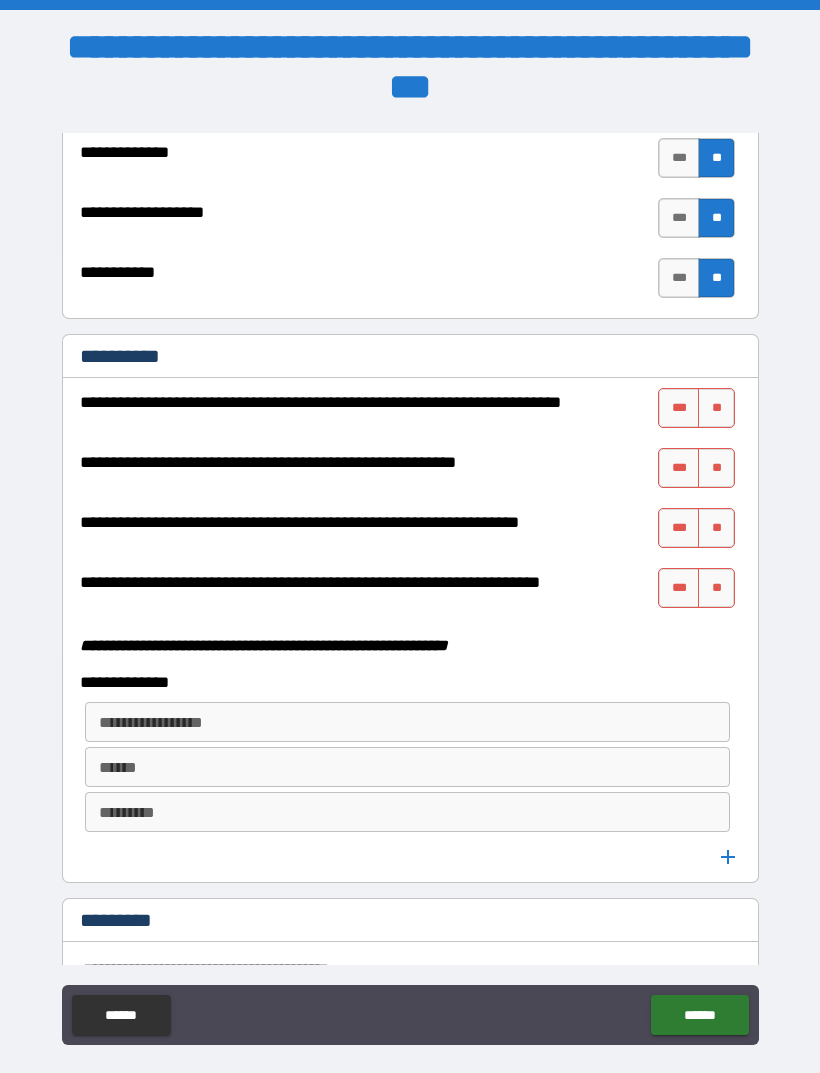 scroll, scrollTop: 5066, scrollLeft: 0, axis: vertical 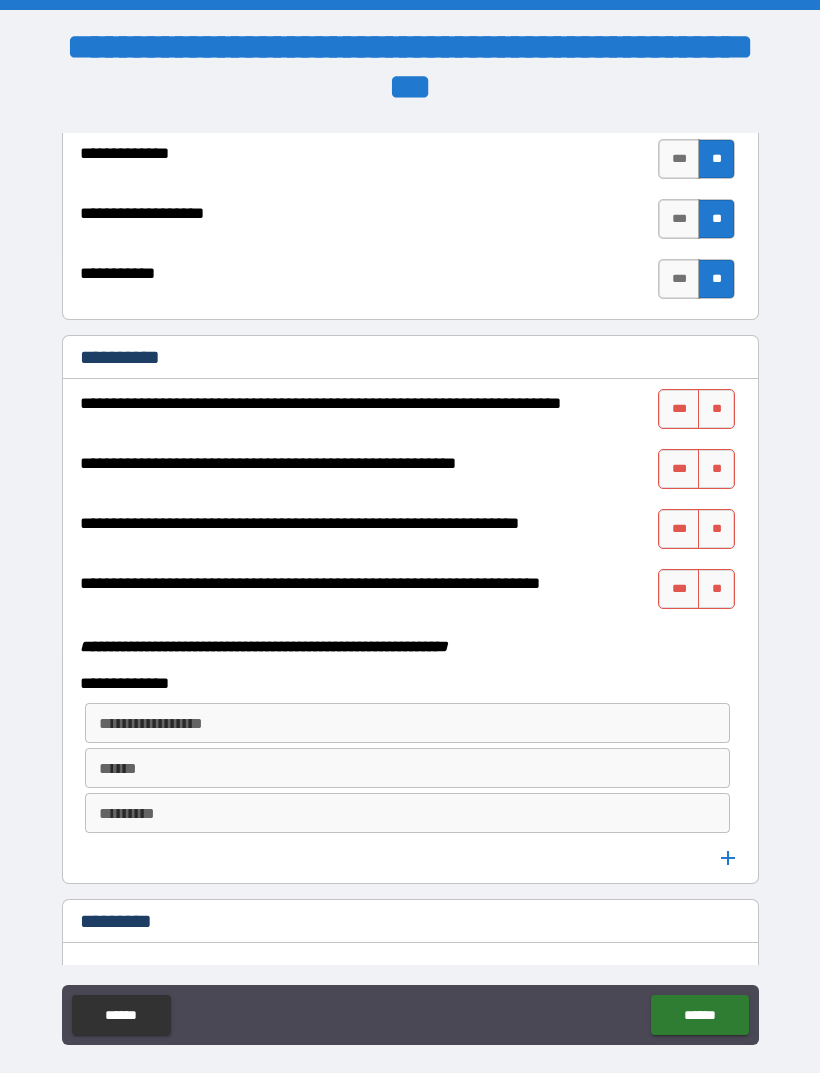 click on "**" at bounding box center (716, 409) 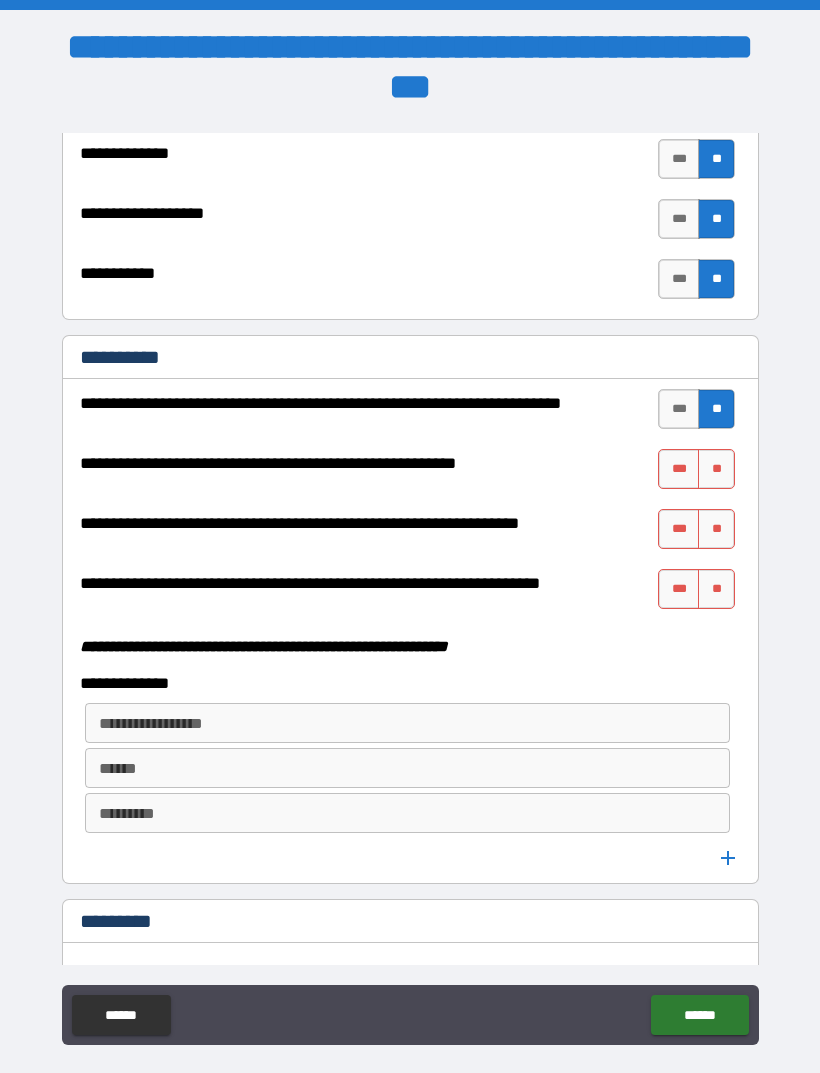 click on "**" at bounding box center [716, 469] 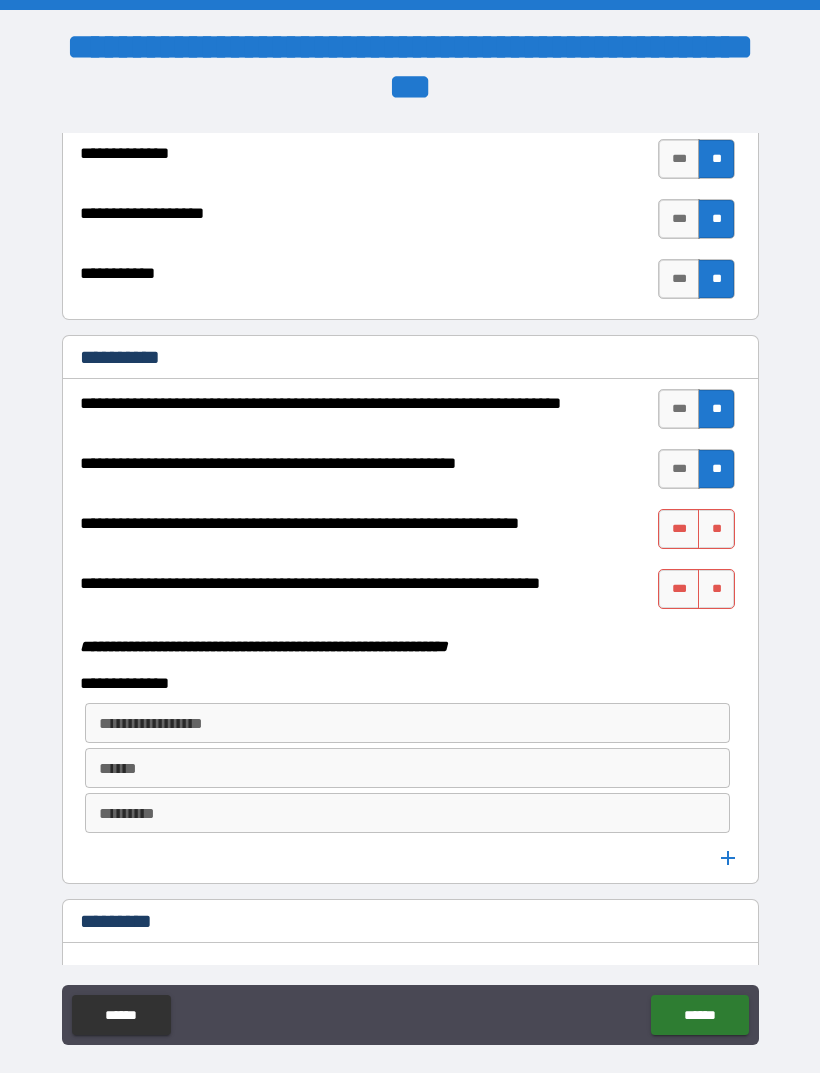 click on "**" at bounding box center (716, 529) 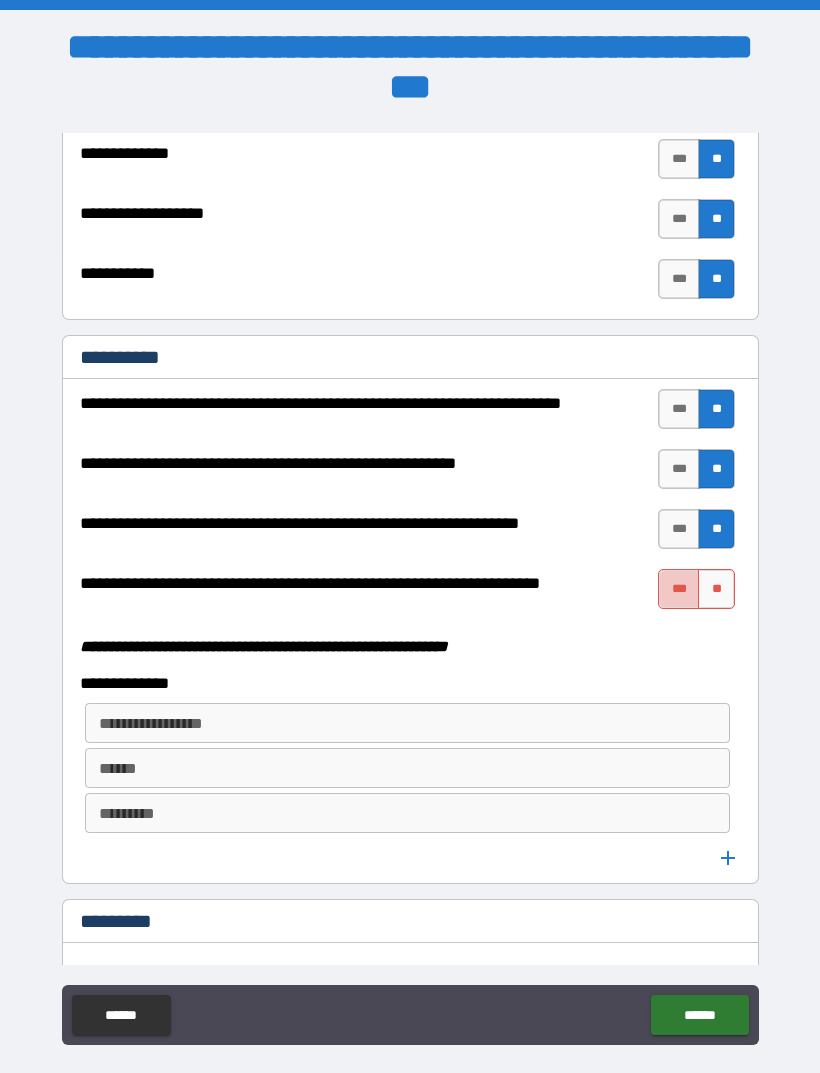 click on "***" at bounding box center (679, 589) 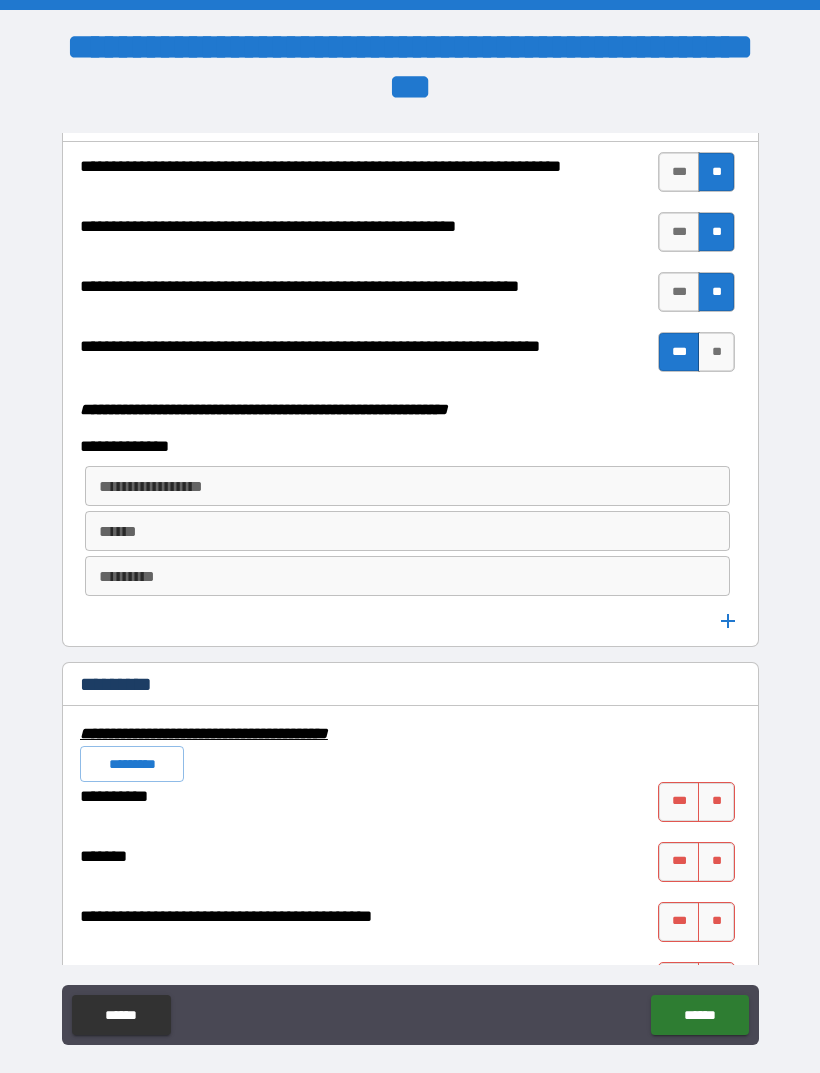 scroll, scrollTop: 5534, scrollLeft: 0, axis: vertical 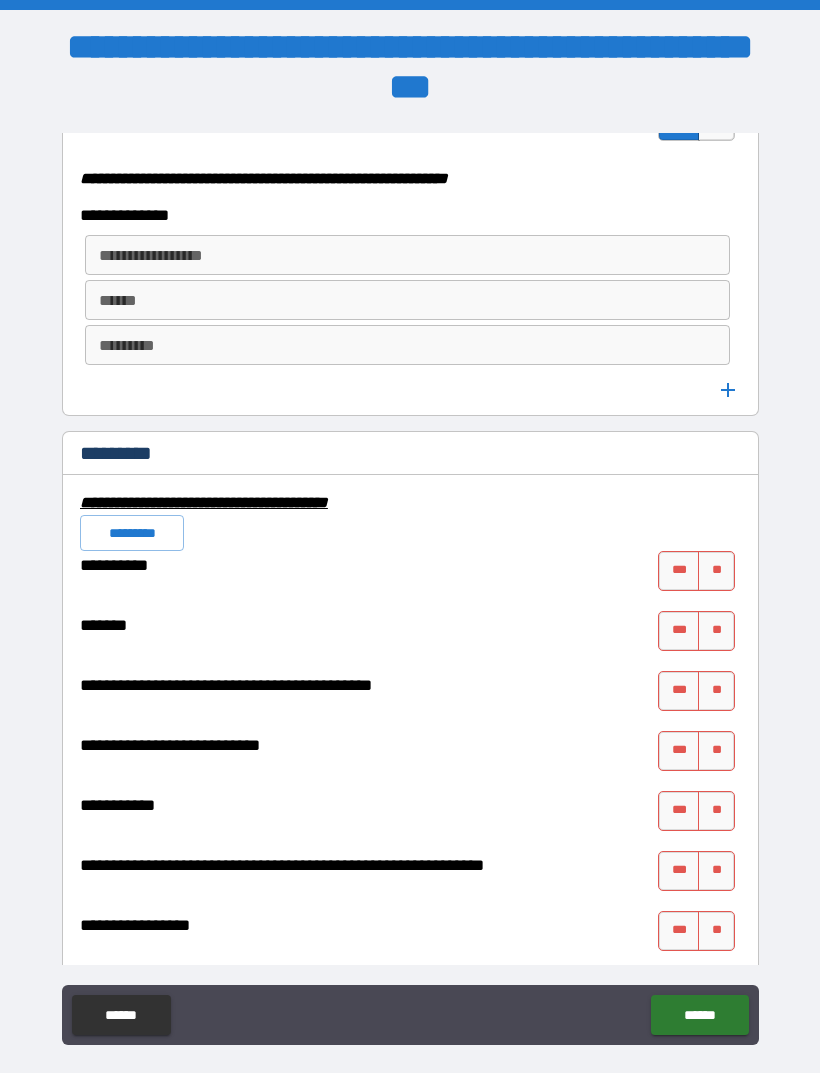 click on "*********" at bounding box center (132, 533) 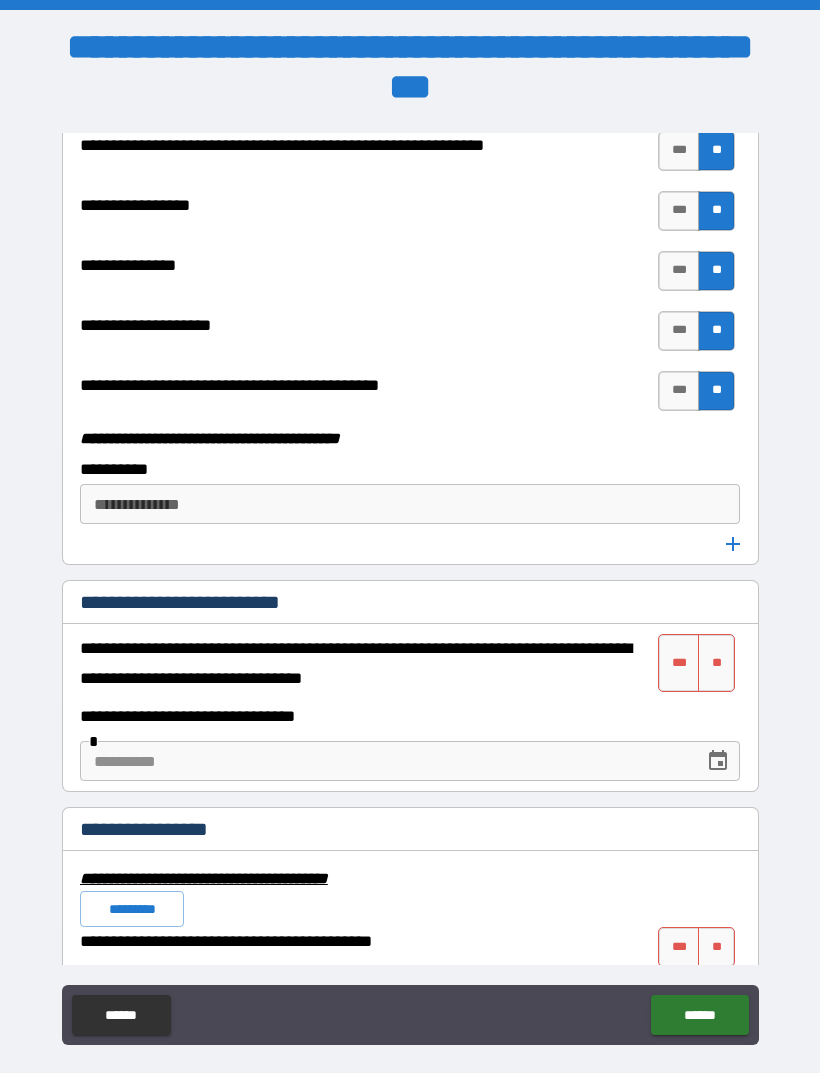 scroll, scrollTop: 6339, scrollLeft: 0, axis: vertical 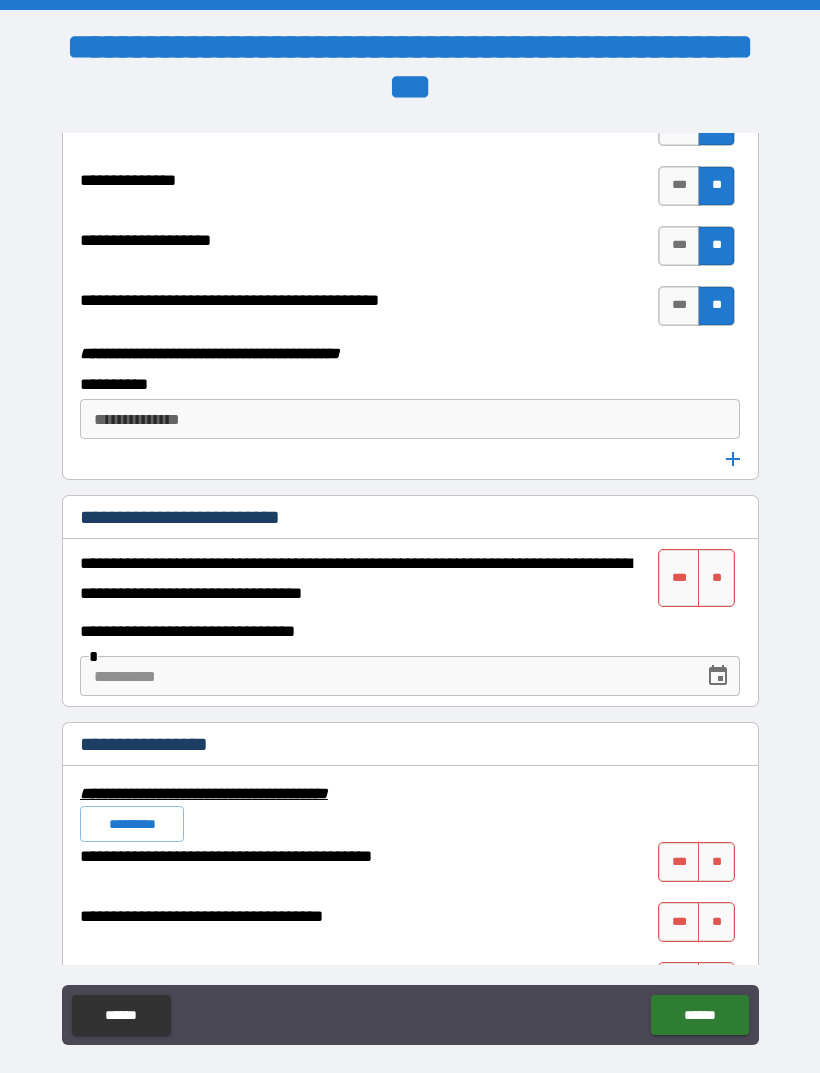 click on "***" at bounding box center (679, 578) 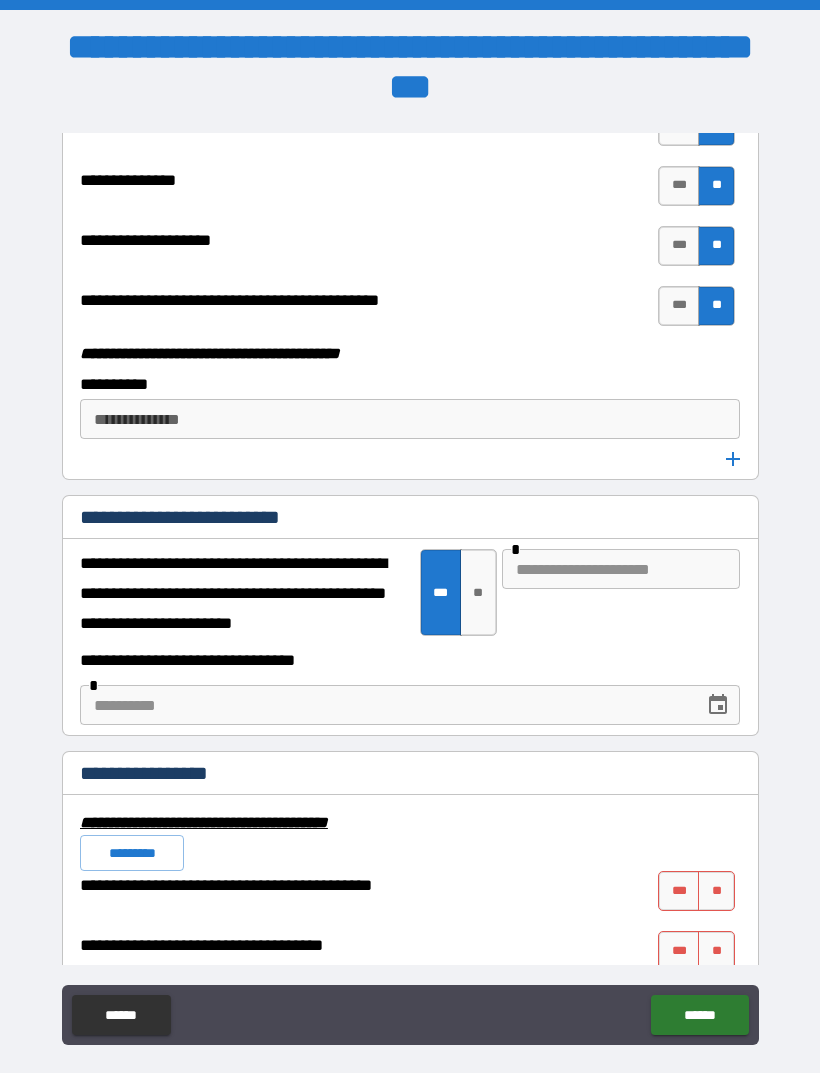 click at bounding box center (621, 569) 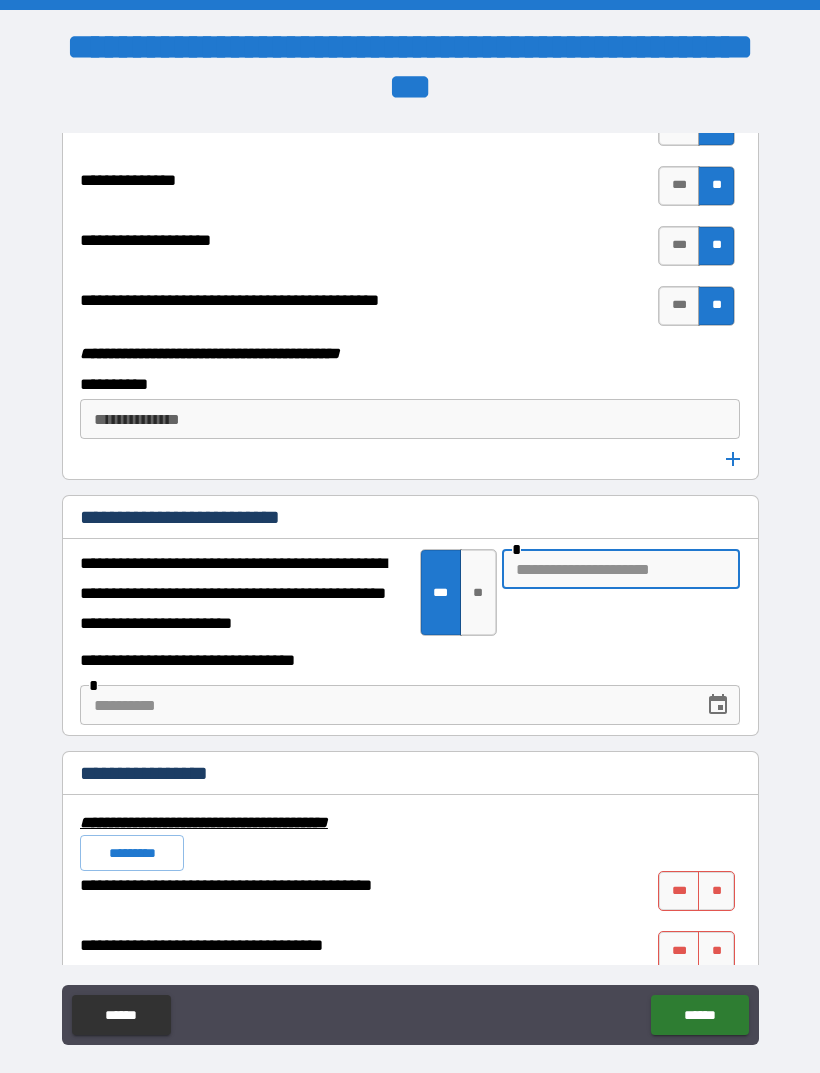 click at bounding box center [621, 569] 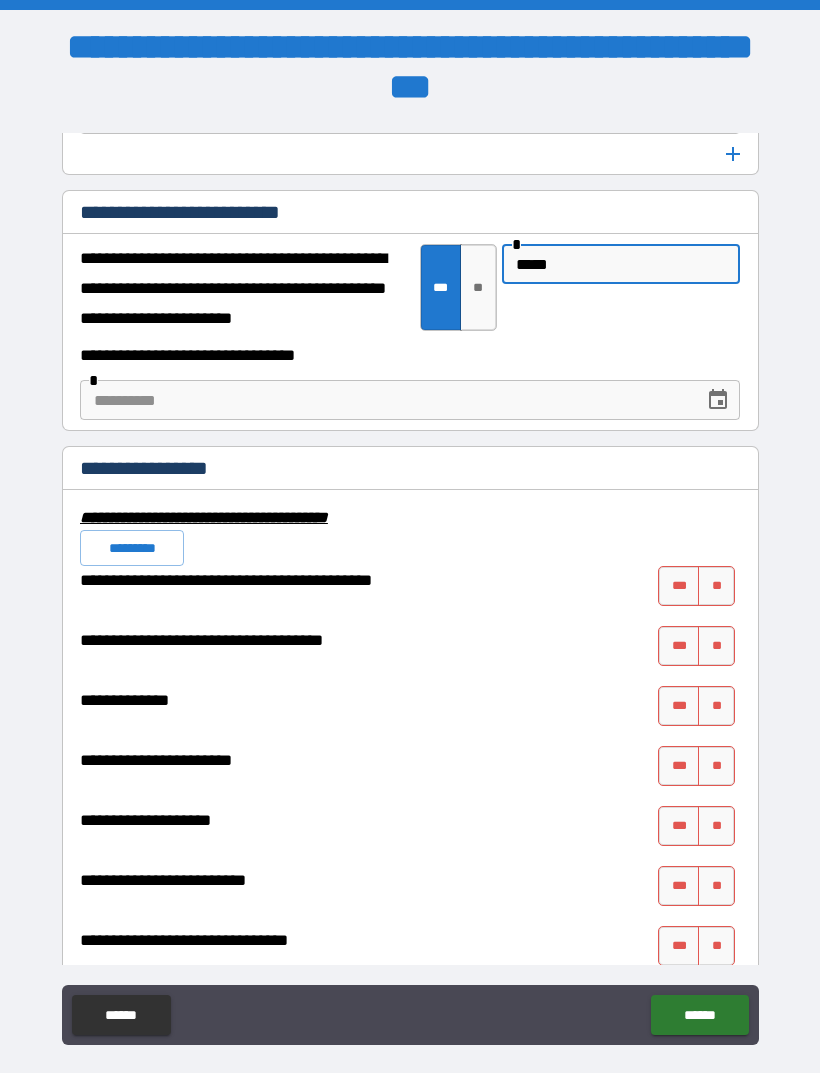 scroll, scrollTop: 6646, scrollLeft: 0, axis: vertical 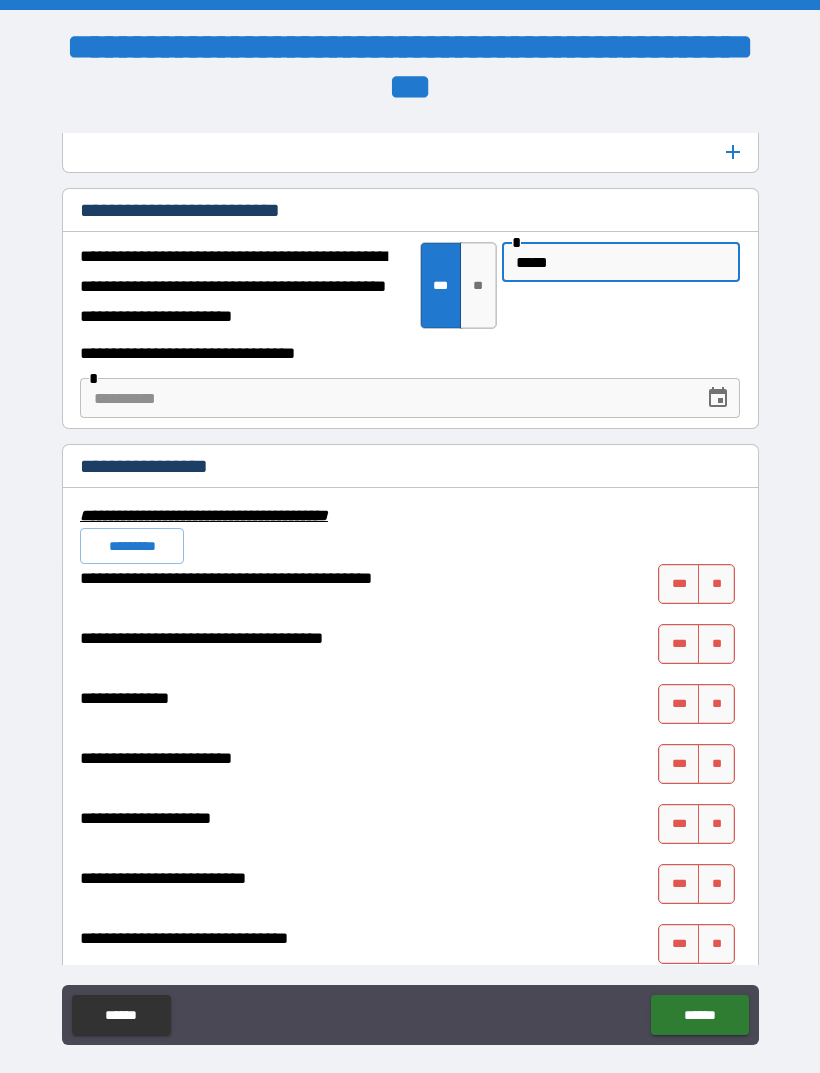type on "*****" 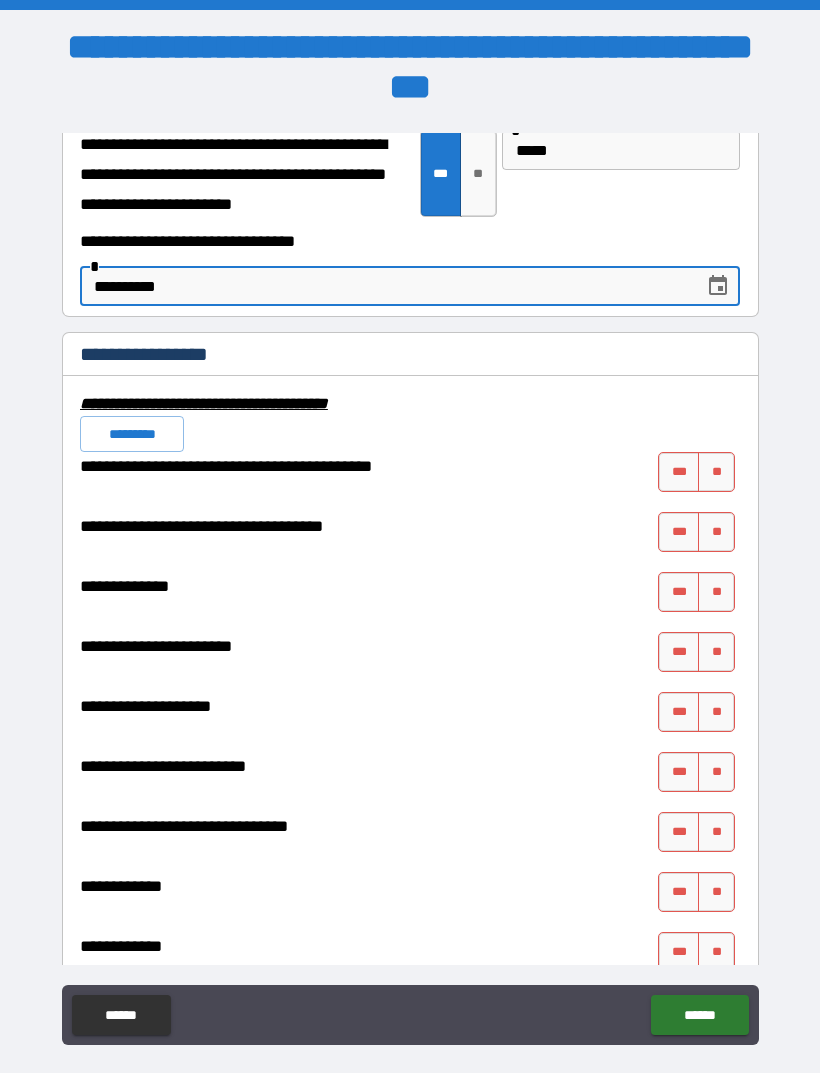 scroll, scrollTop: 6759, scrollLeft: 0, axis: vertical 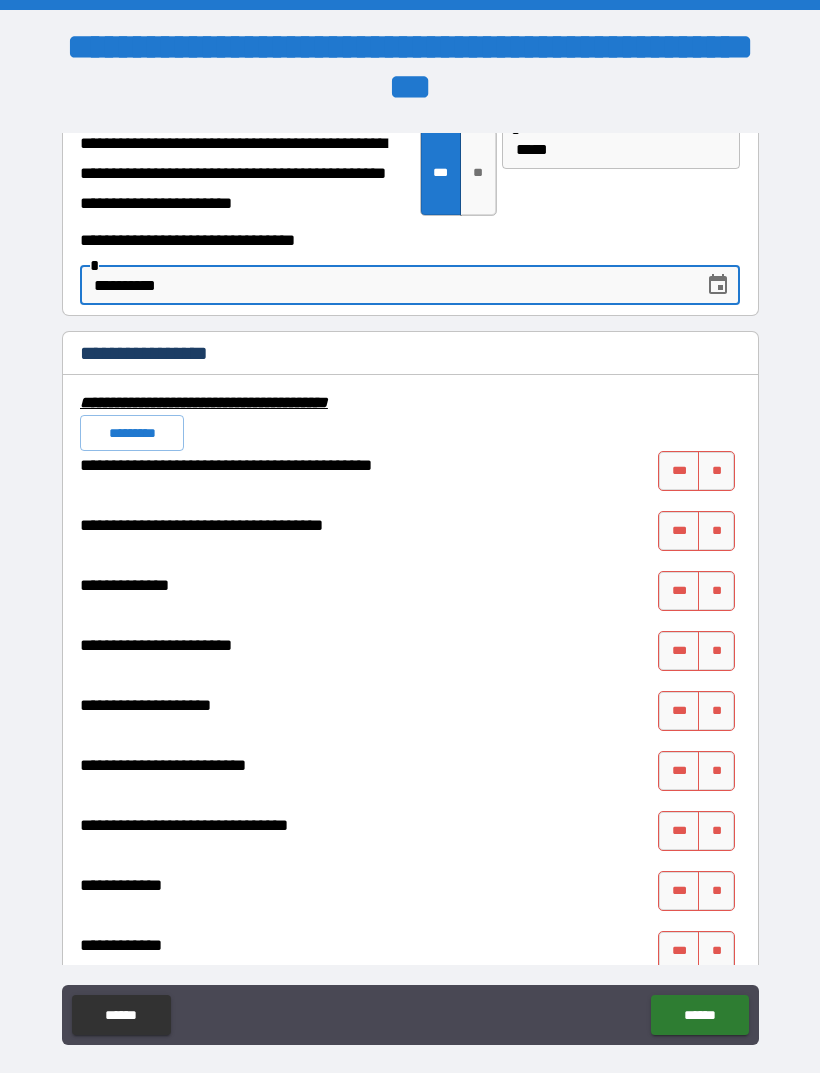 type on "**********" 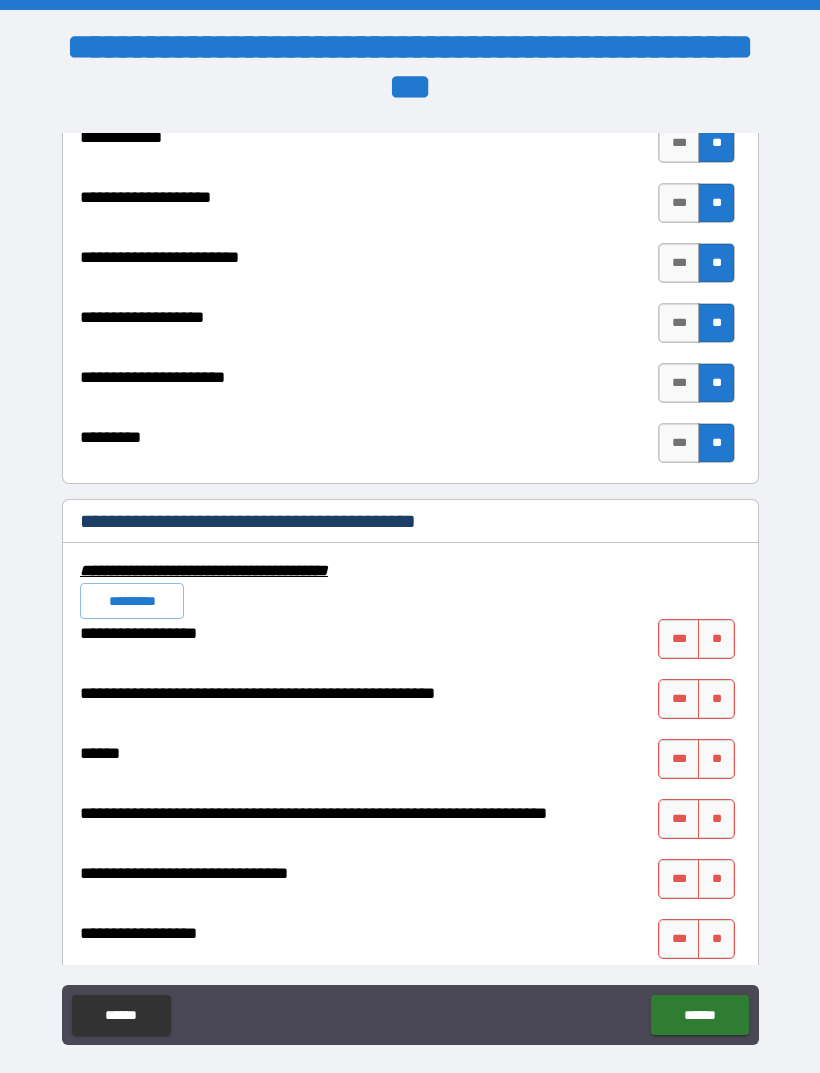 scroll, scrollTop: 7573, scrollLeft: 0, axis: vertical 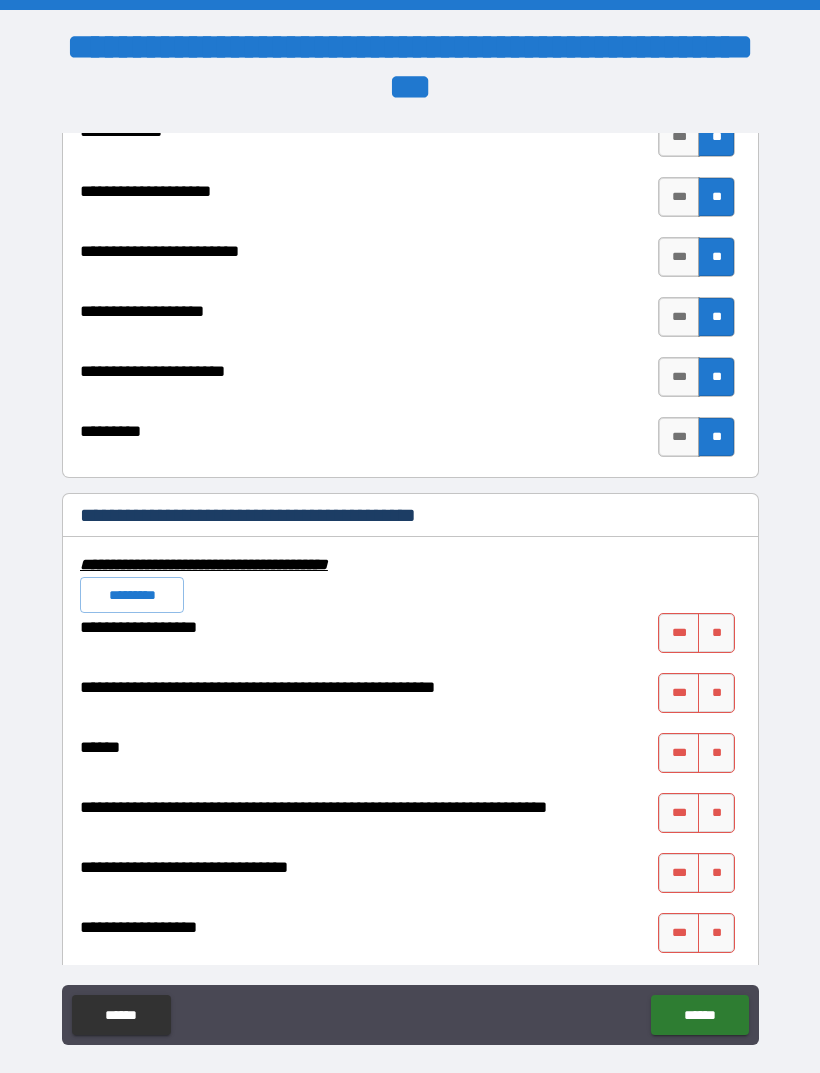 click on "*********" at bounding box center (132, 595) 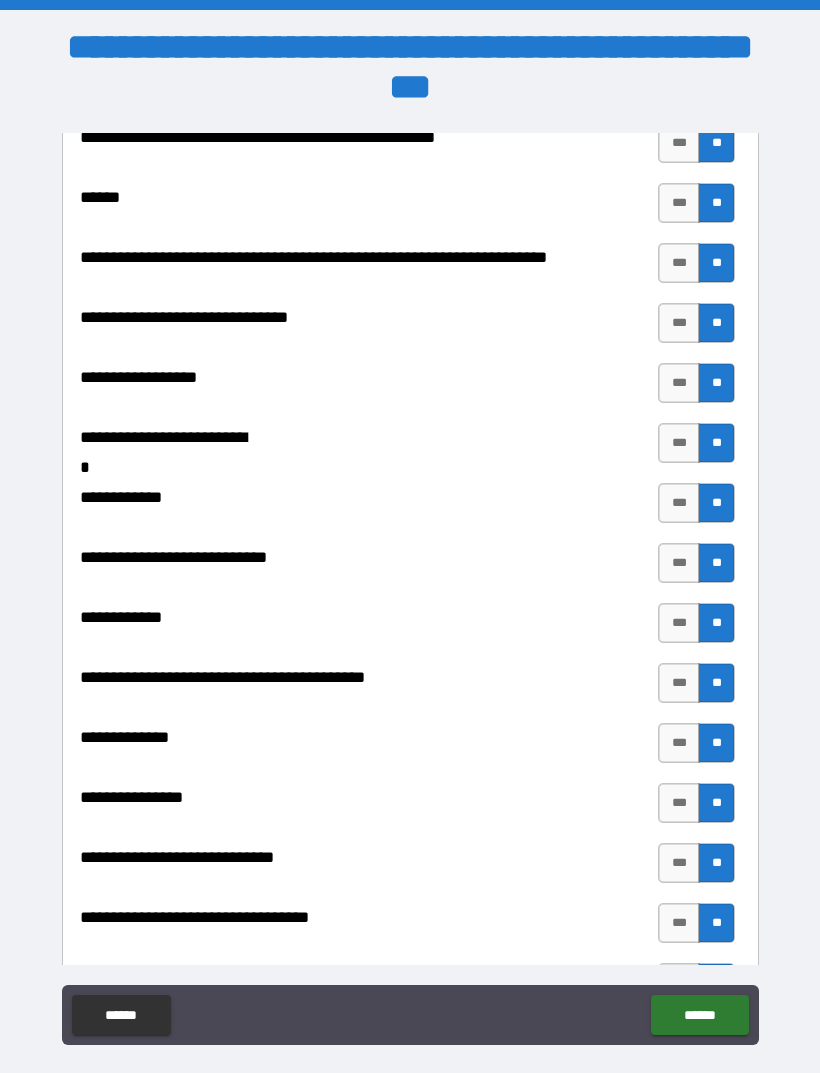 scroll, scrollTop: 8125, scrollLeft: 0, axis: vertical 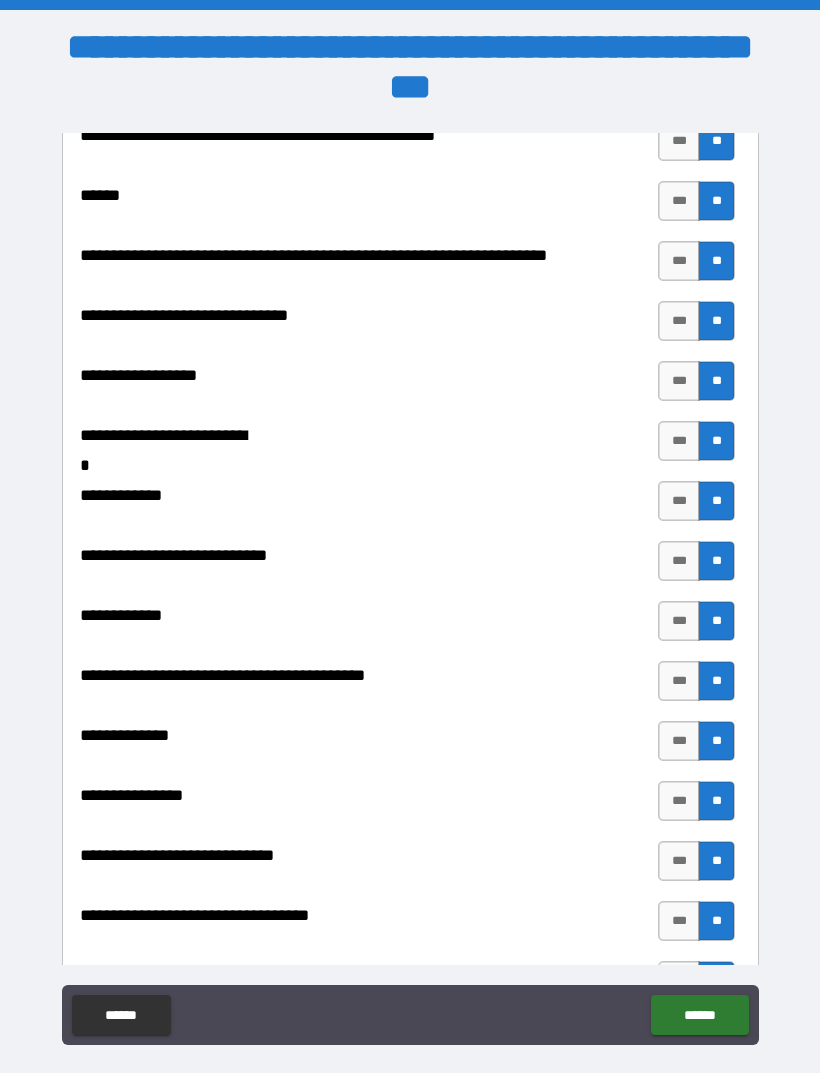 click on "***" at bounding box center (679, 441) 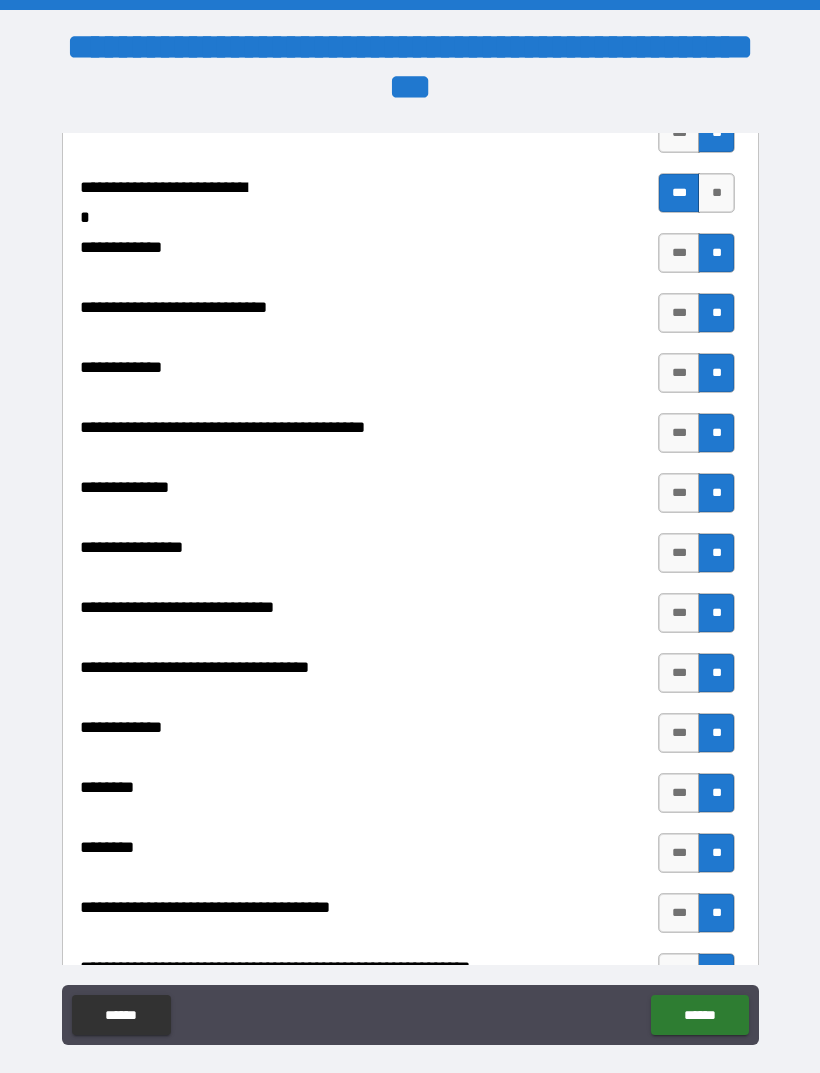 scroll, scrollTop: 8398, scrollLeft: 0, axis: vertical 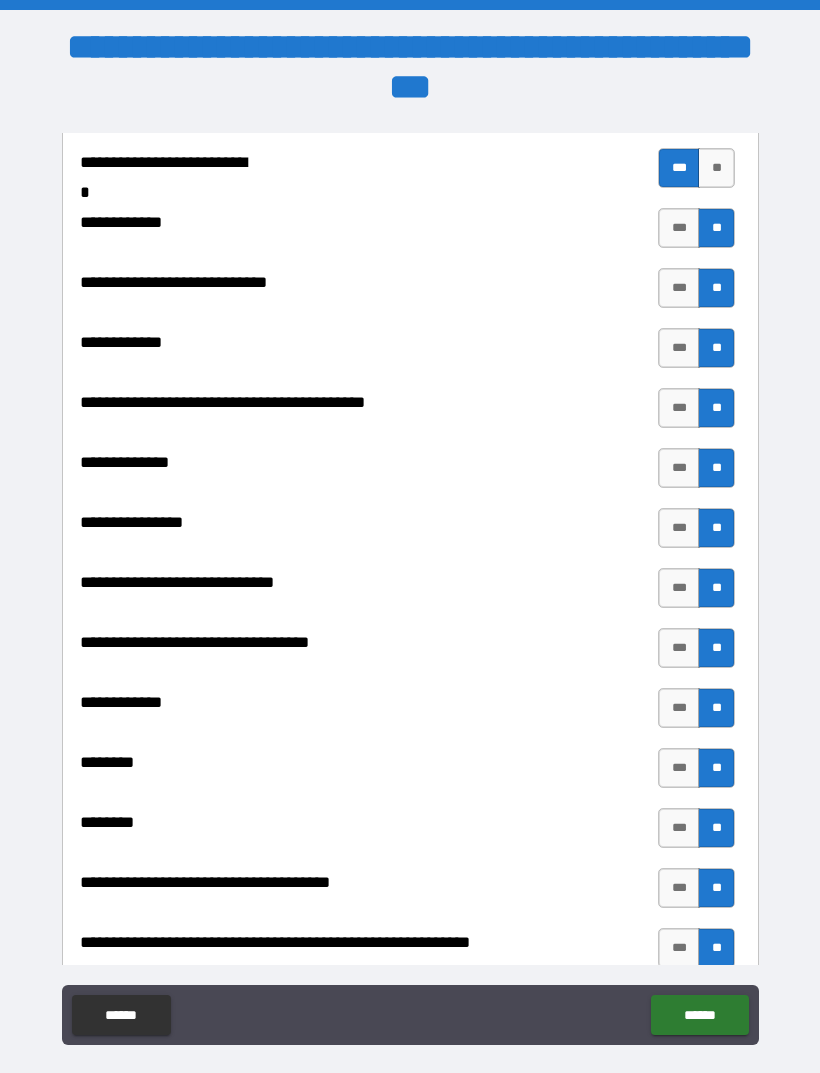 click on "***" at bounding box center [679, 588] 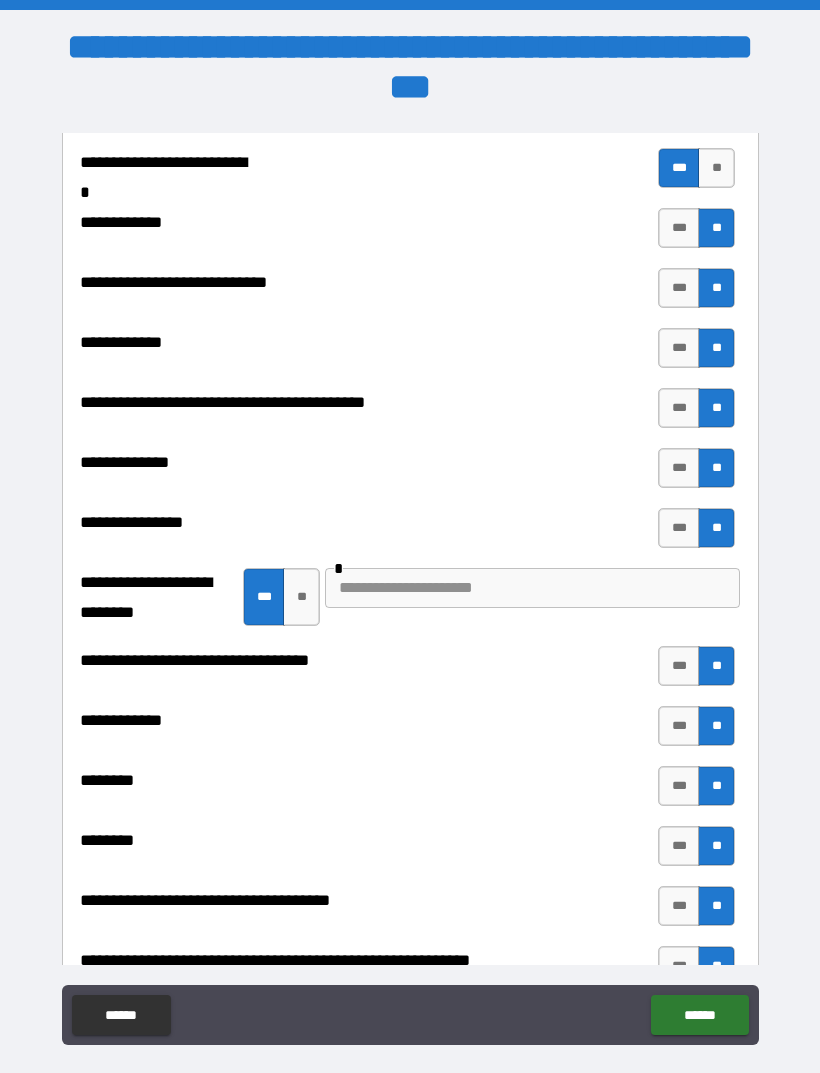 click at bounding box center [532, 588] 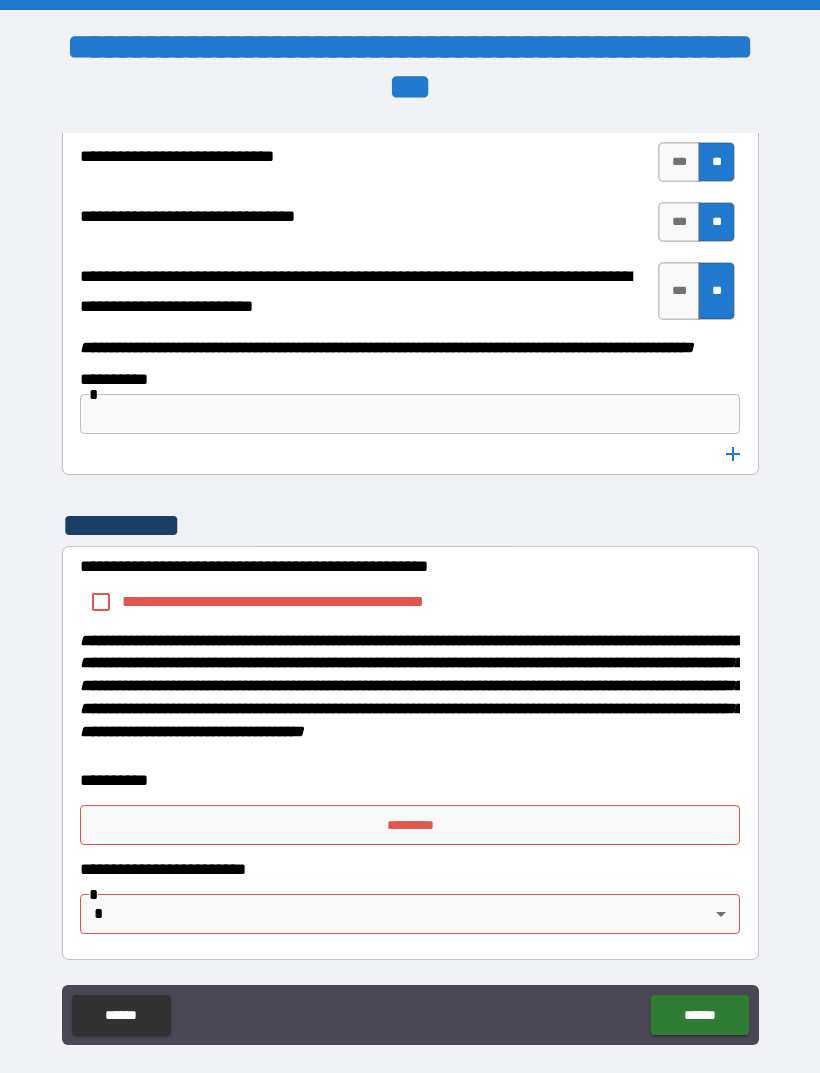 scroll, scrollTop: 10395, scrollLeft: 0, axis: vertical 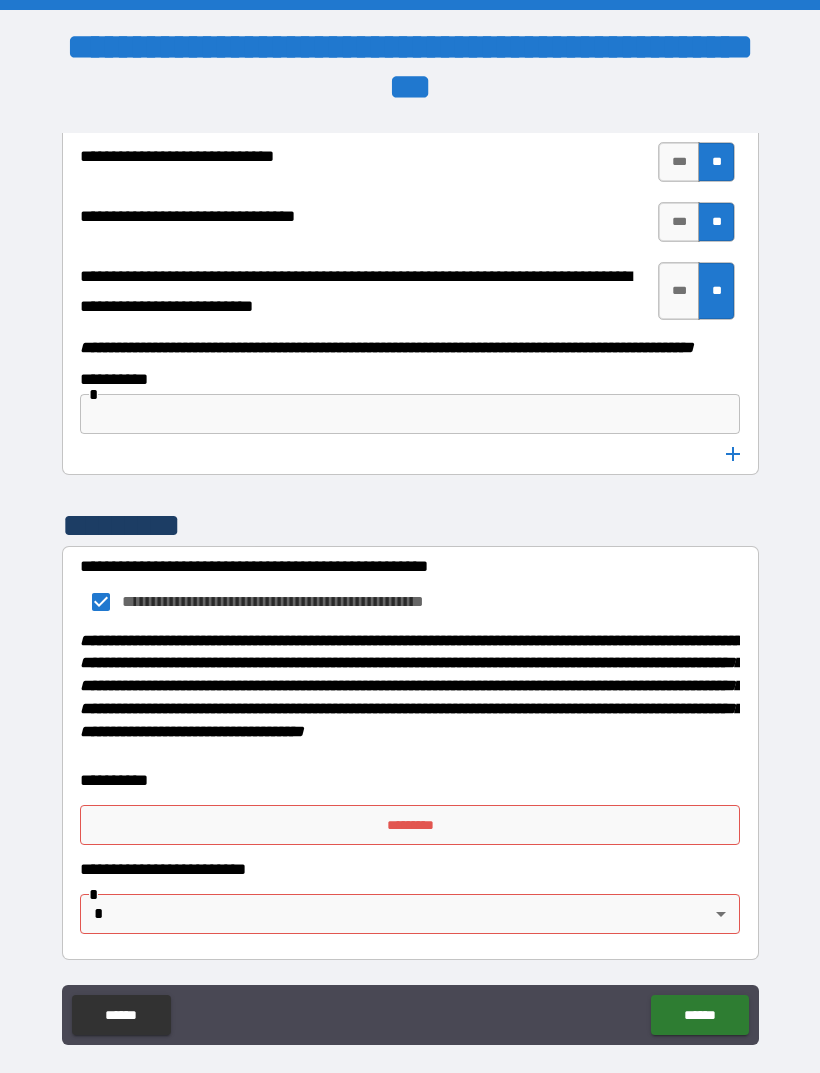 click on "**********" at bounding box center [410, 568] 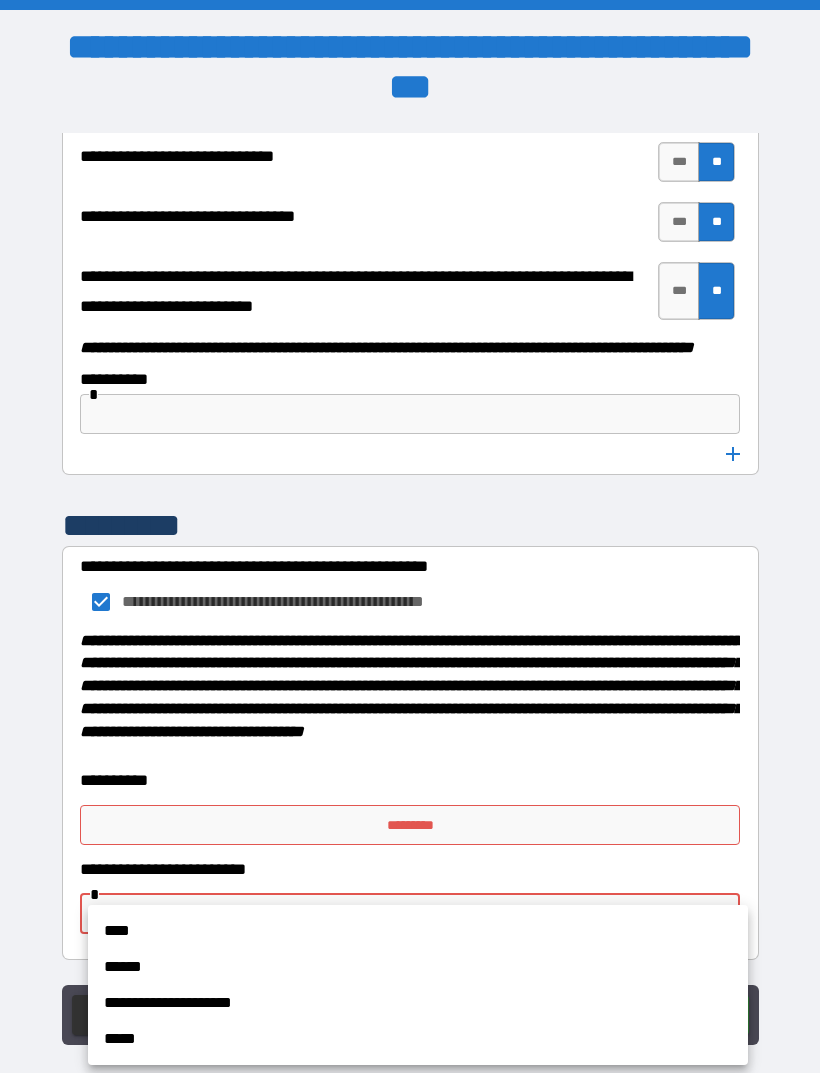 click on "****" at bounding box center [418, 931] 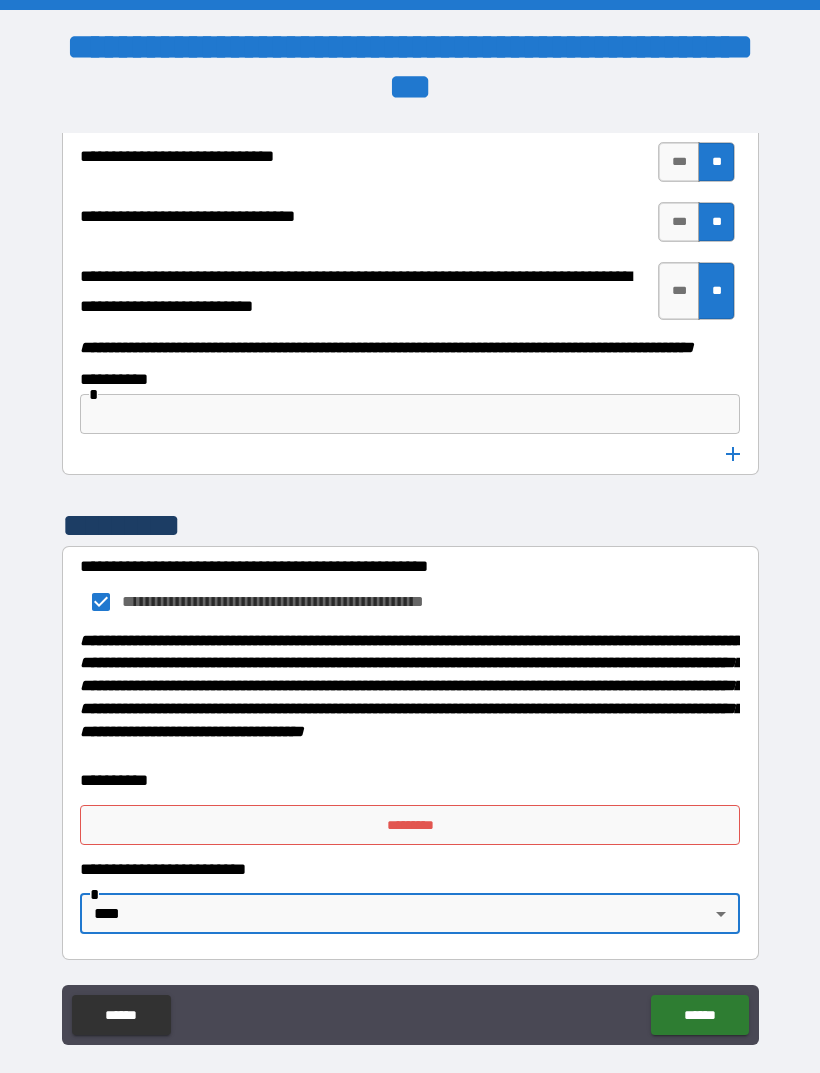 click on "*********" at bounding box center (410, 825) 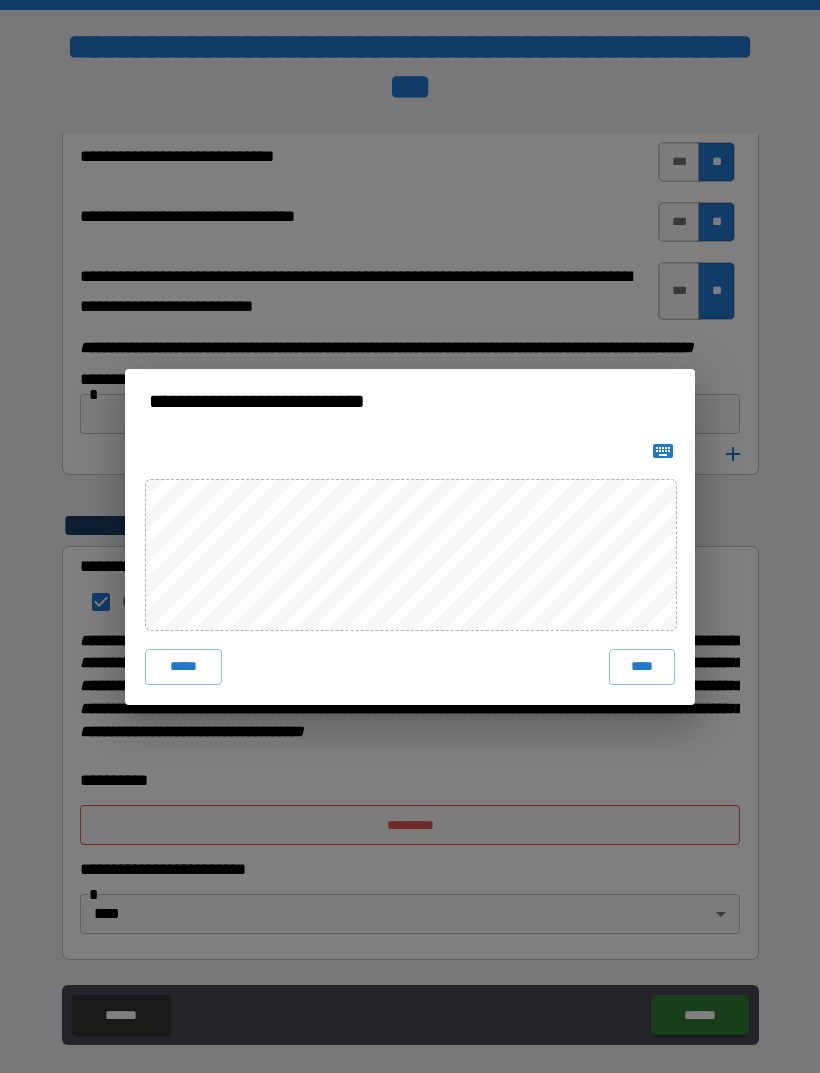 click on "**********" at bounding box center (410, 536) 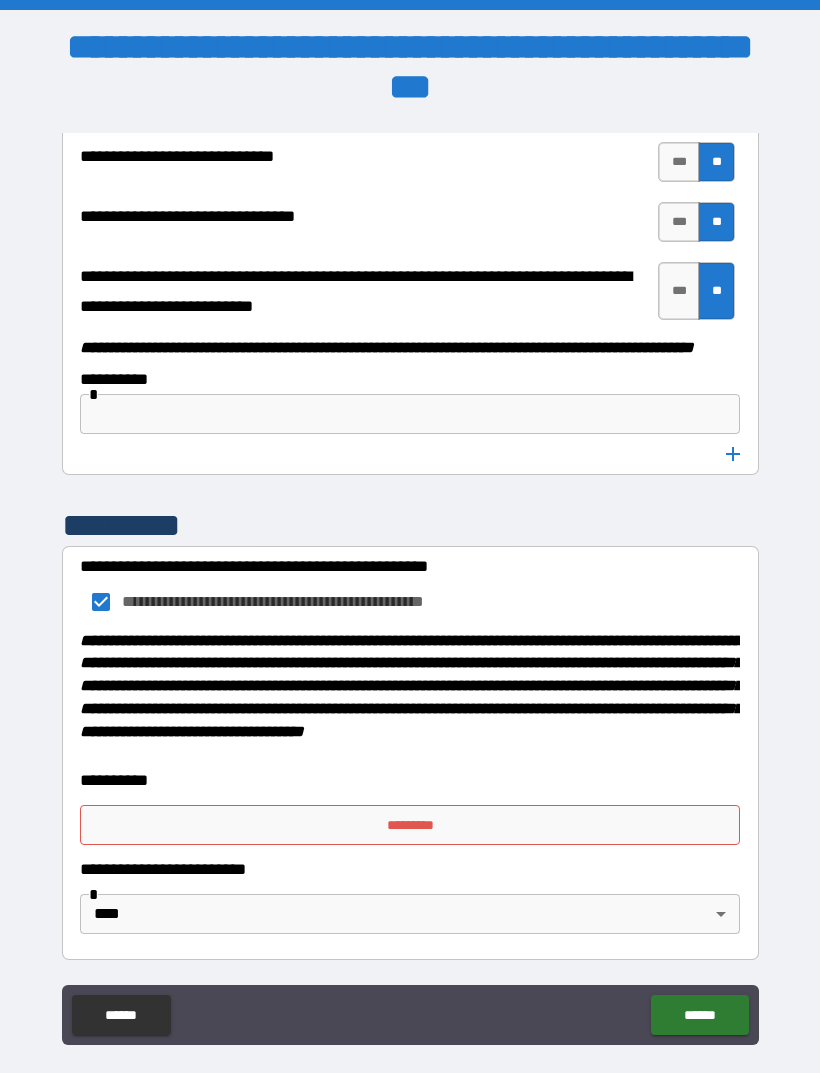click on "*********" at bounding box center (410, 825) 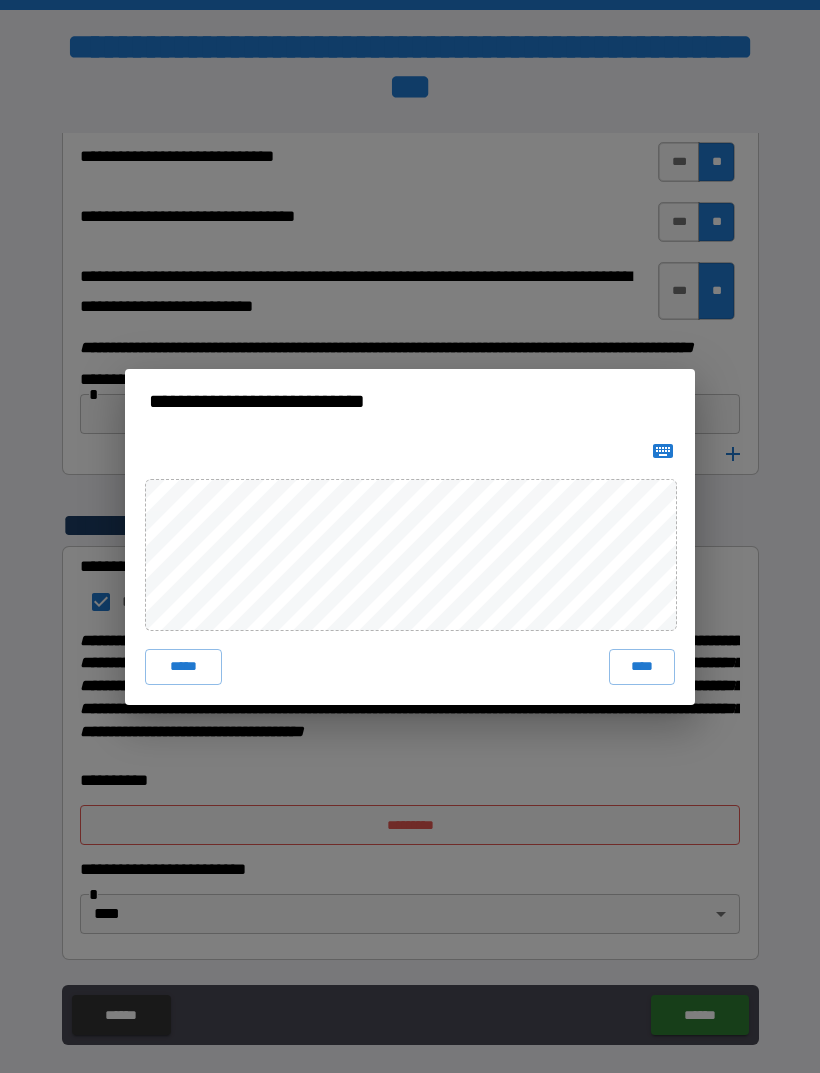click on "****" at bounding box center (642, 667) 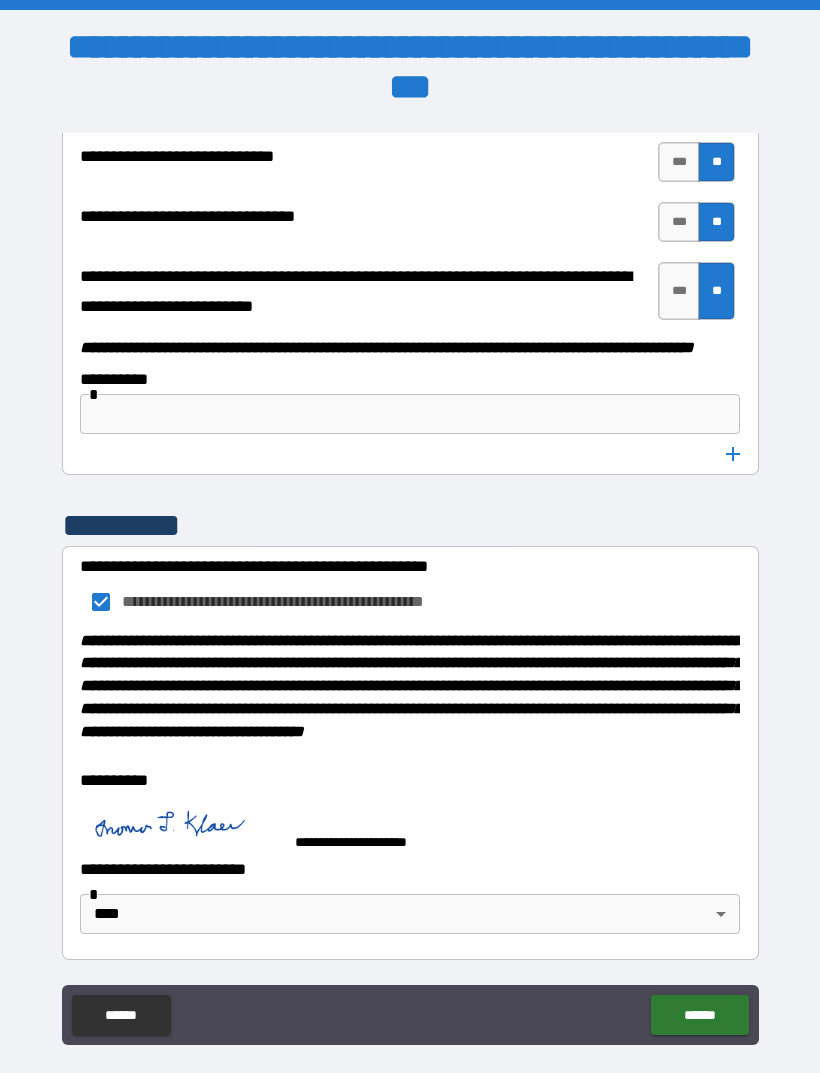 scroll, scrollTop: 10385, scrollLeft: 0, axis: vertical 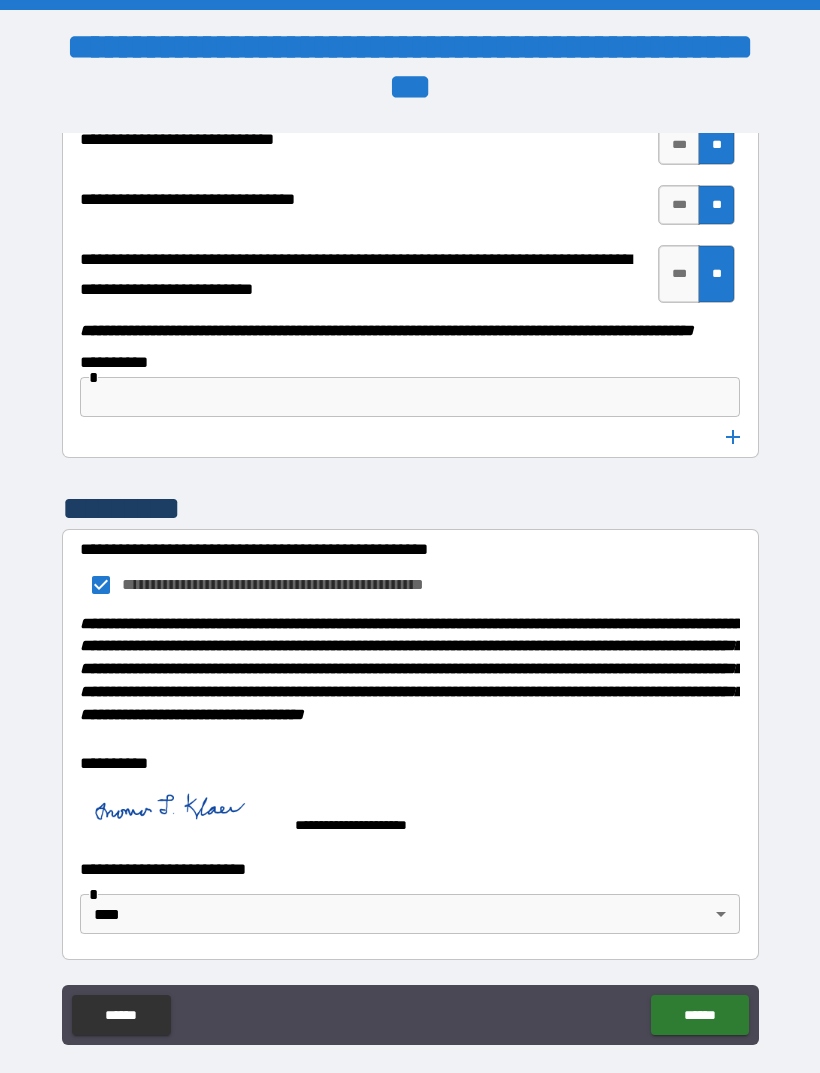 click on "******" at bounding box center (699, 1015) 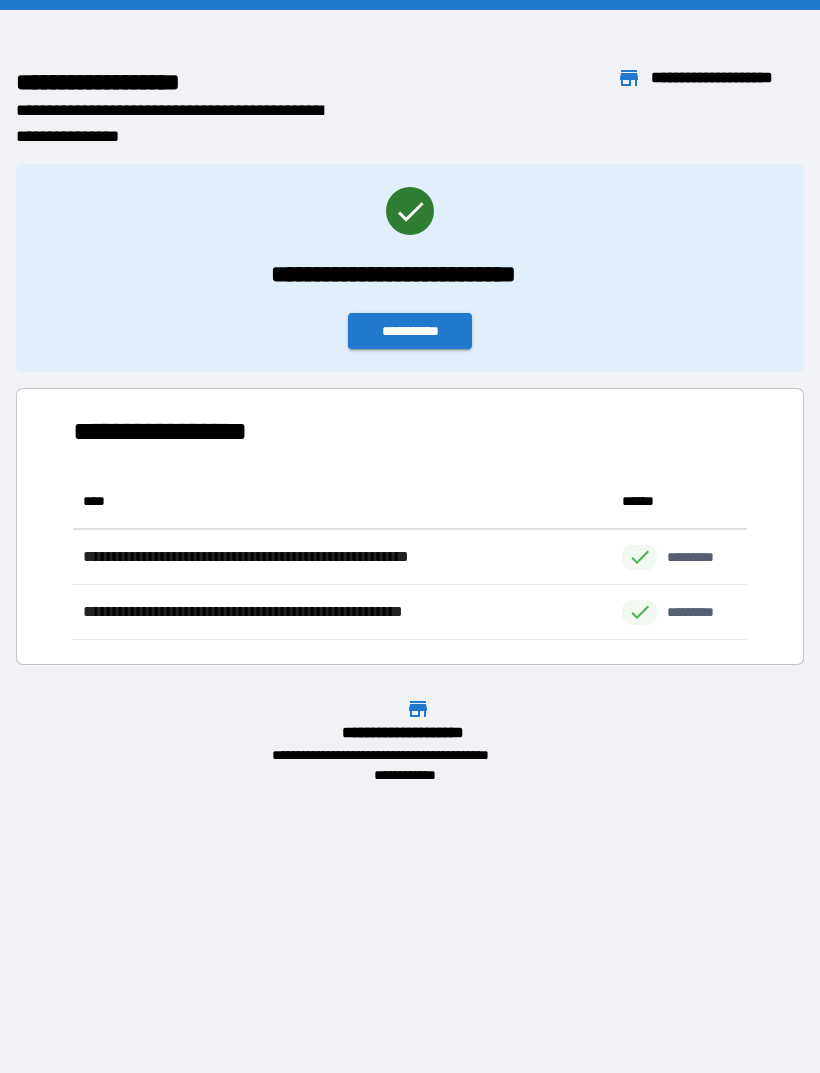 scroll, scrollTop: 1, scrollLeft: 1, axis: both 